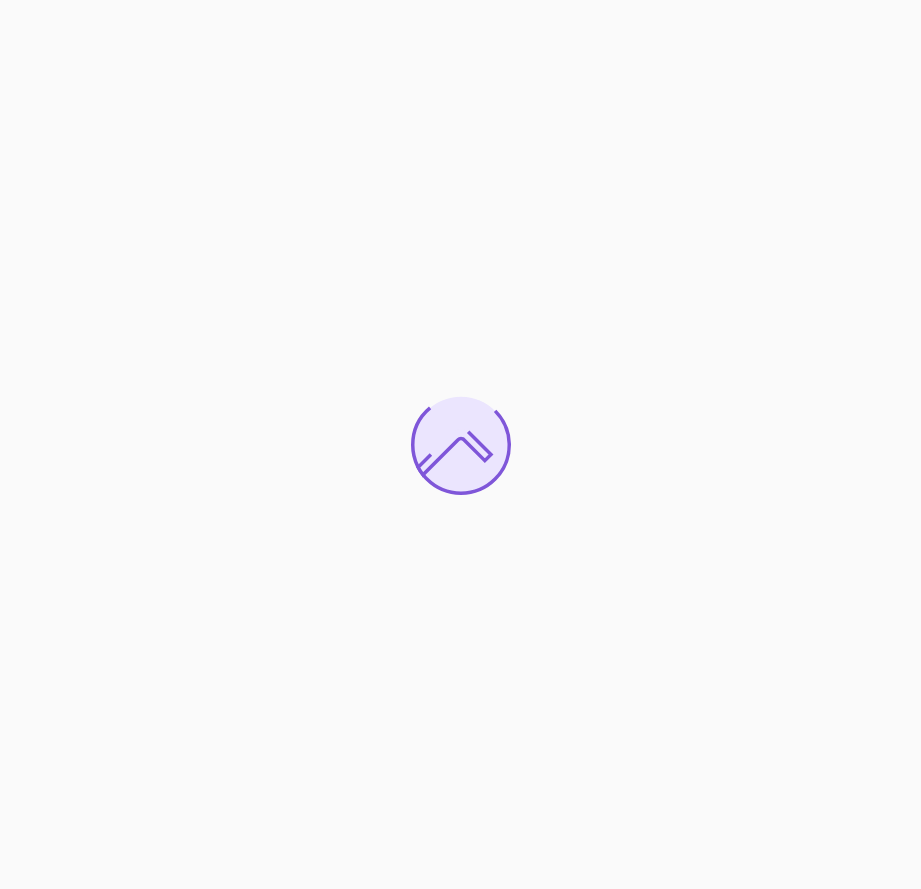 scroll, scrollTop: 0, scrollLeft: 0, axis: both 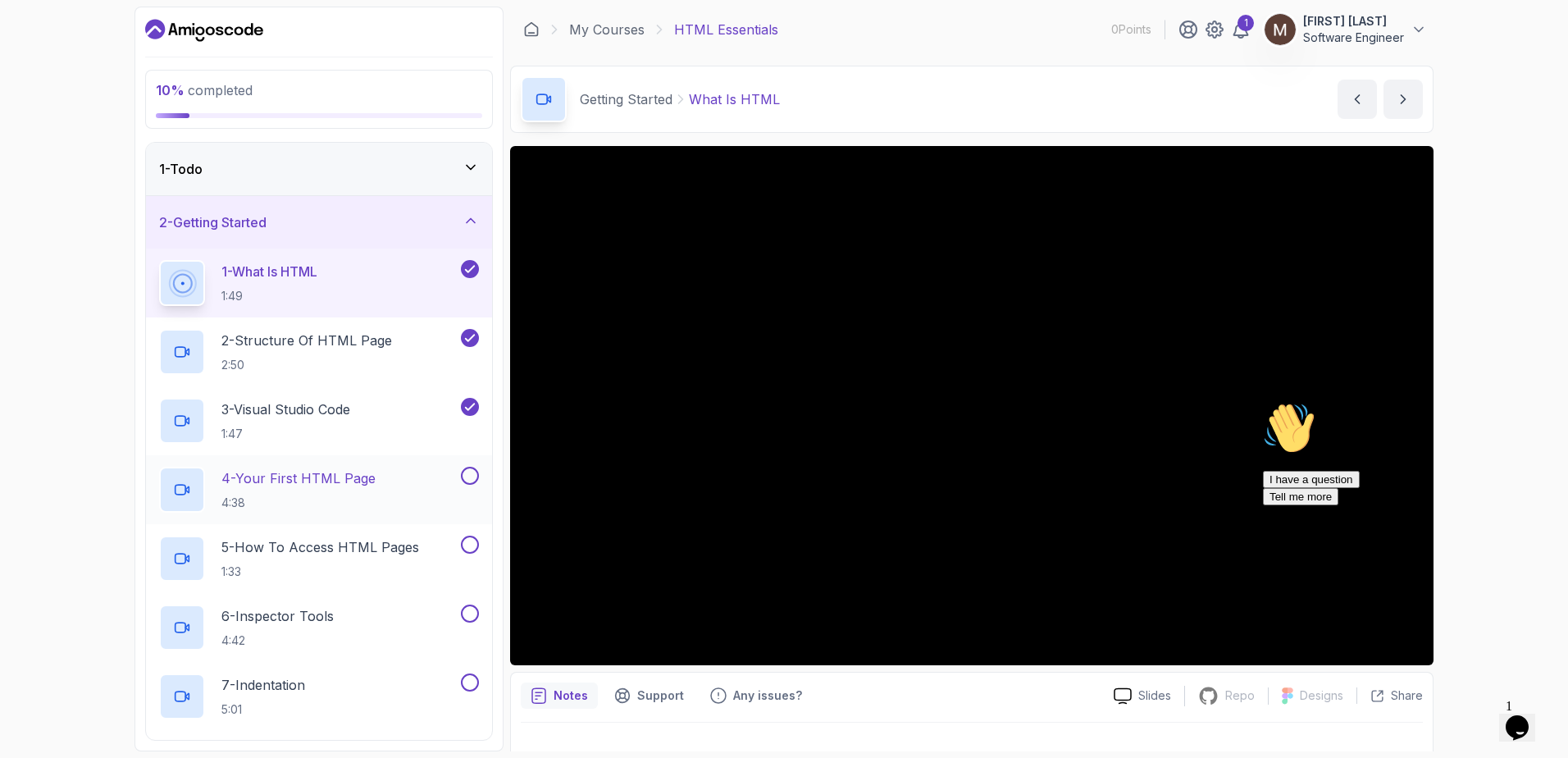 click on "4  -  Your First HTML Page 4:38" at bounding box center [299, 490] 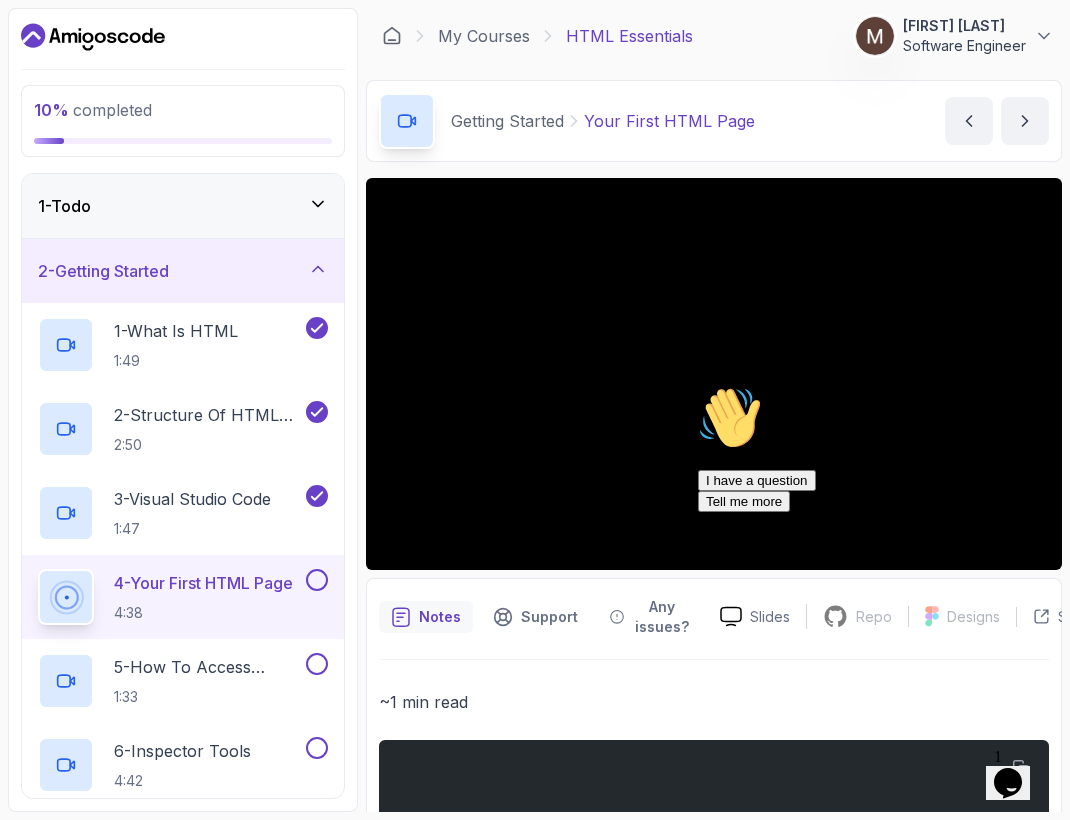 click on "Hi! How can we help? I have a question Tell me more" at bounding box center [878, 449] 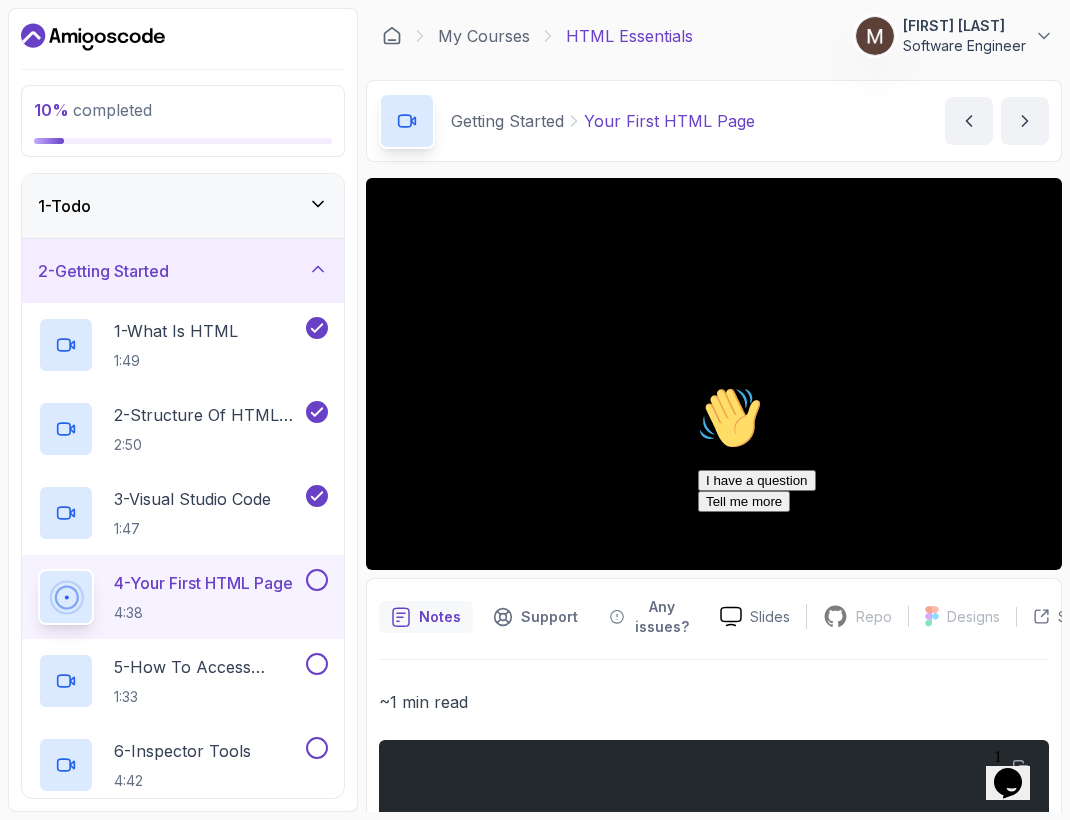 click at bounding box center (698, 386) 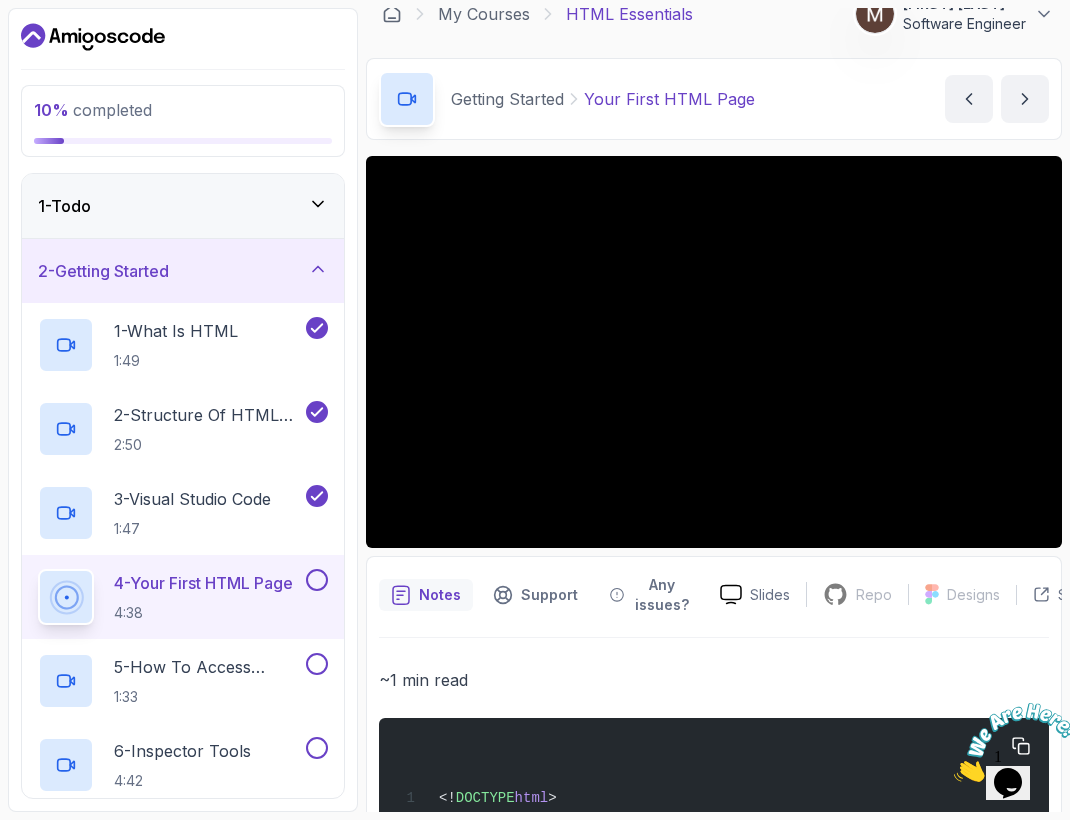 scroll, scrollTop: 0, scrollLeft: 0, axis: both 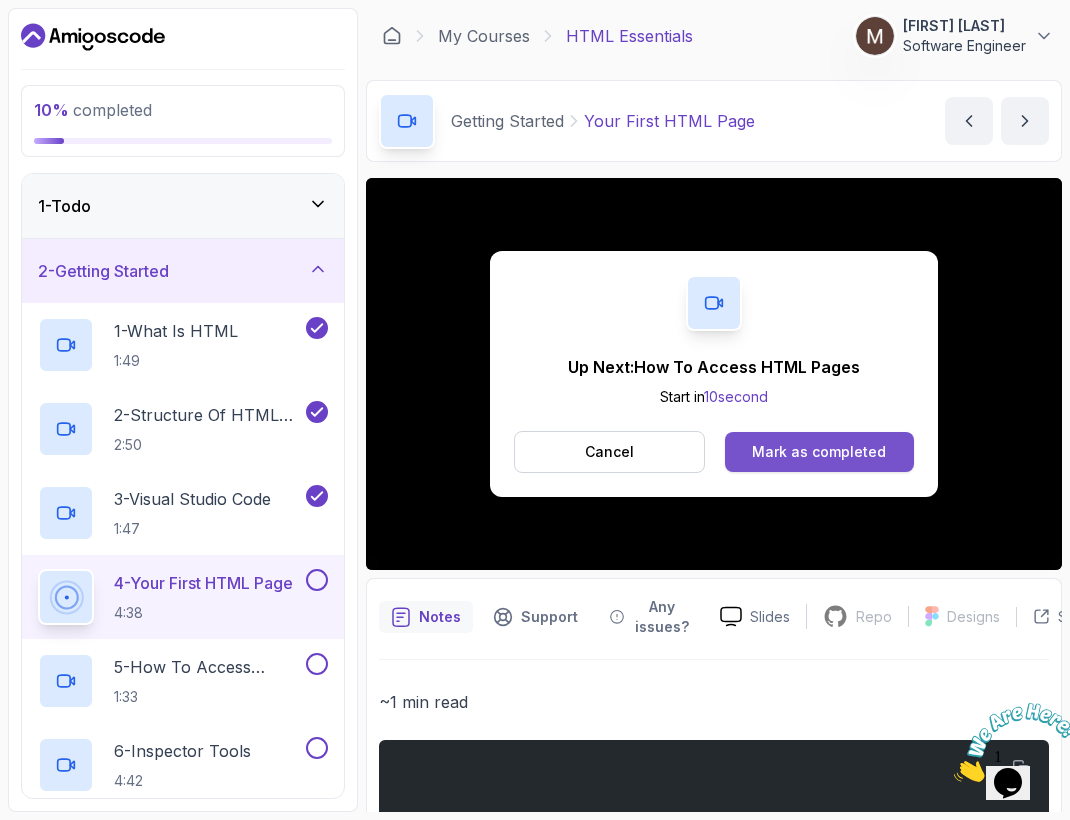 click on "Mark as completed" at bounding box center (819, 452) 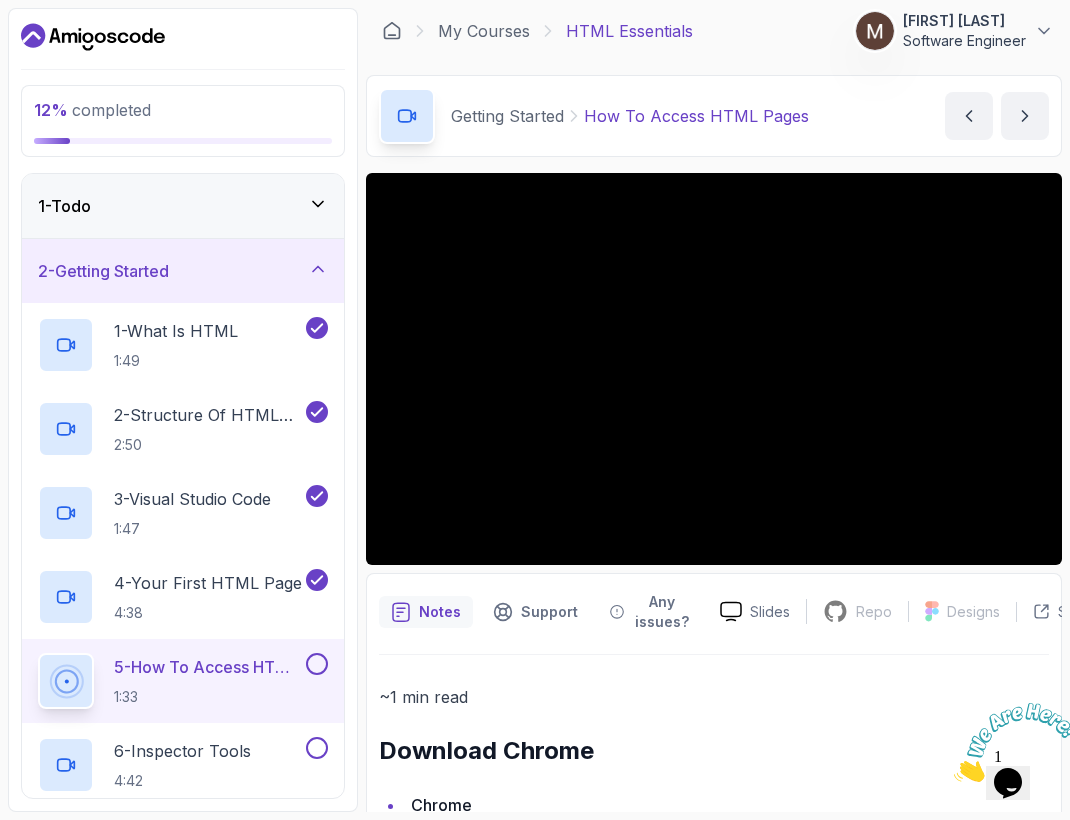 scroll, scrollTop: 0, scrollLeft: 0, axis: both 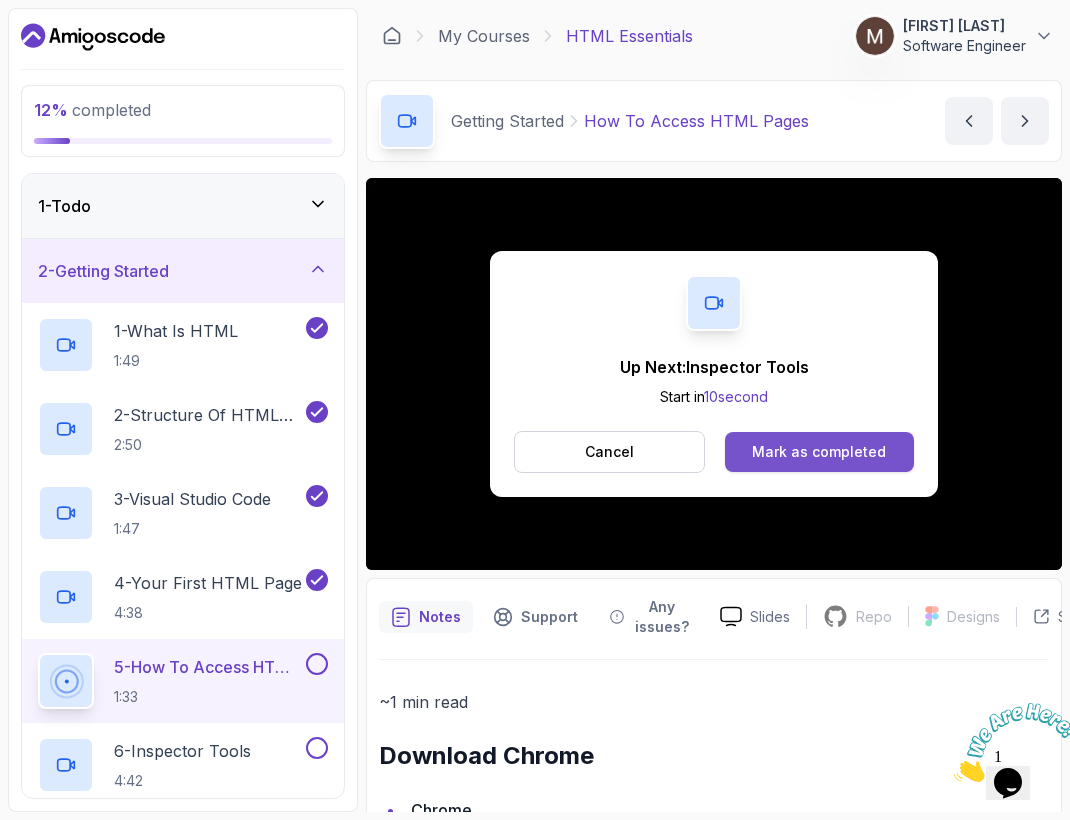 click on "Mark as completed" at bounding box center (819, 452) 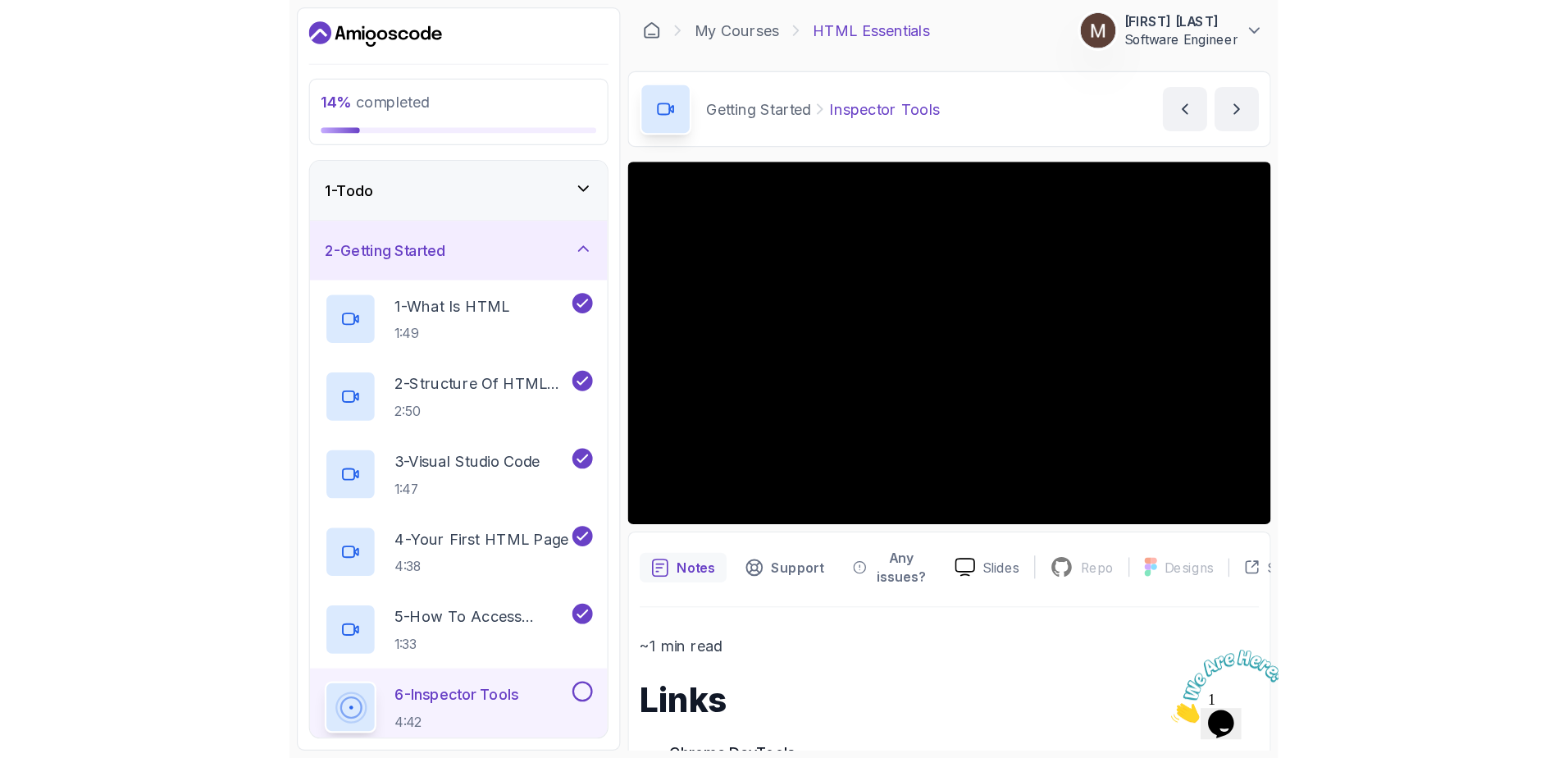 scroll, scrollTop: 0, scrollLeft: 0, axis: both 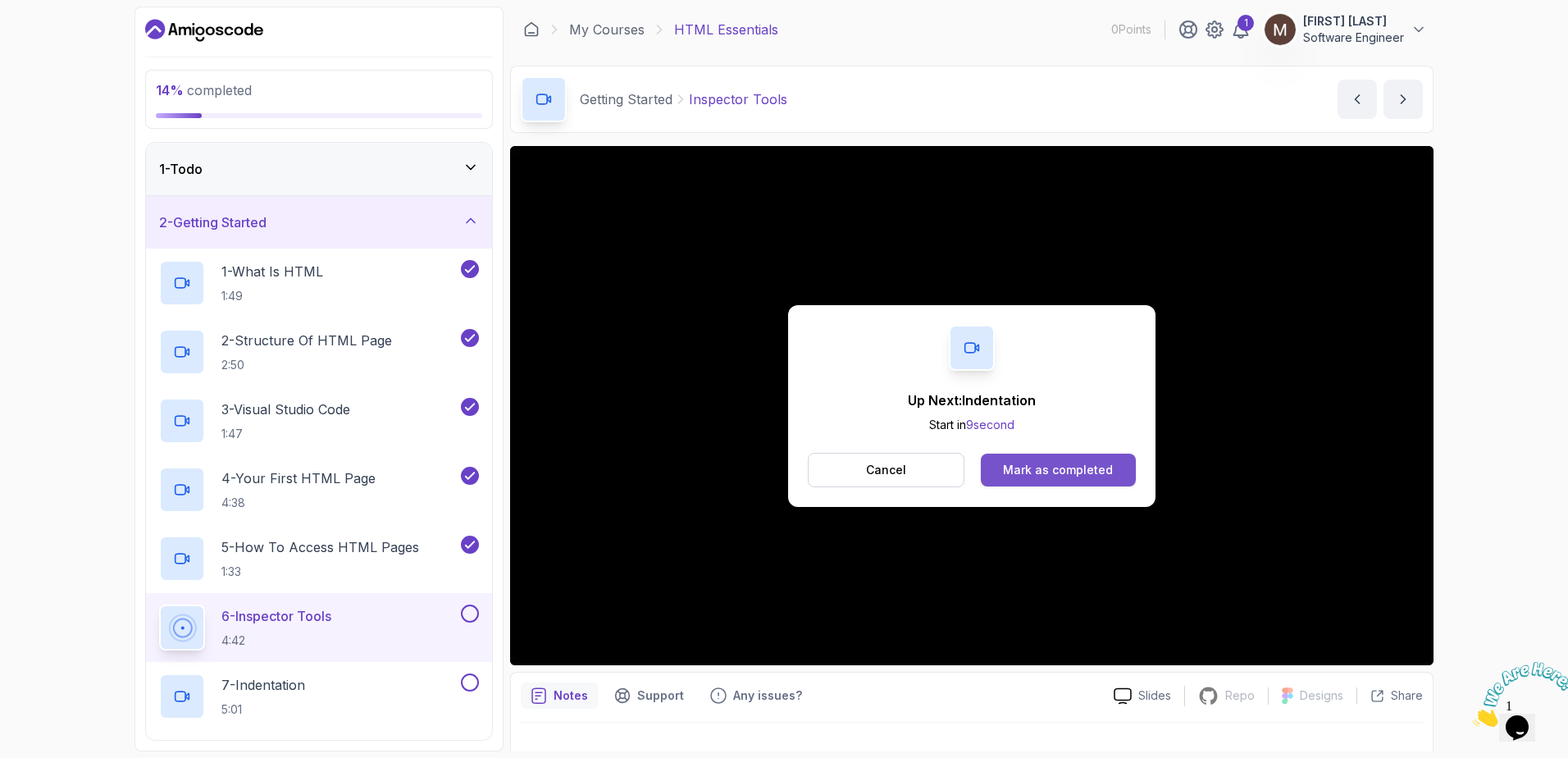click on "Mark as completed" at bounding box center [1058, 470] 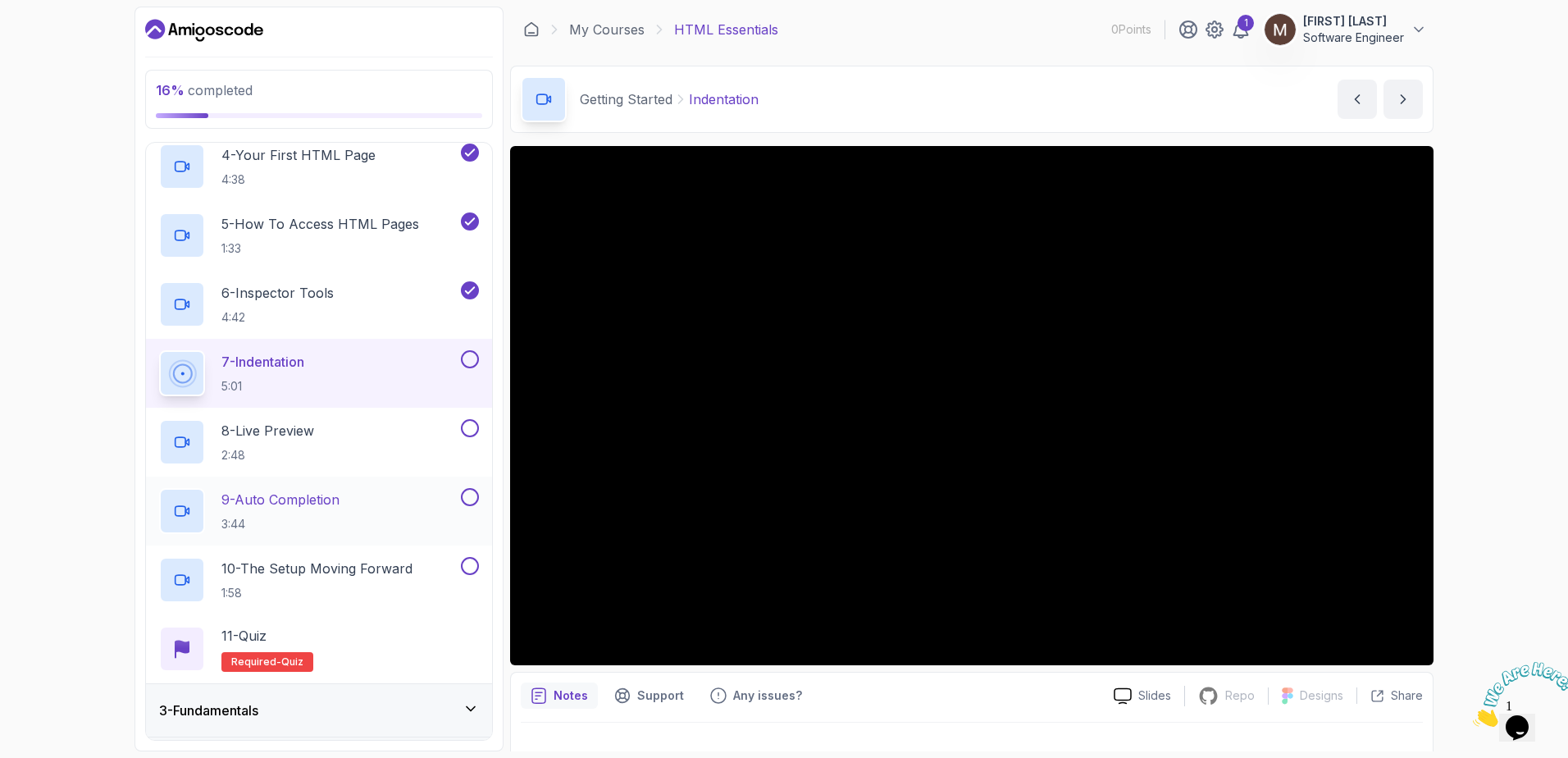 scroll, scrollTop: 328, scrollLeft: 0, axis: vertical 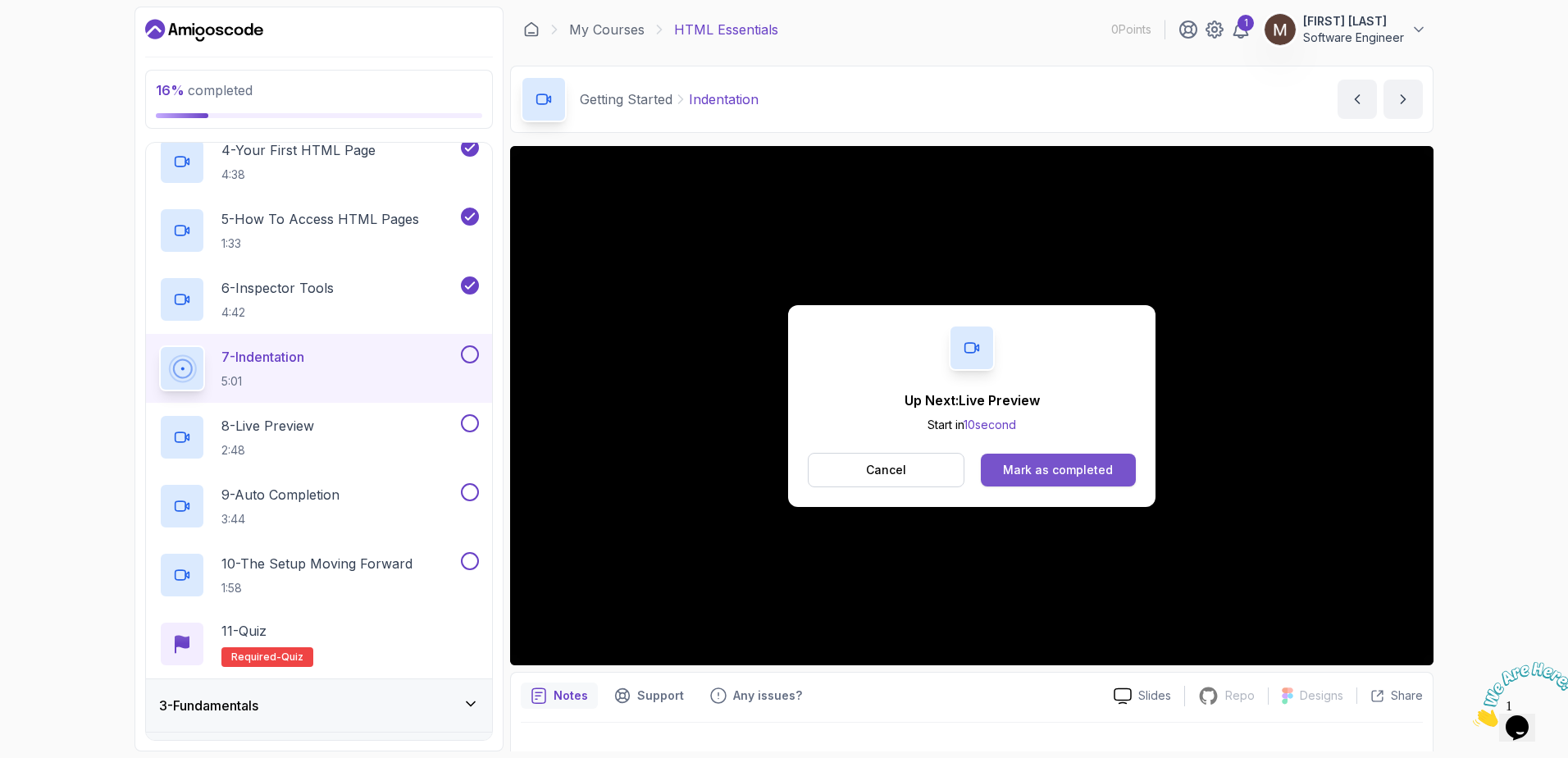 click on "Mark as completed" at bounding box center [1058, 470] 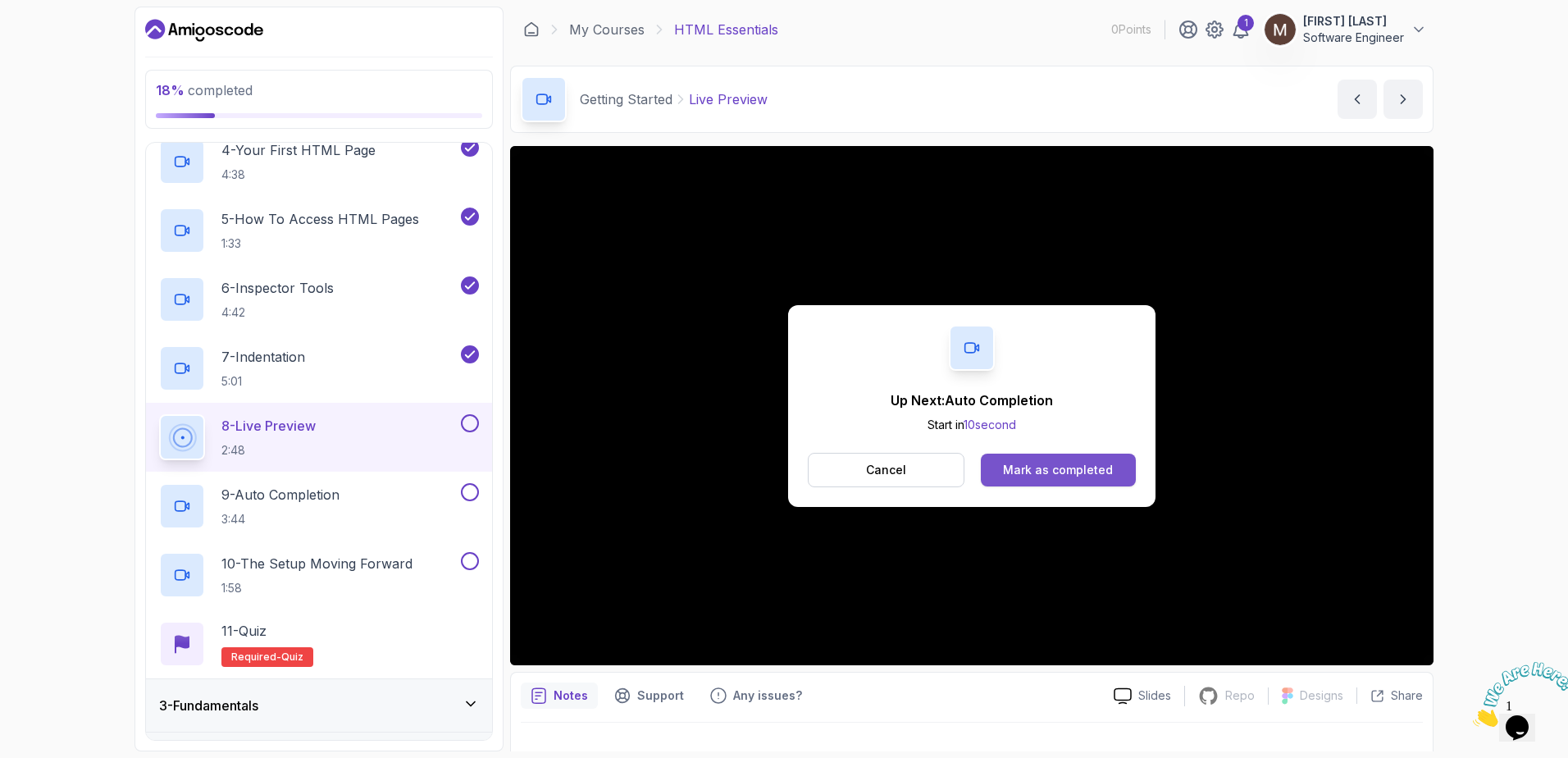 click on "Mark as completed" at bounding box center [1058, 470] 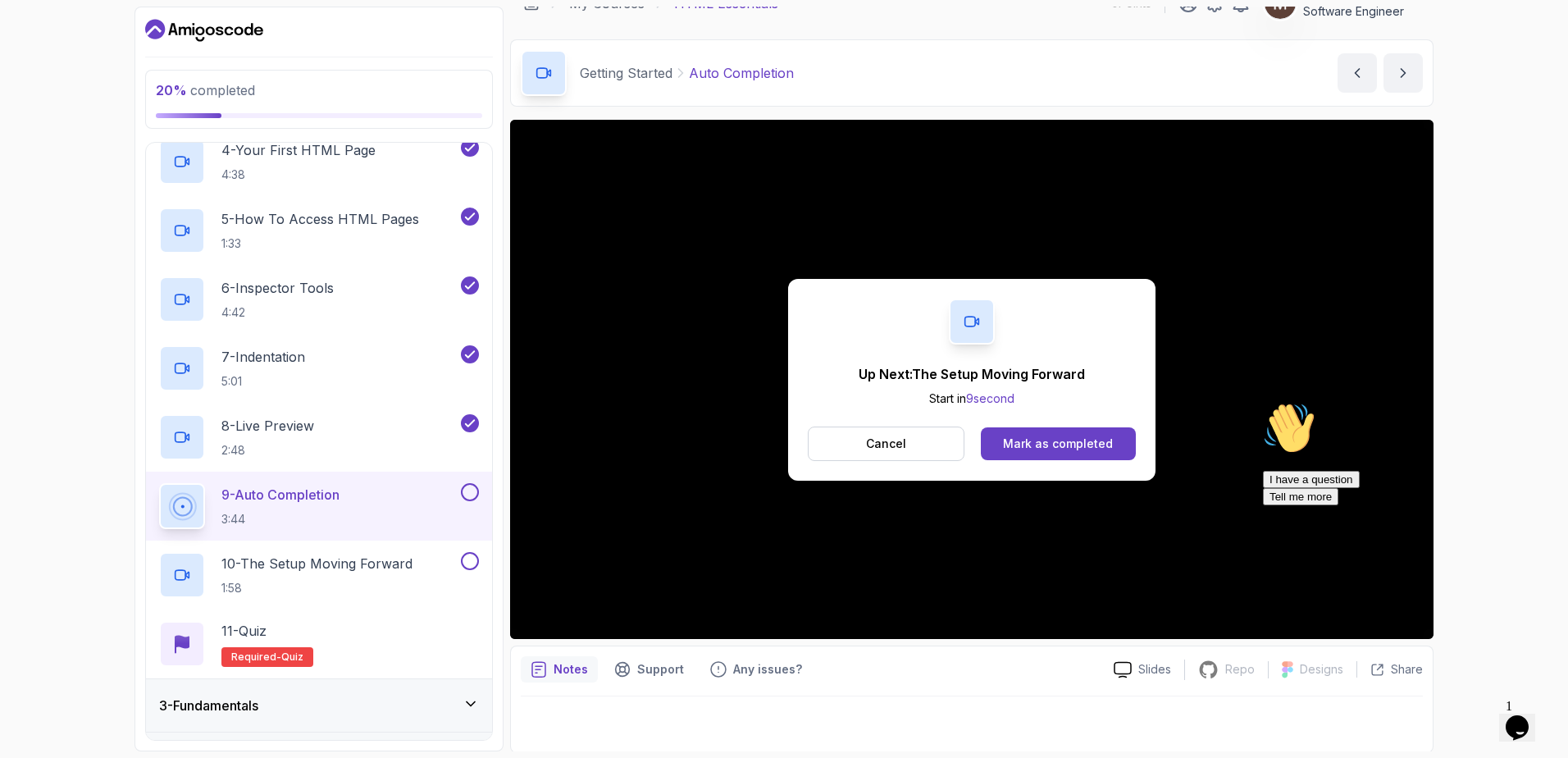 scroll, scrollTop: 28, scrollLeft: 0, axis: vertical 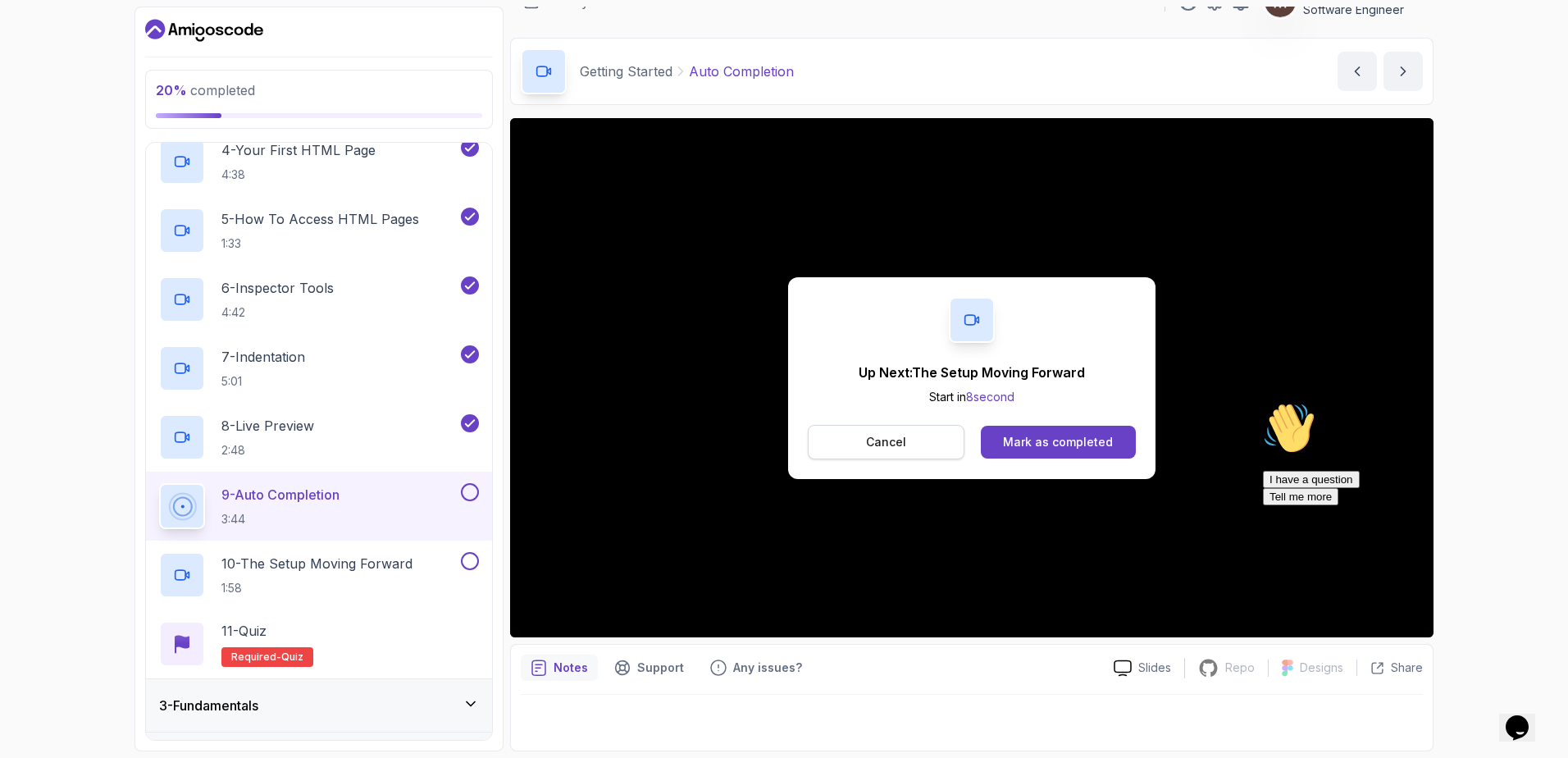 click on "Cancel" at bounding box center (886, 442) 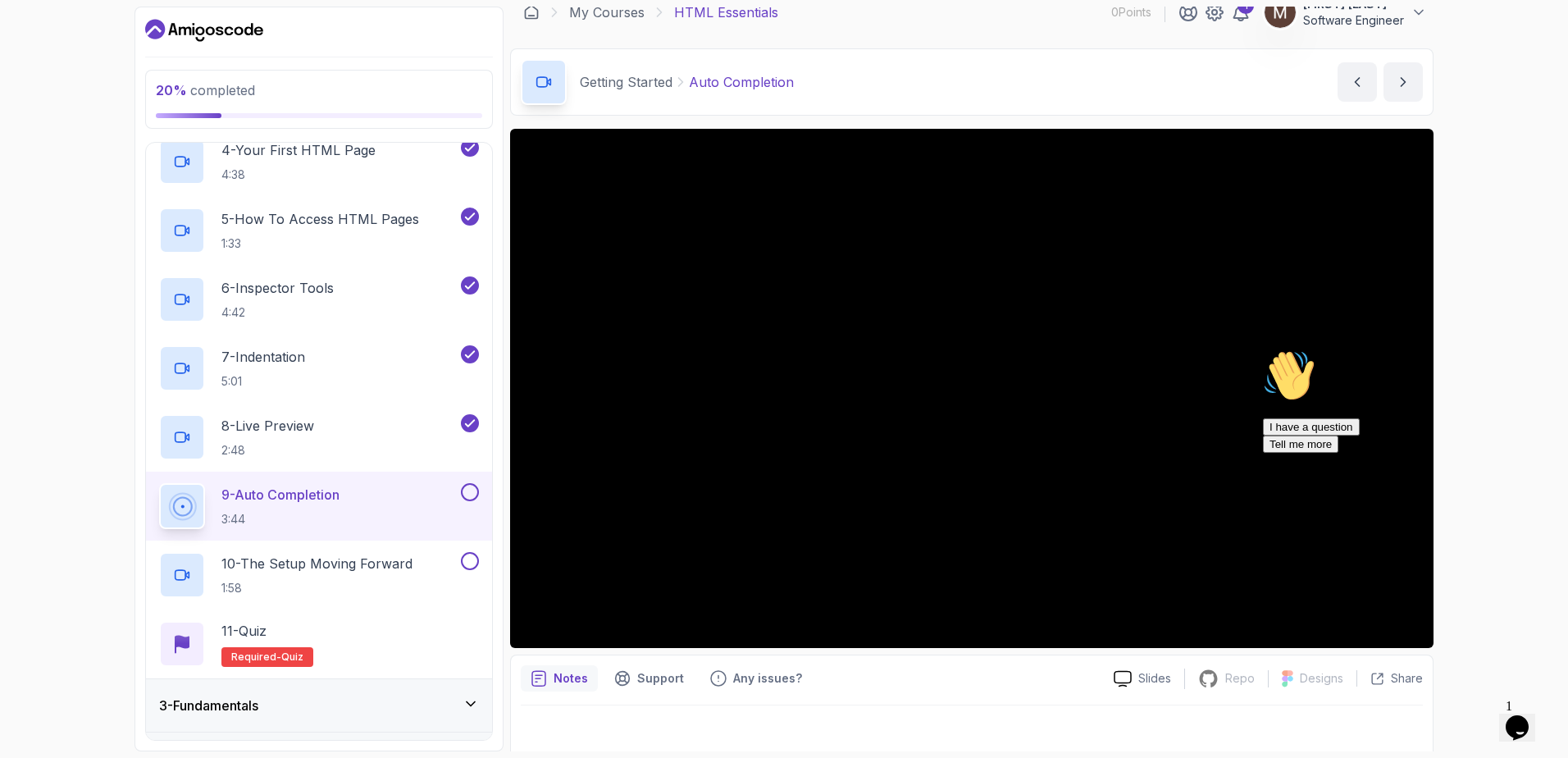 scroll, scrollTop: 0, scrollLeft: 0, axis: both 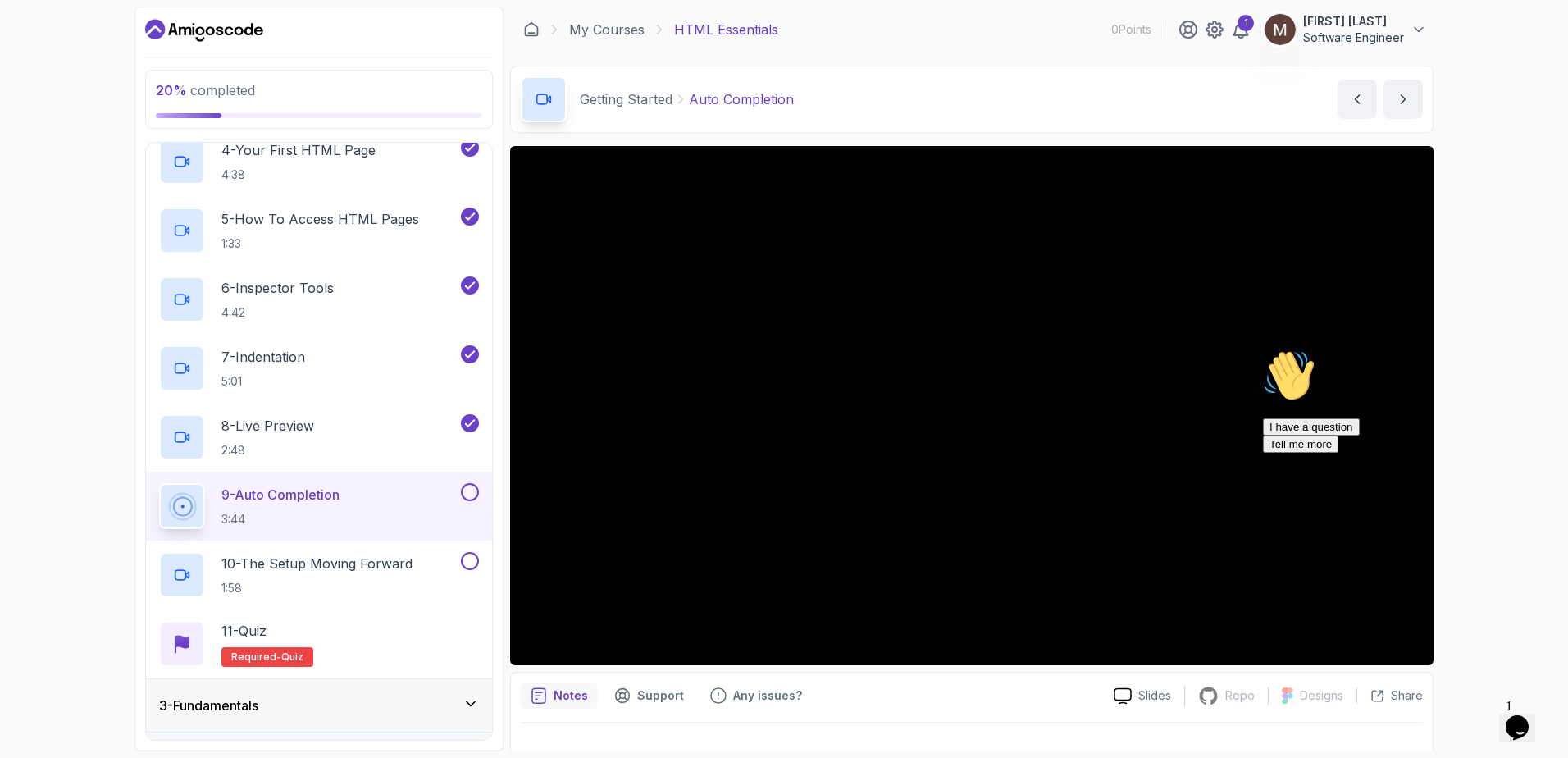 drag, startPoint x: 1539, startPoint y: 520, endPoint x: 2764, endPoint y: 868, distance: 1273.471 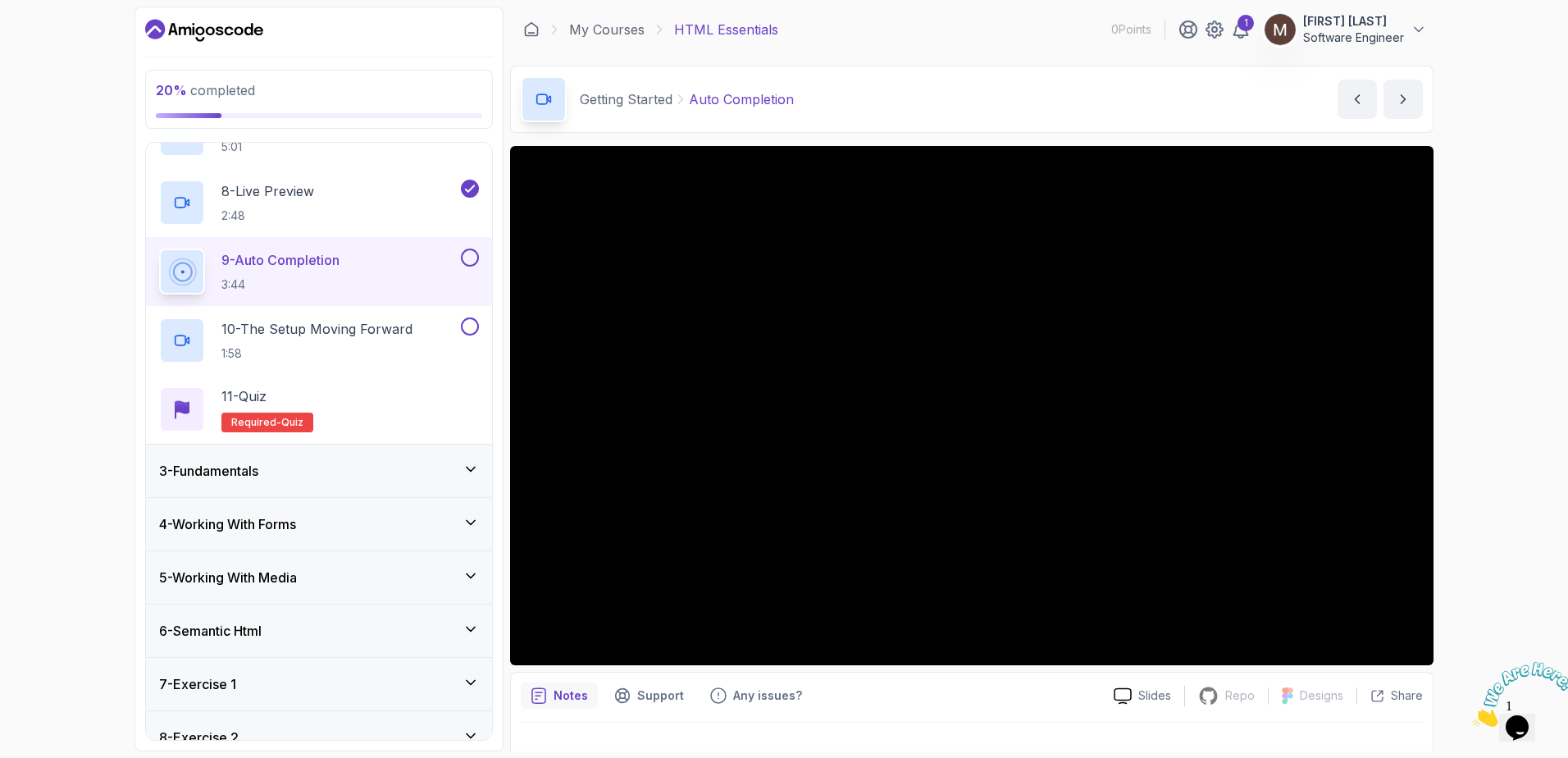 scroll, scrollTop: 656, scrollLeft: 0, axis: vertical 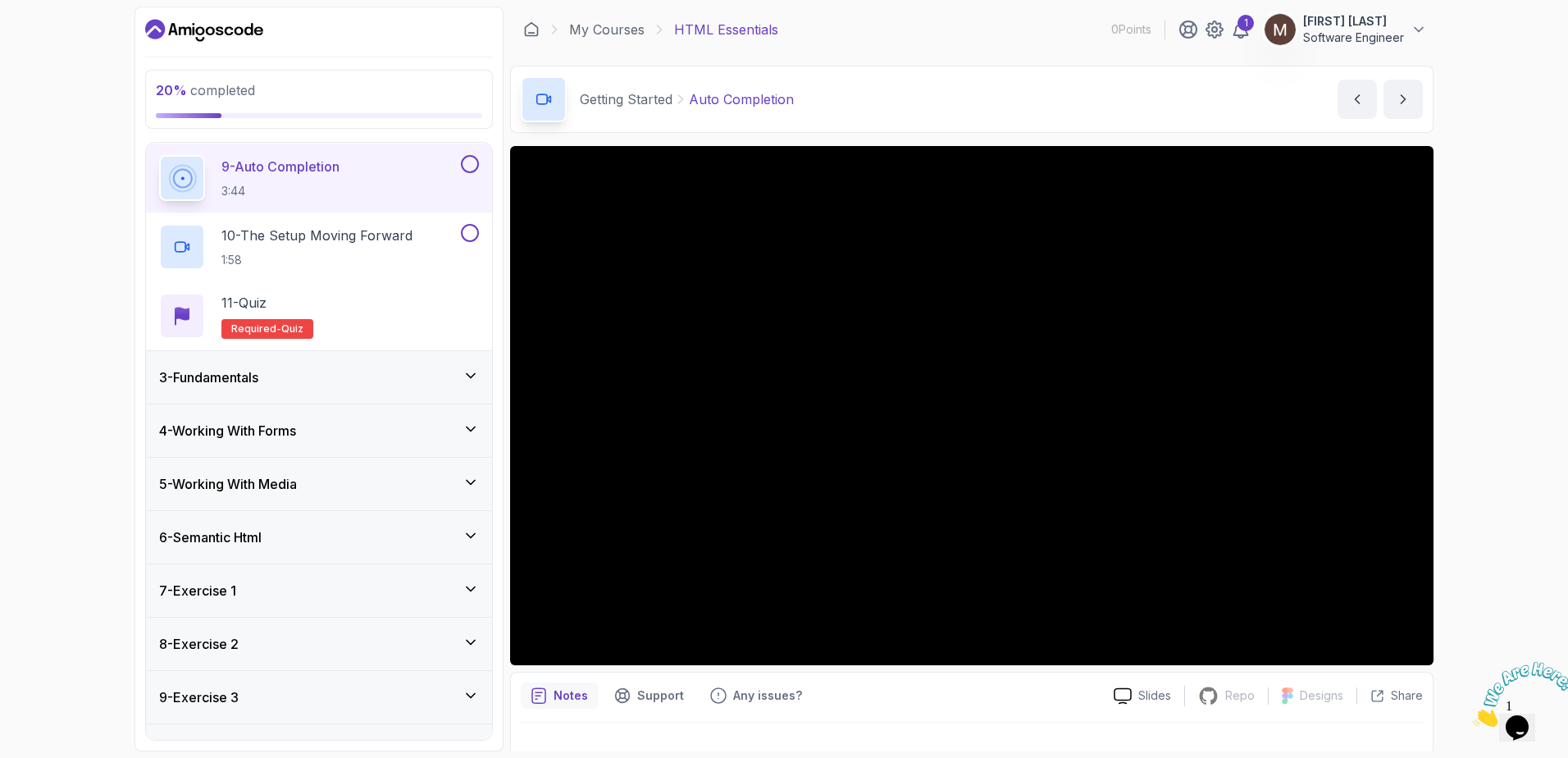 click on "3  -  Fundamentals" at bounding box center [319, 377] 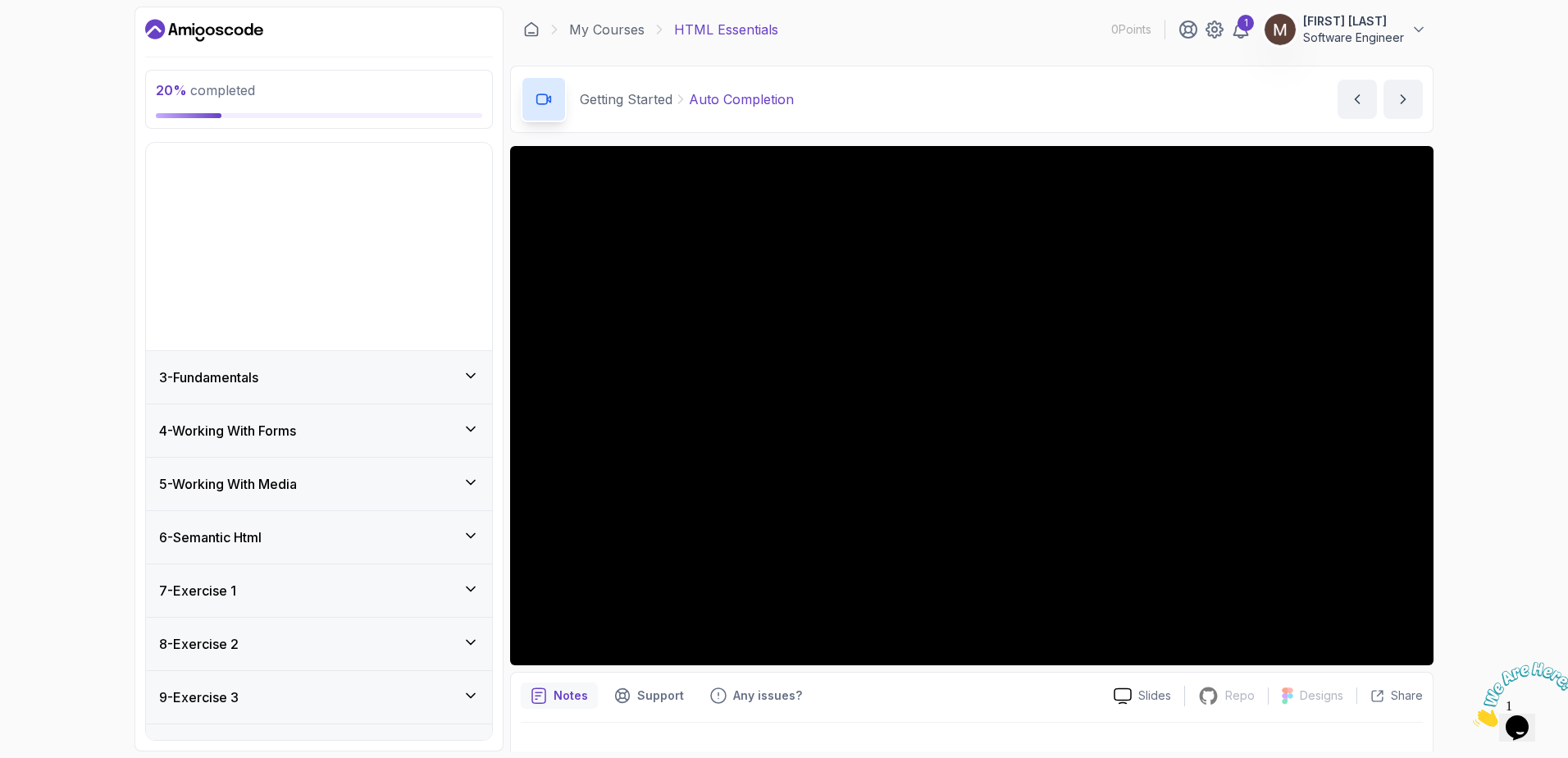 scroll, scrollTop: 0, scrollLeft: 0, axis: both 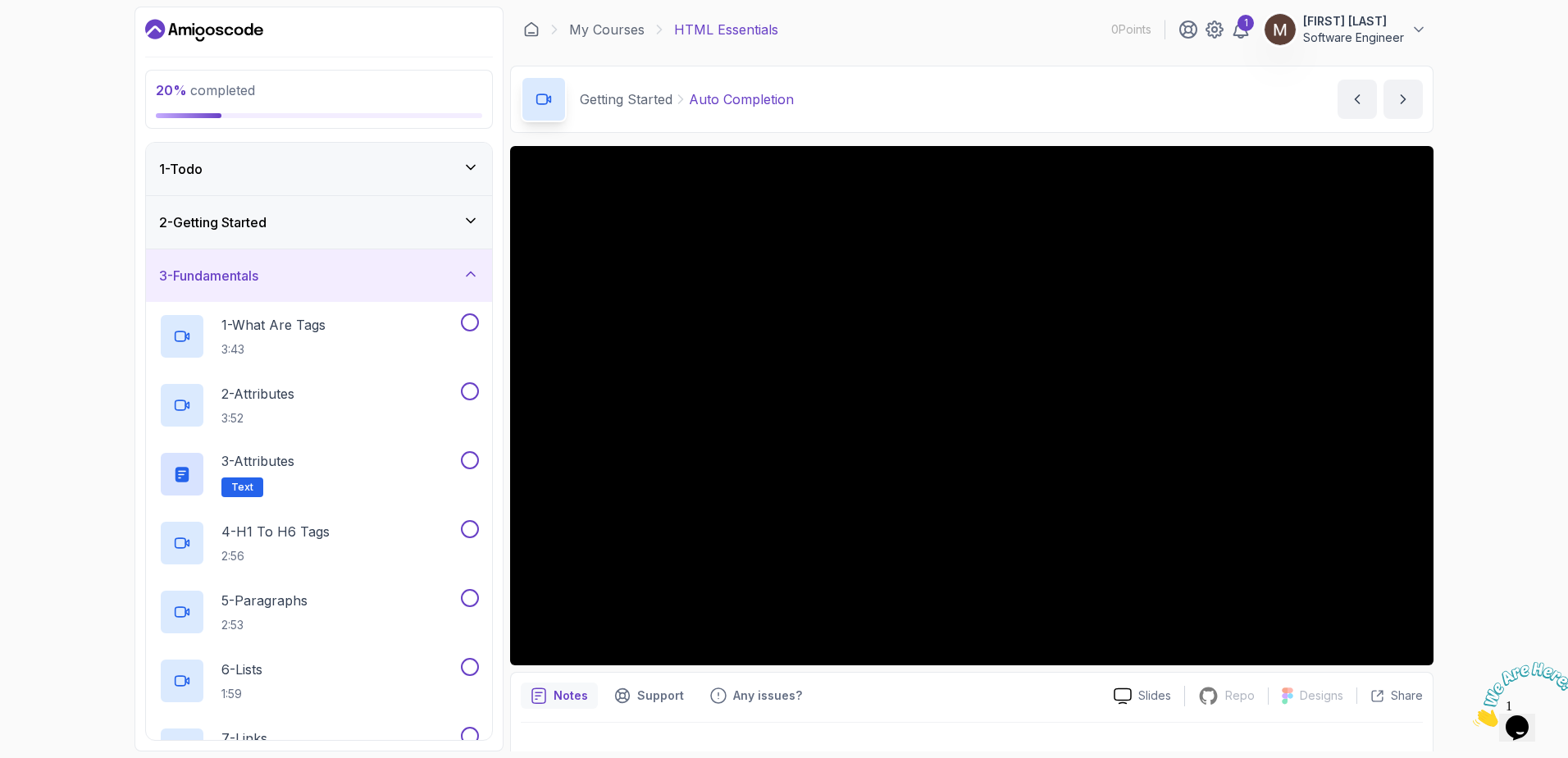 click 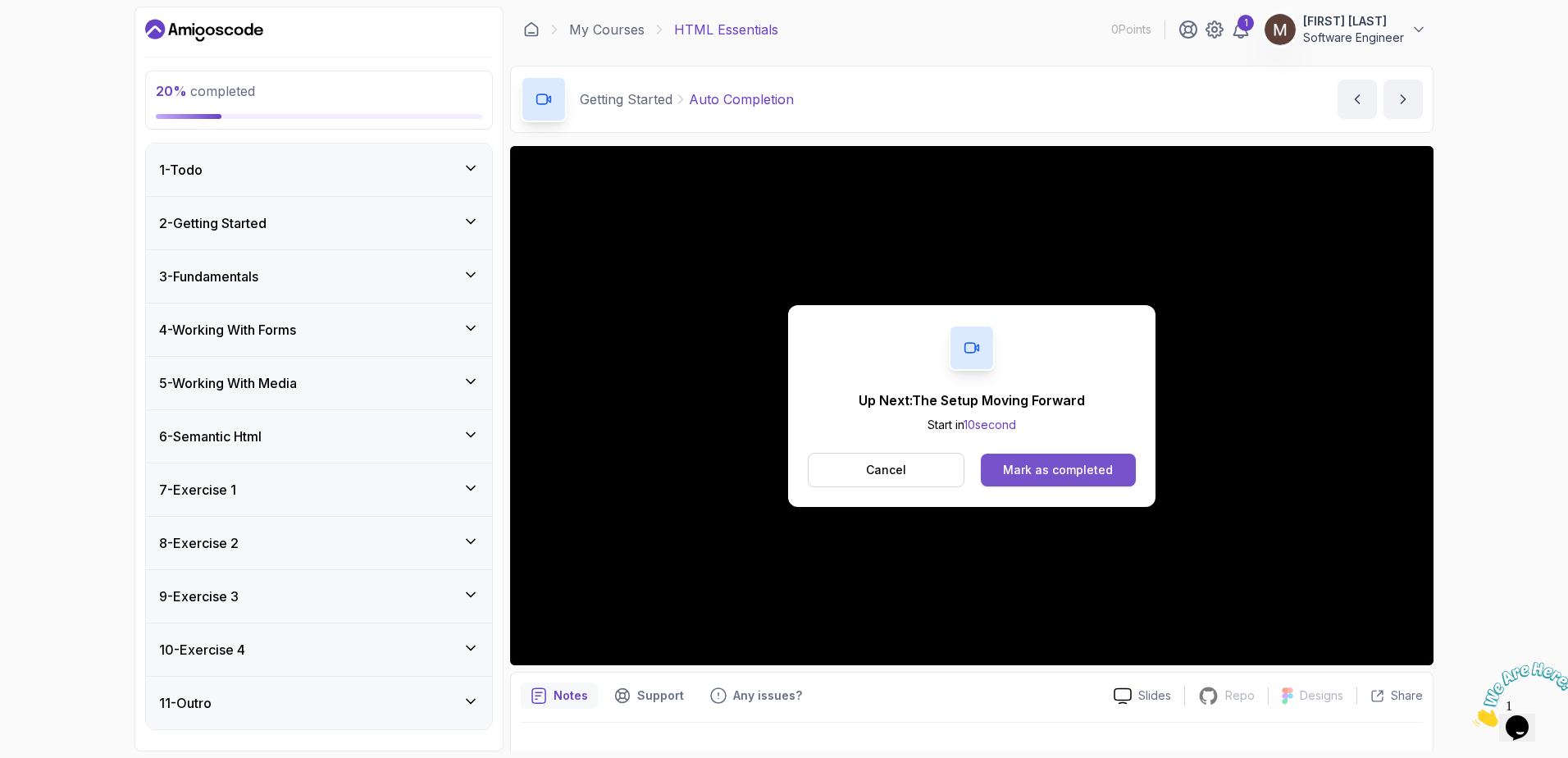 click on "Mark as completed" at bounding box center [1058, 470] 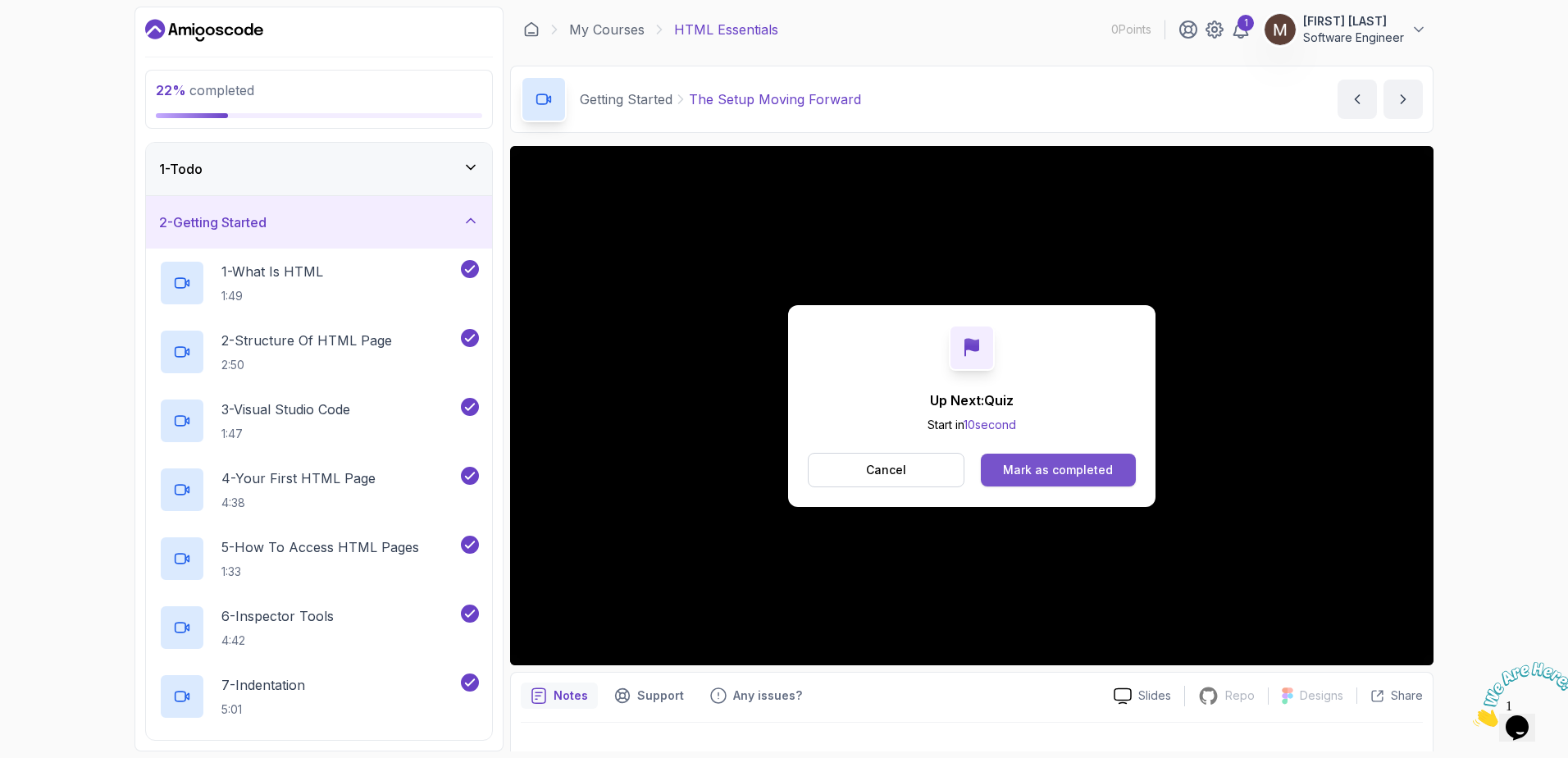 click on "Mark as completed" at bounding box center (1058, 470) 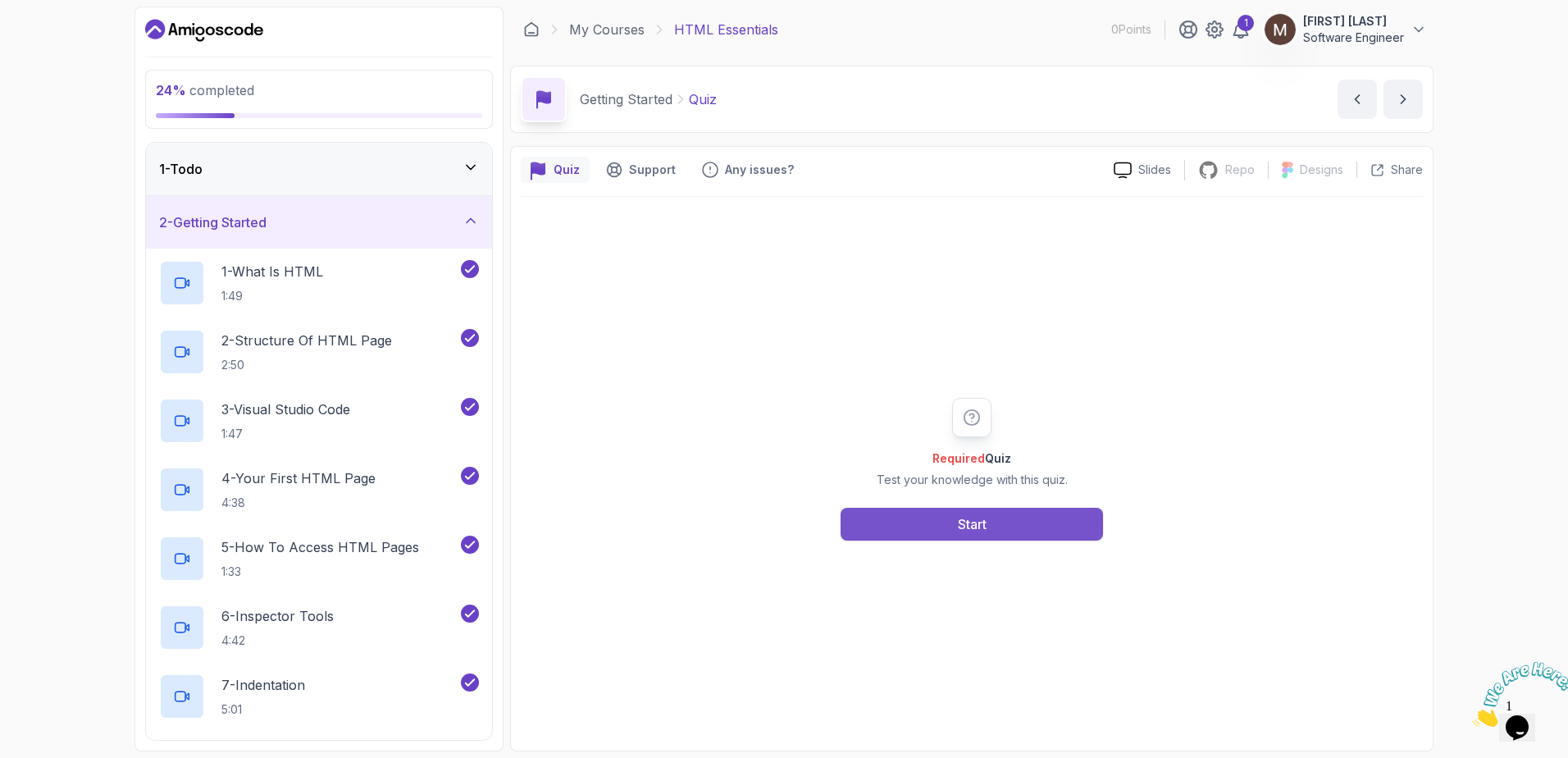 click on "Start" at bounding box center [972, 524] 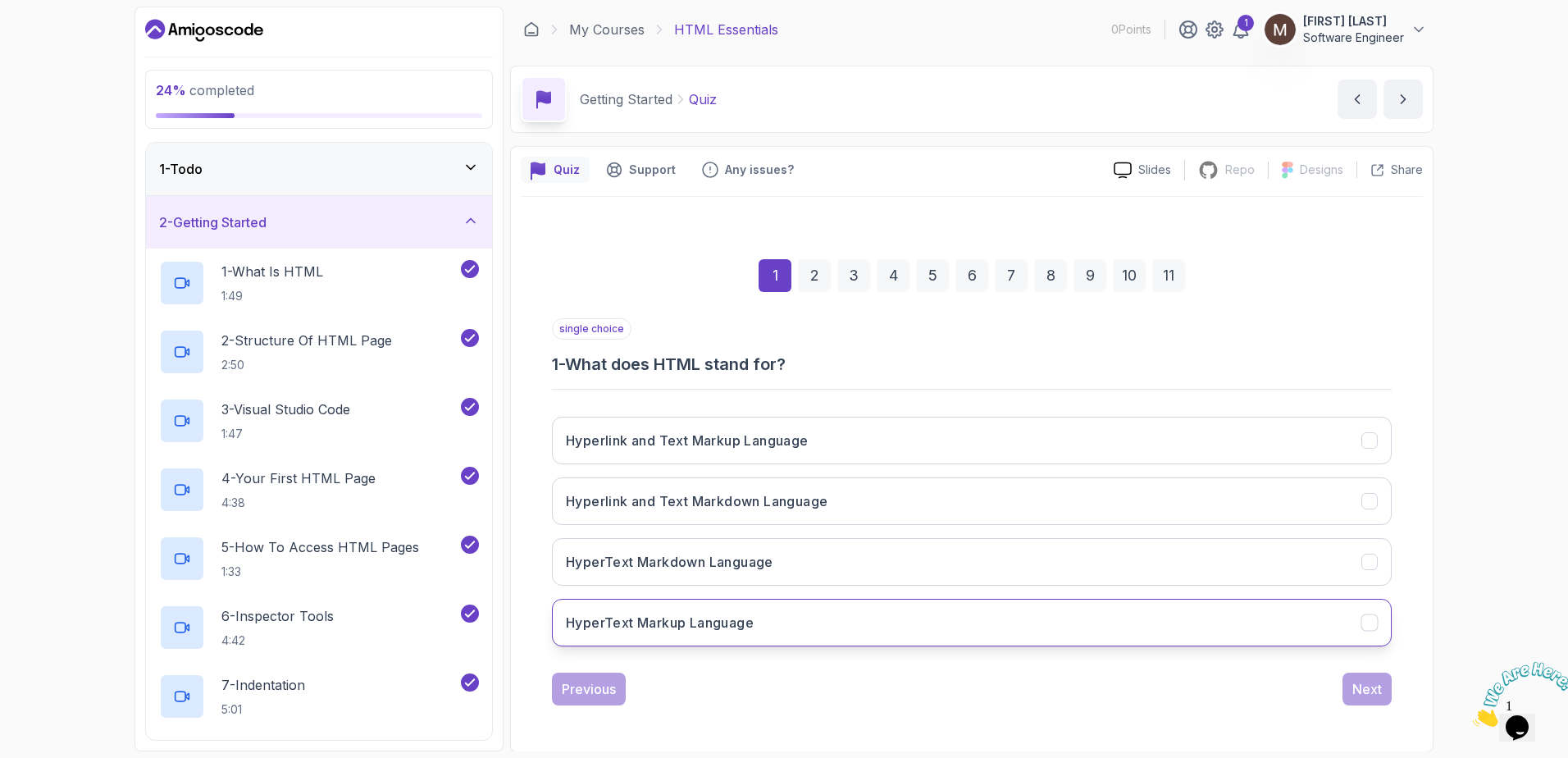 click on "HyperText Markup Language" at bounding box center (659, 623) 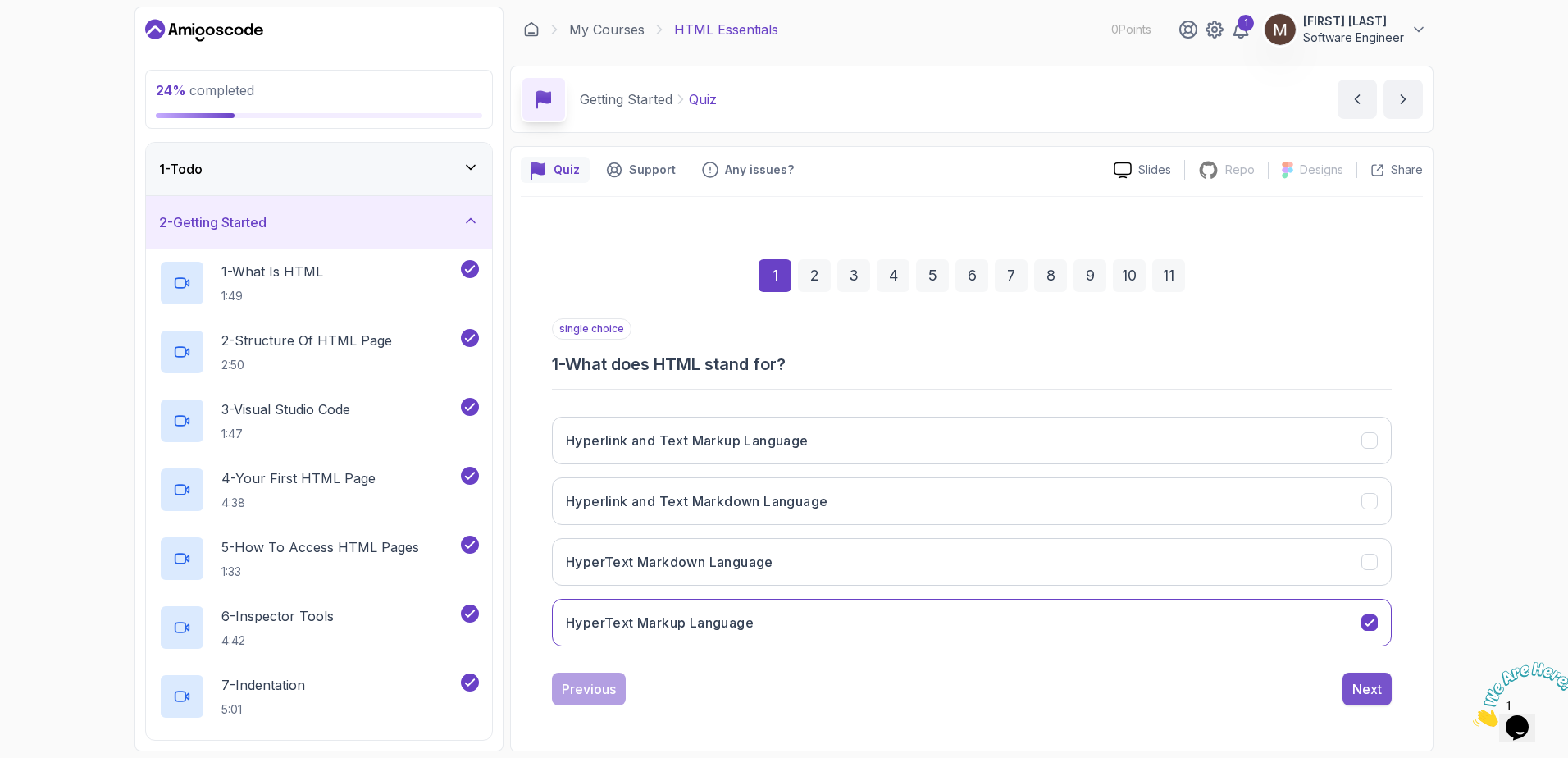click on "Next" at bounding box center [1367, 689] 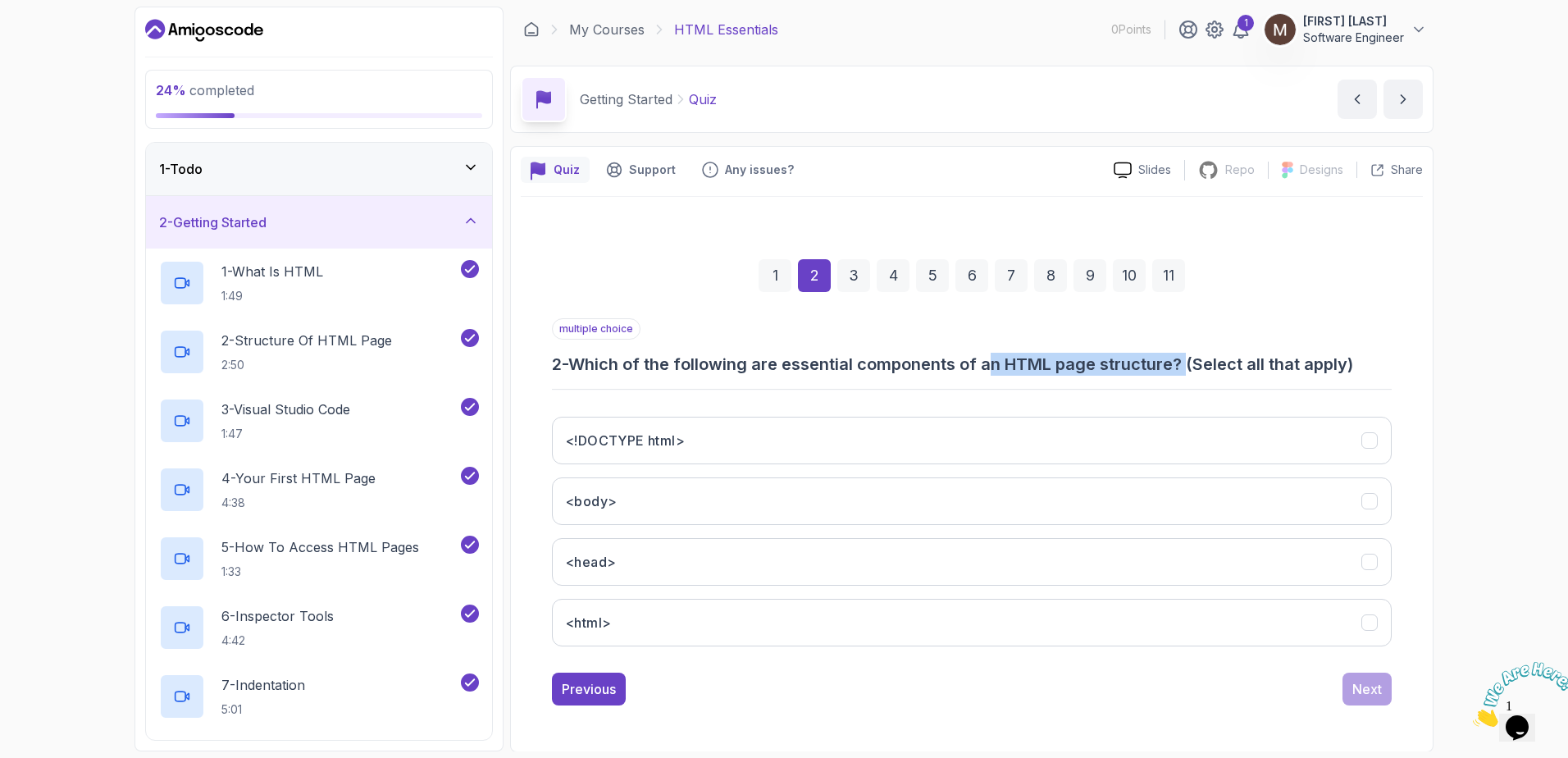 drag, startPoint x: 1005, startPoint y: 347, endPoint x: 1192, endPoint y: 361, distance: 187.52333 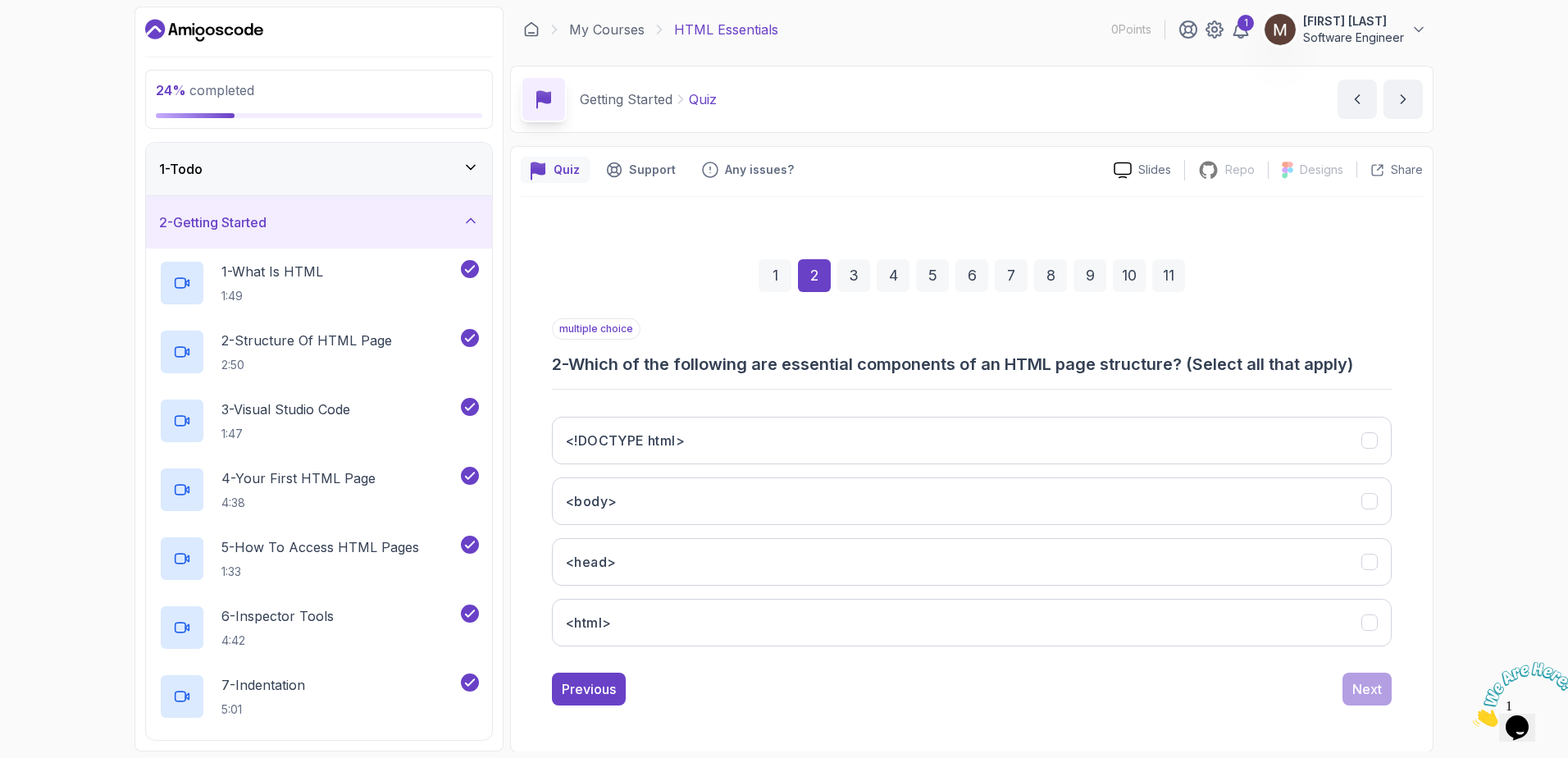drag, startPoint x: 1192, startPoint y: 361, endPoint x: 1248, endPoint y: 360, distance: 56.008928 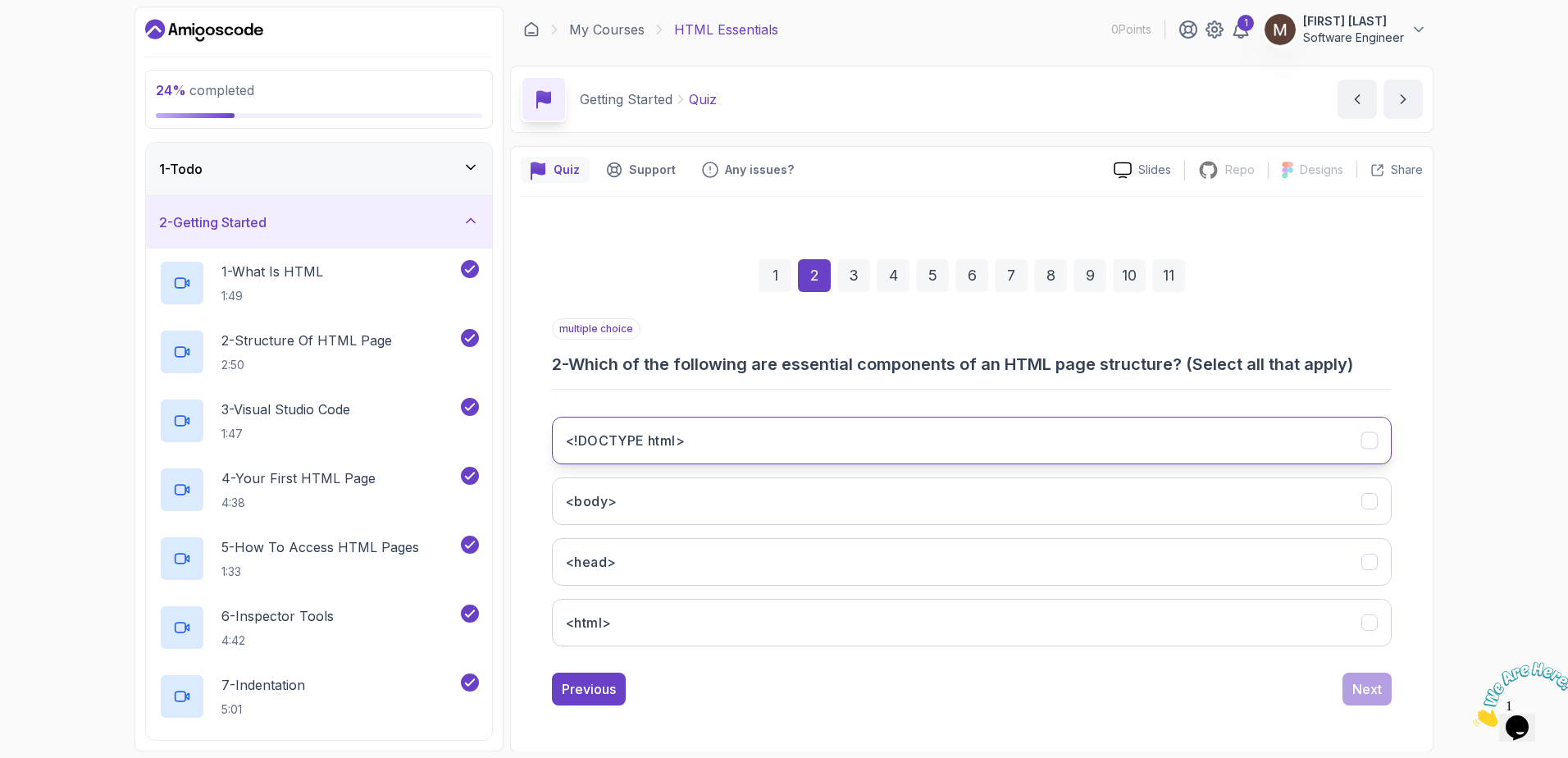 click on "<!DOCTYPE html>" at bounding box center (625, 441) 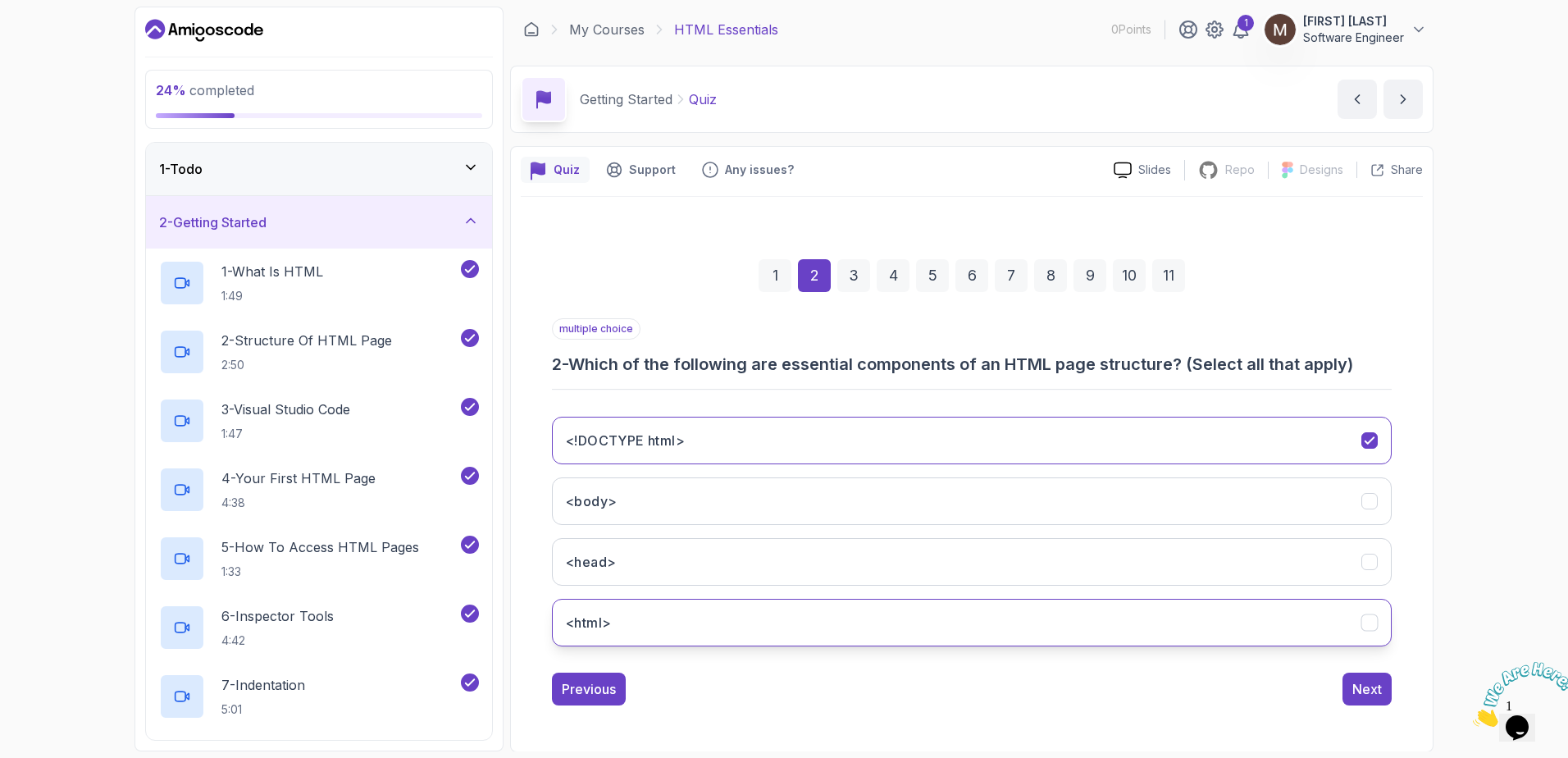 click on "<html>" at bounding box center (972, 623) 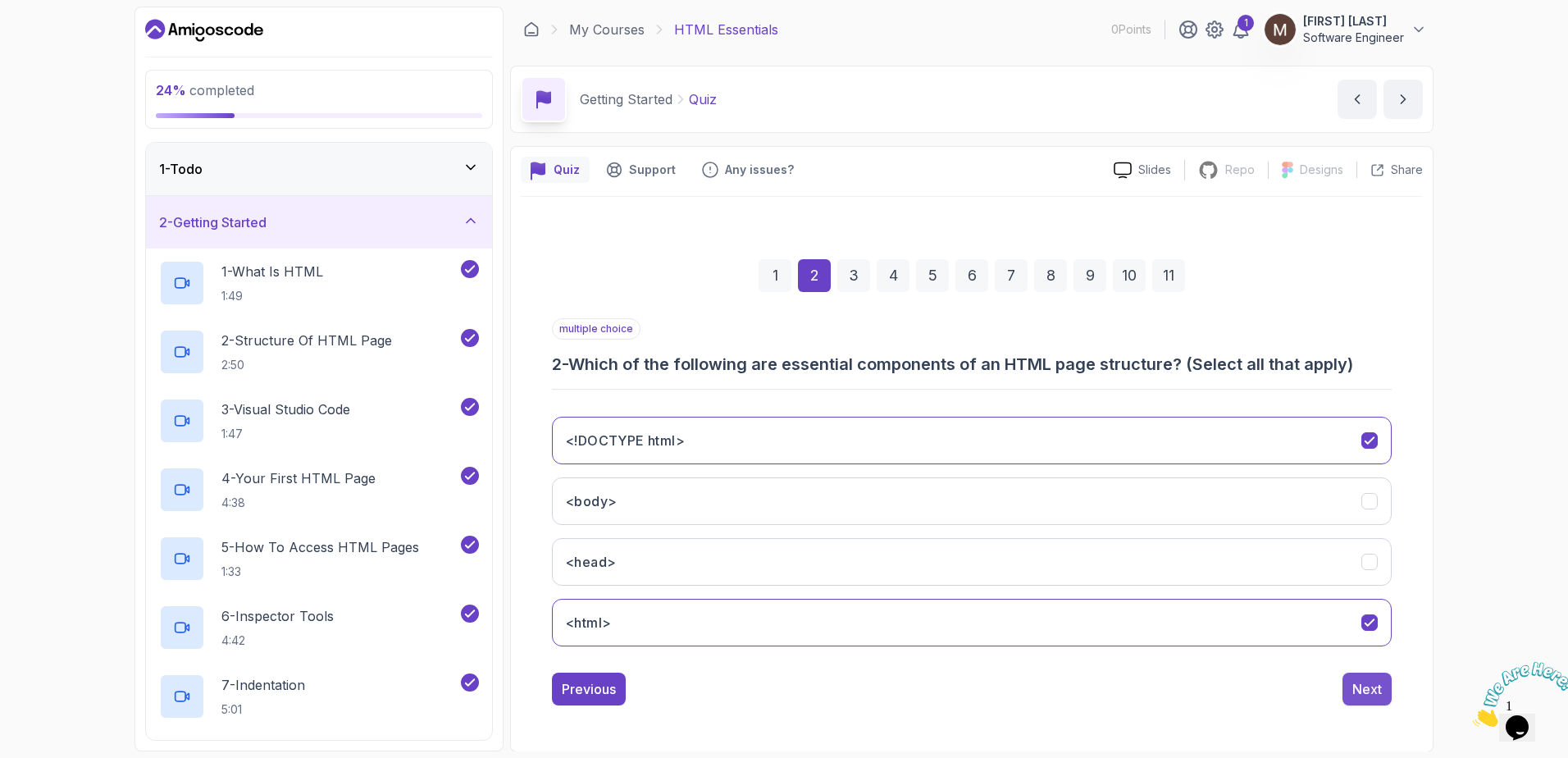 click on "Next" at bounding box center [1367, 689] 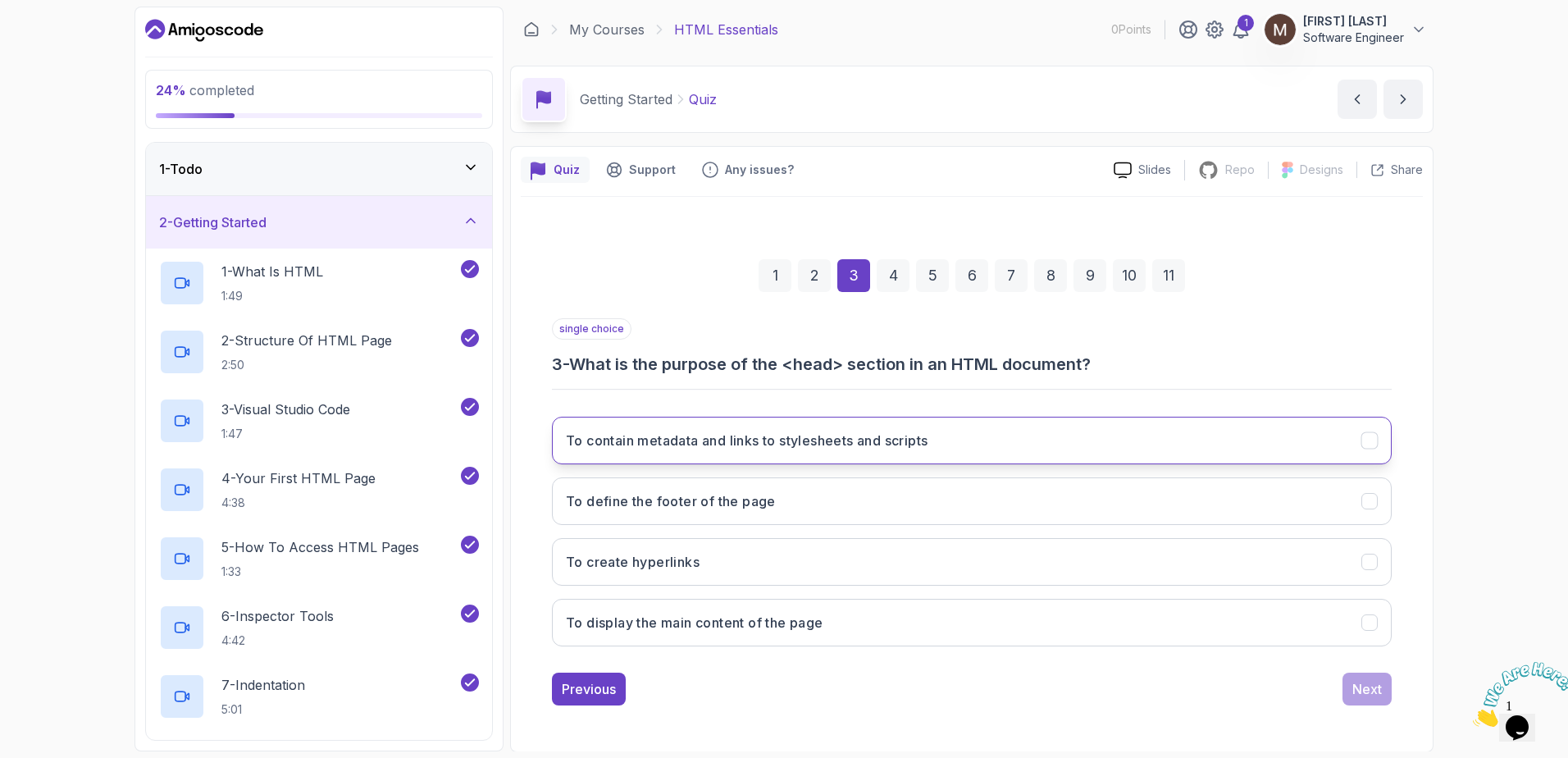 click on "To contain metadata and links to stylesheets and scripts" at bounding box center [746, 441] 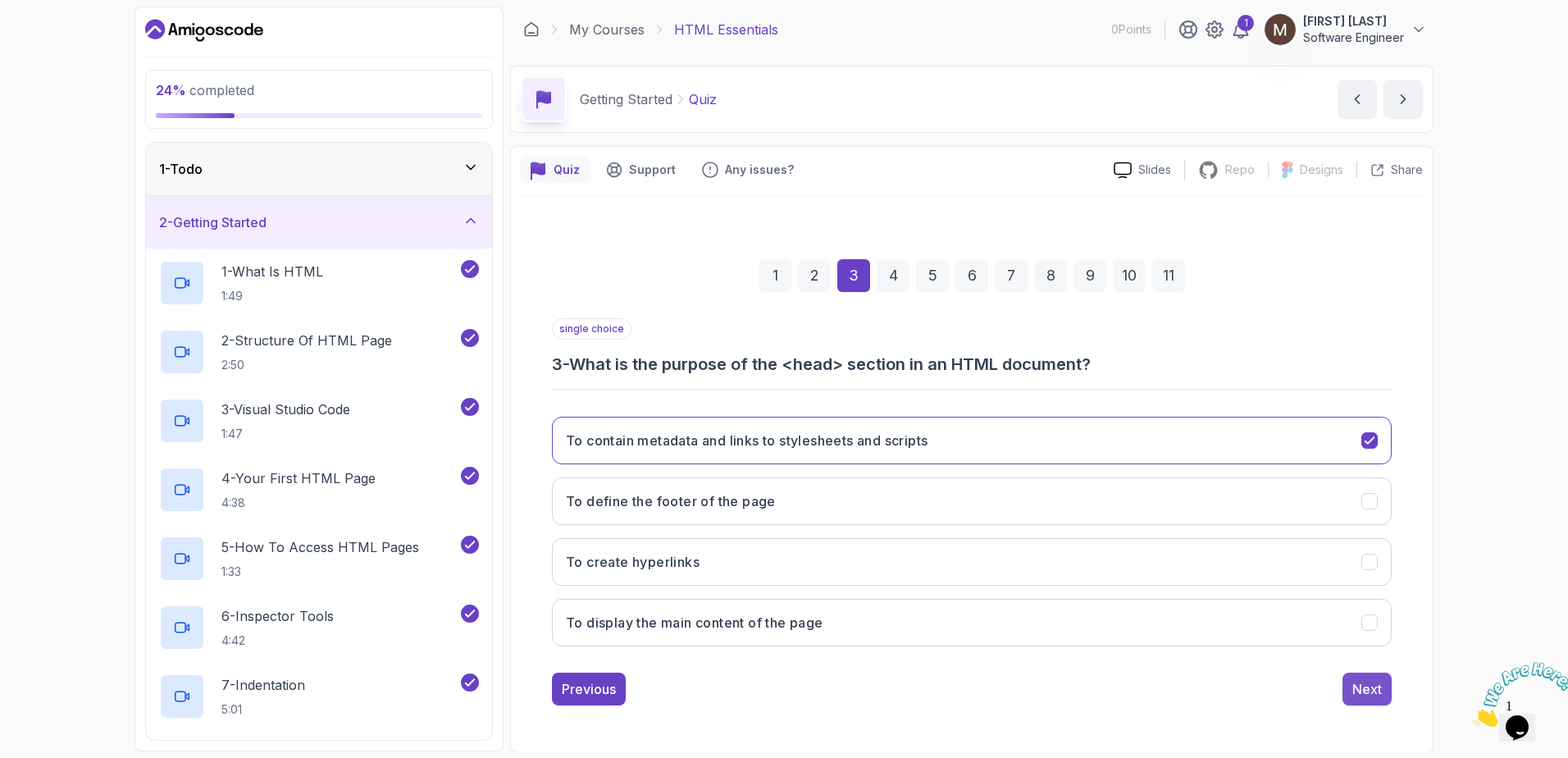 click on "Next" at bounding box center [1367, 689] 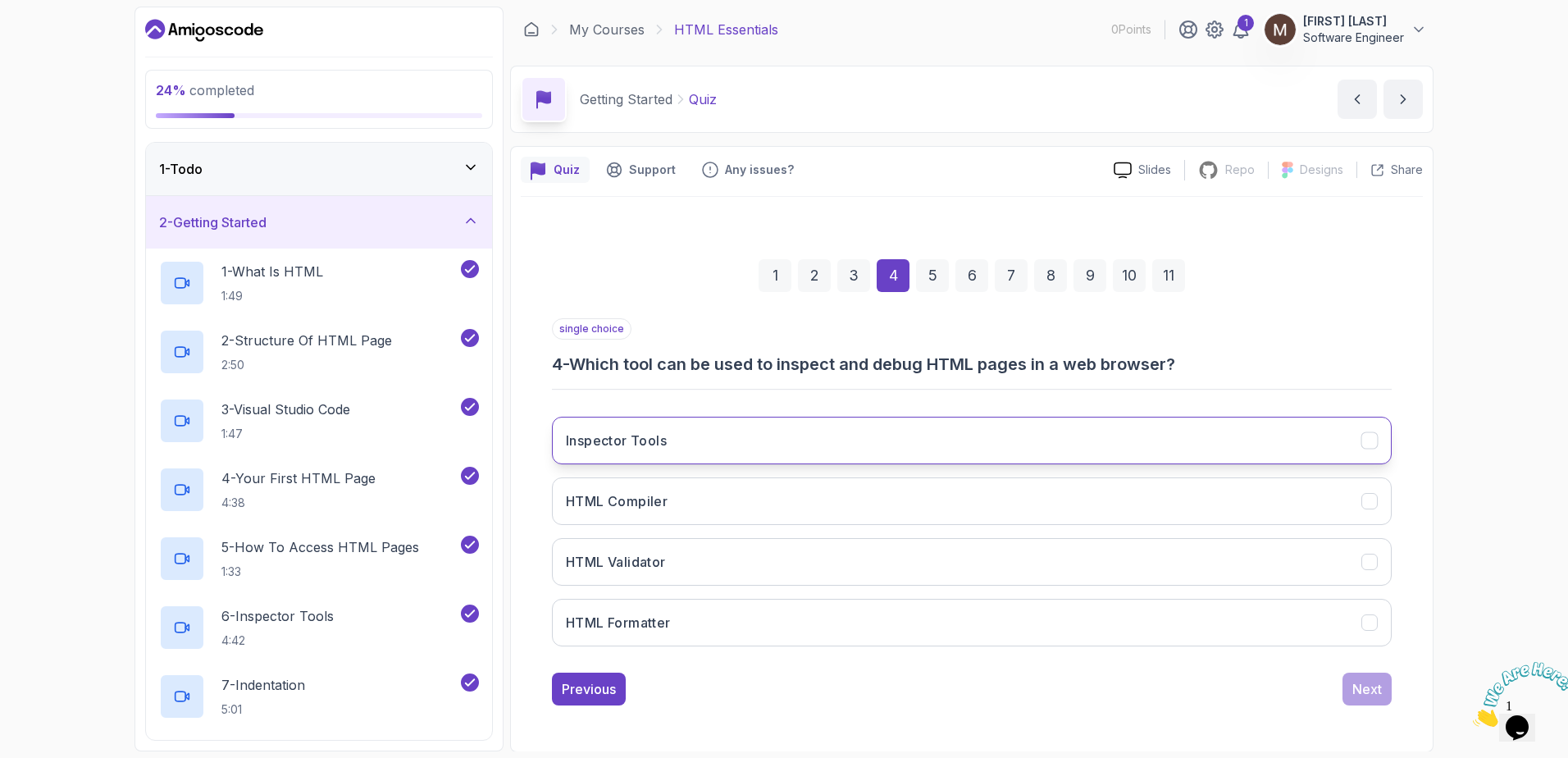 click on "Inspector Tools" at bounding box center (972, 441) 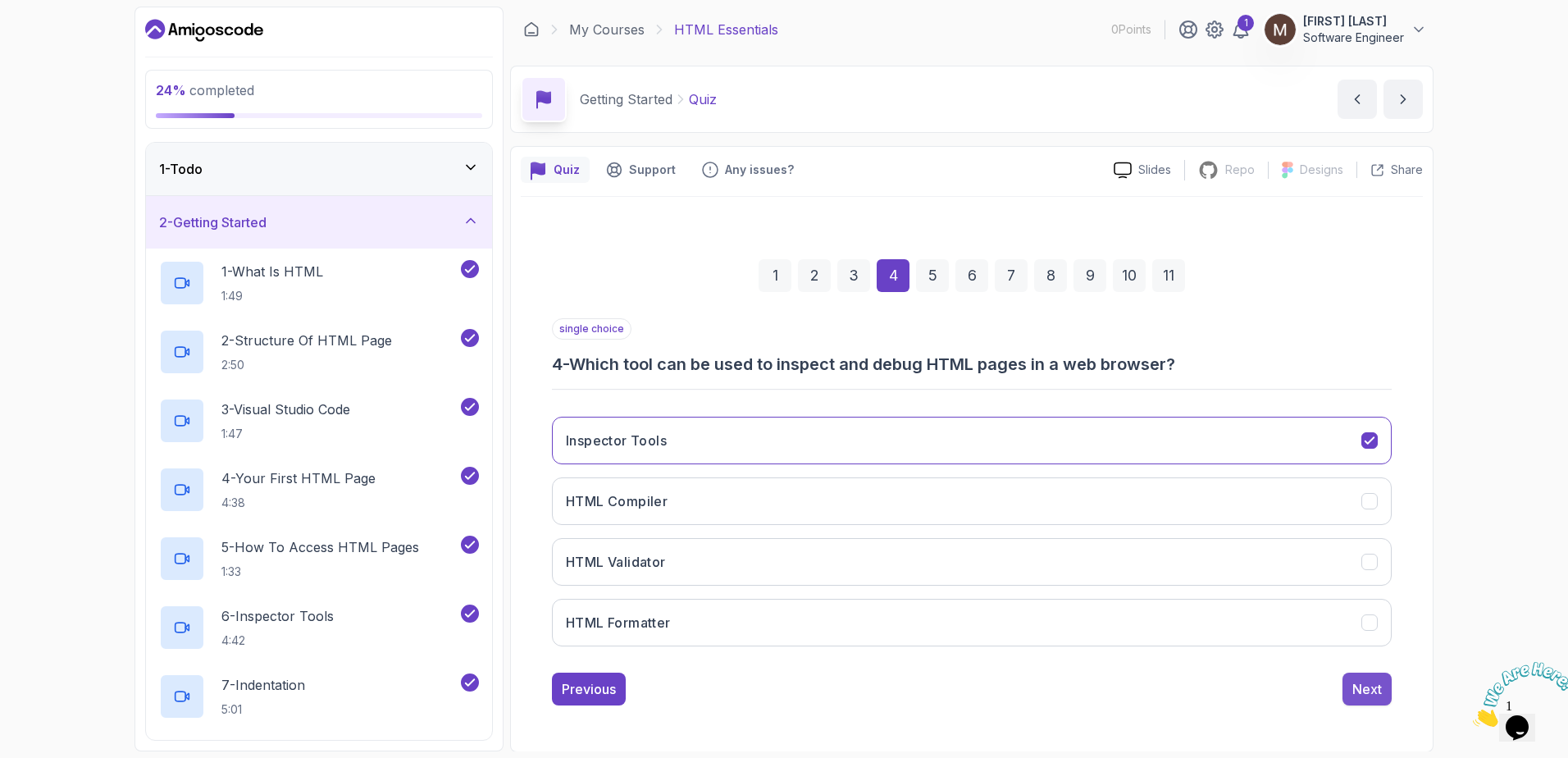 click on "Next" at bounding box center (1367, 689) 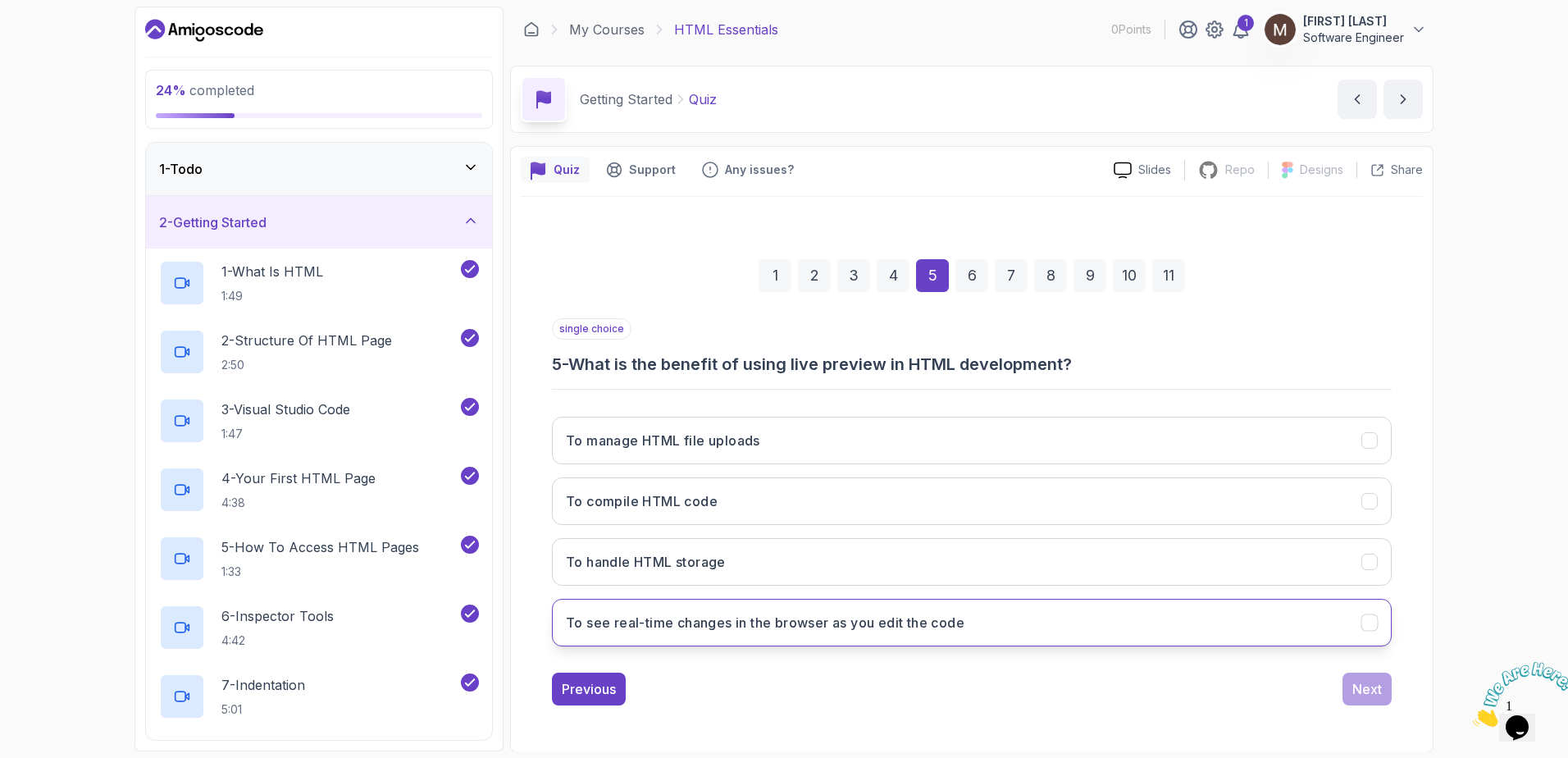 click on "To see real-time changes in the browser as you edit the code" at bounding box center (765, 623) 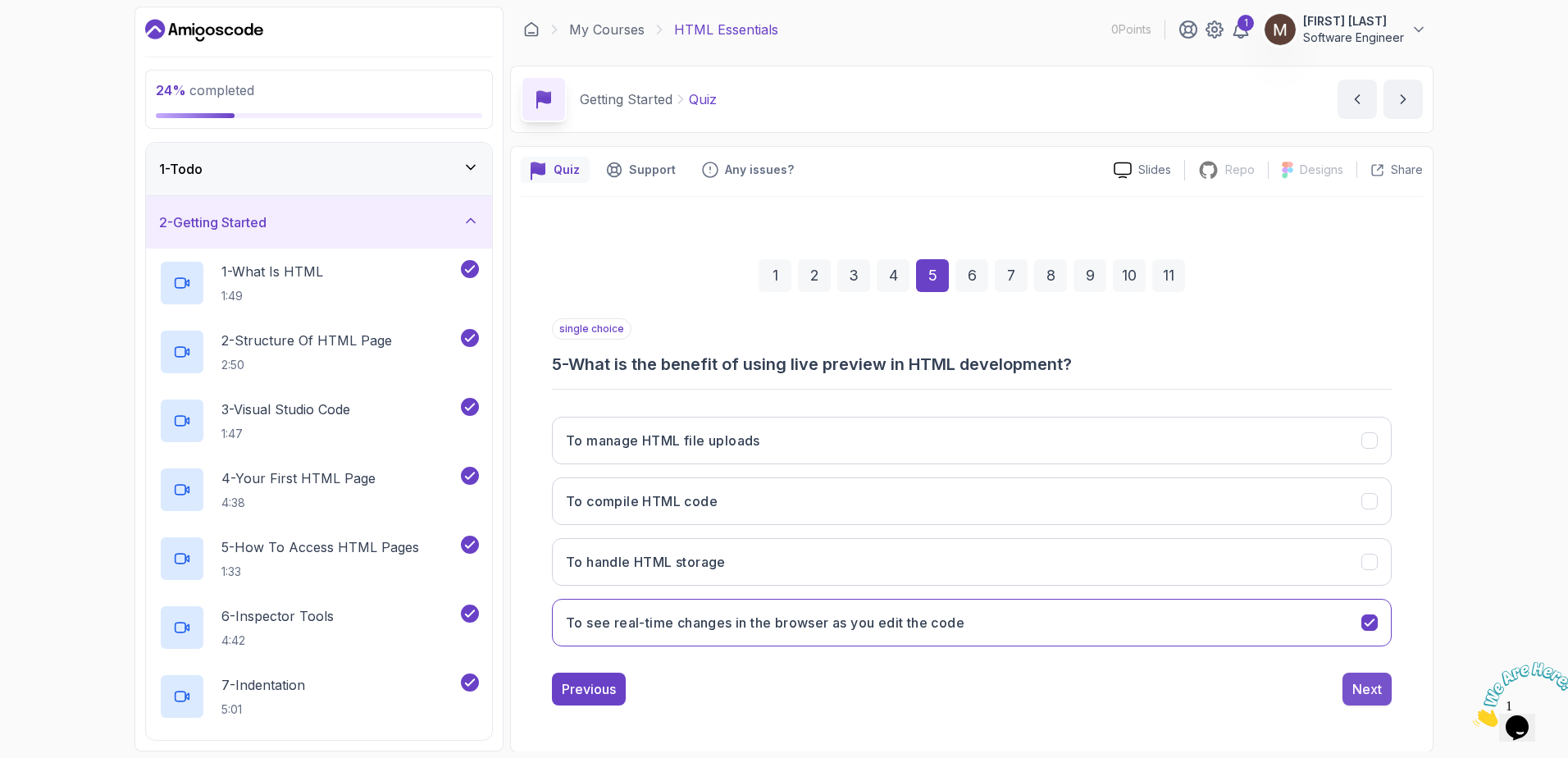 click on "Next" at bounding box center [1367, 689] 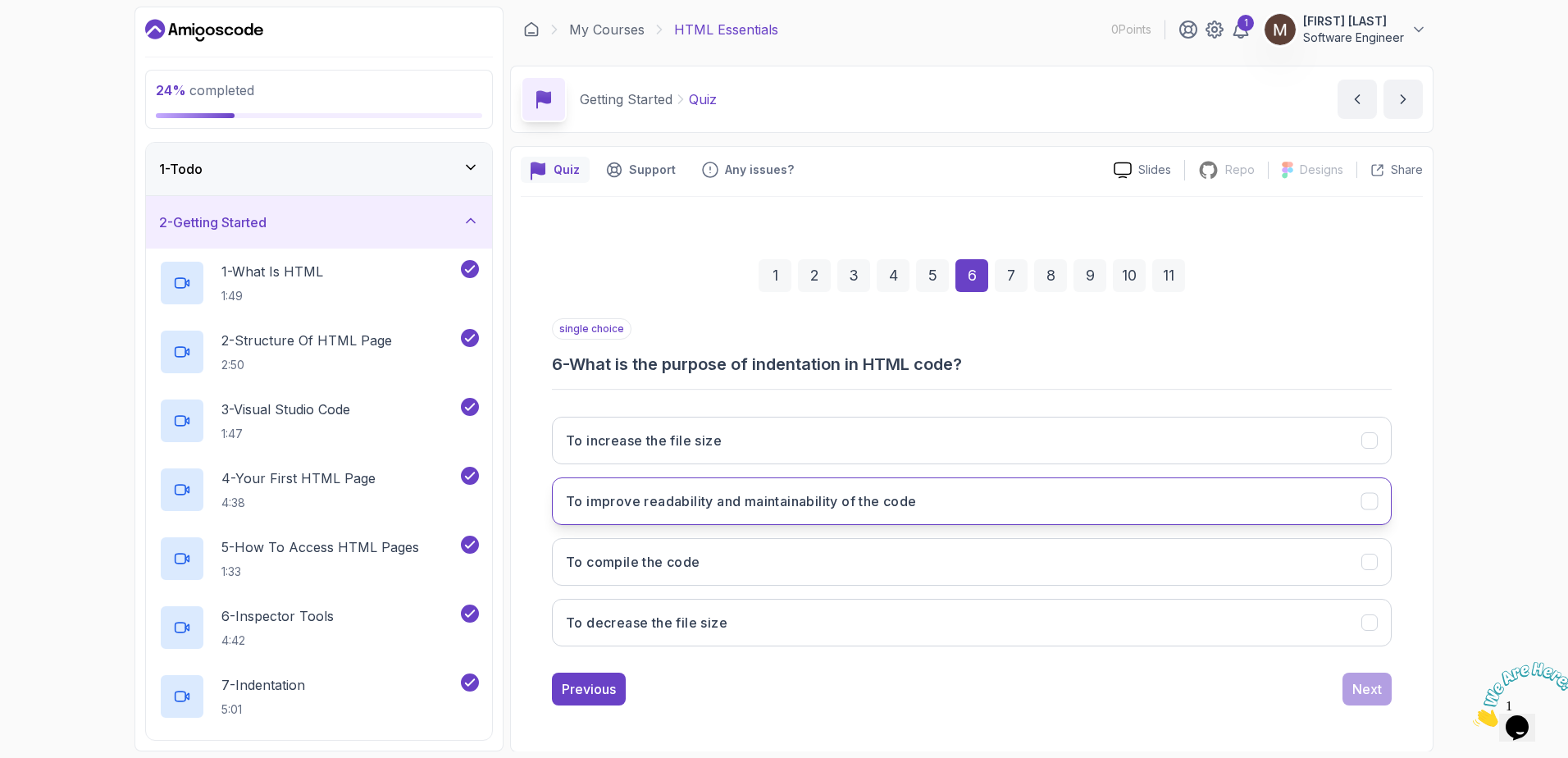 click on "To improve readability and maintainability of the code" at bounding box center [741, 501] 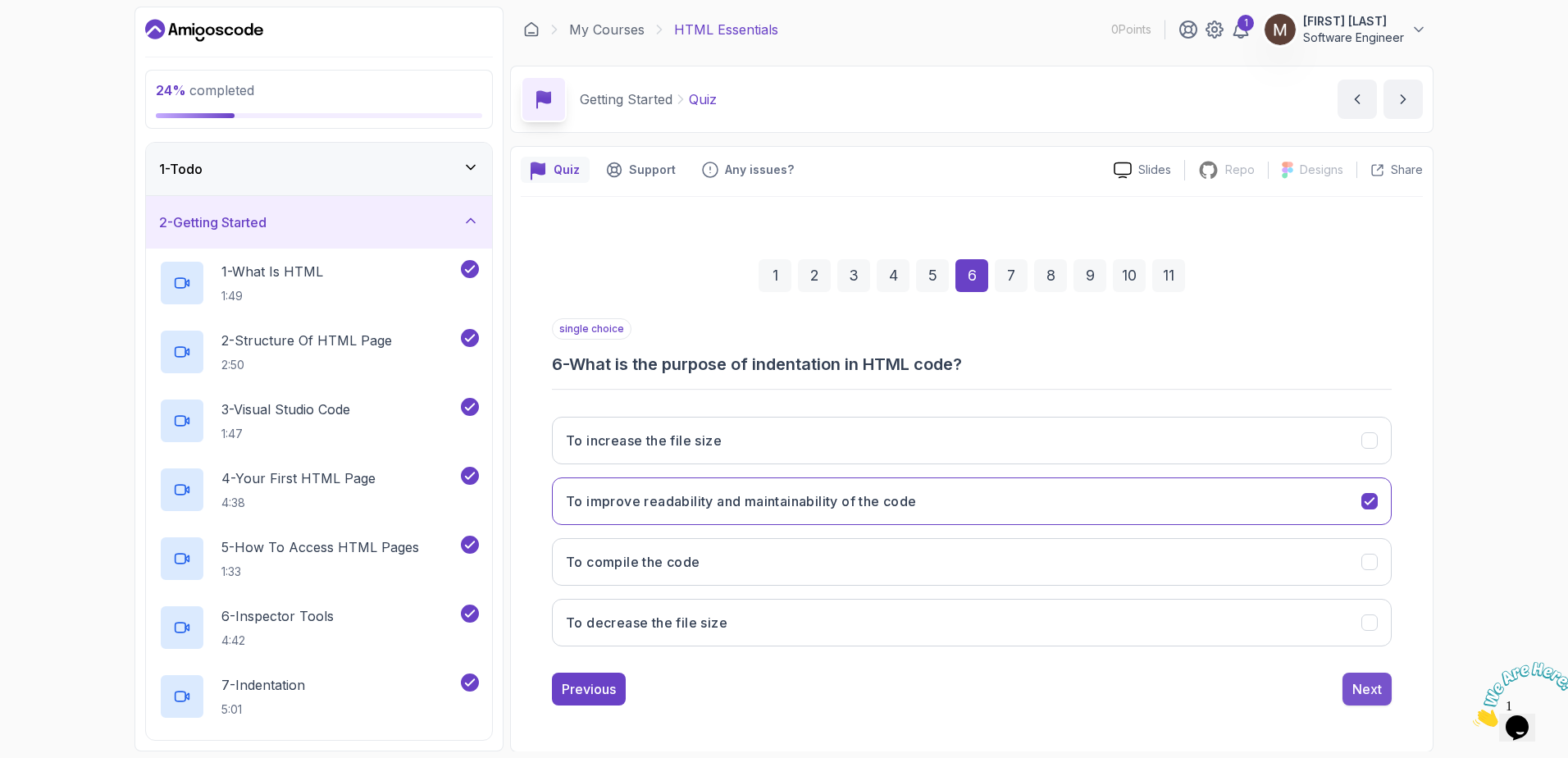 click on "Next" at bounding box center [1367, 689] 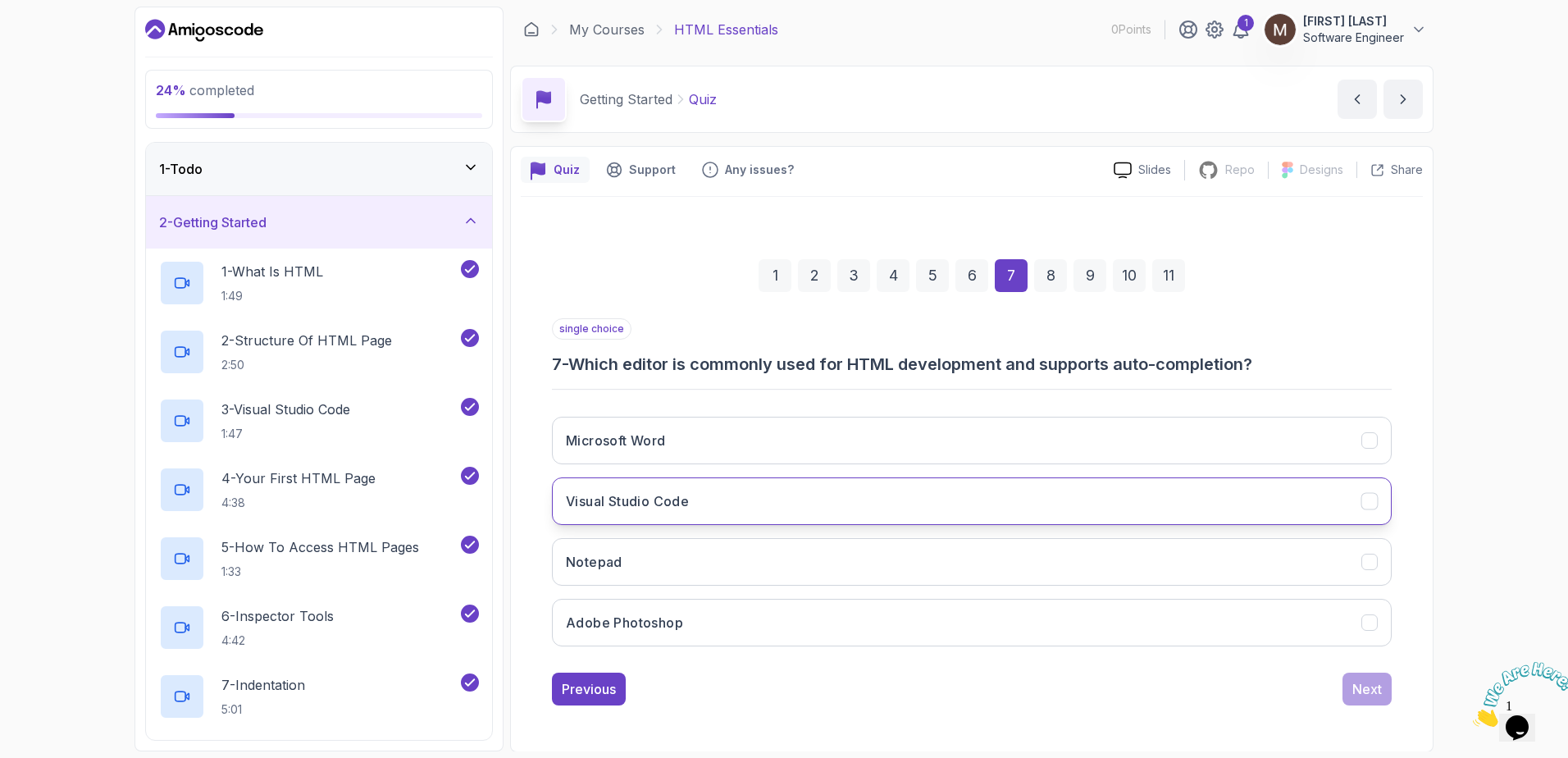 click on "Visual Studio Code" at bounding box center [972, 501] 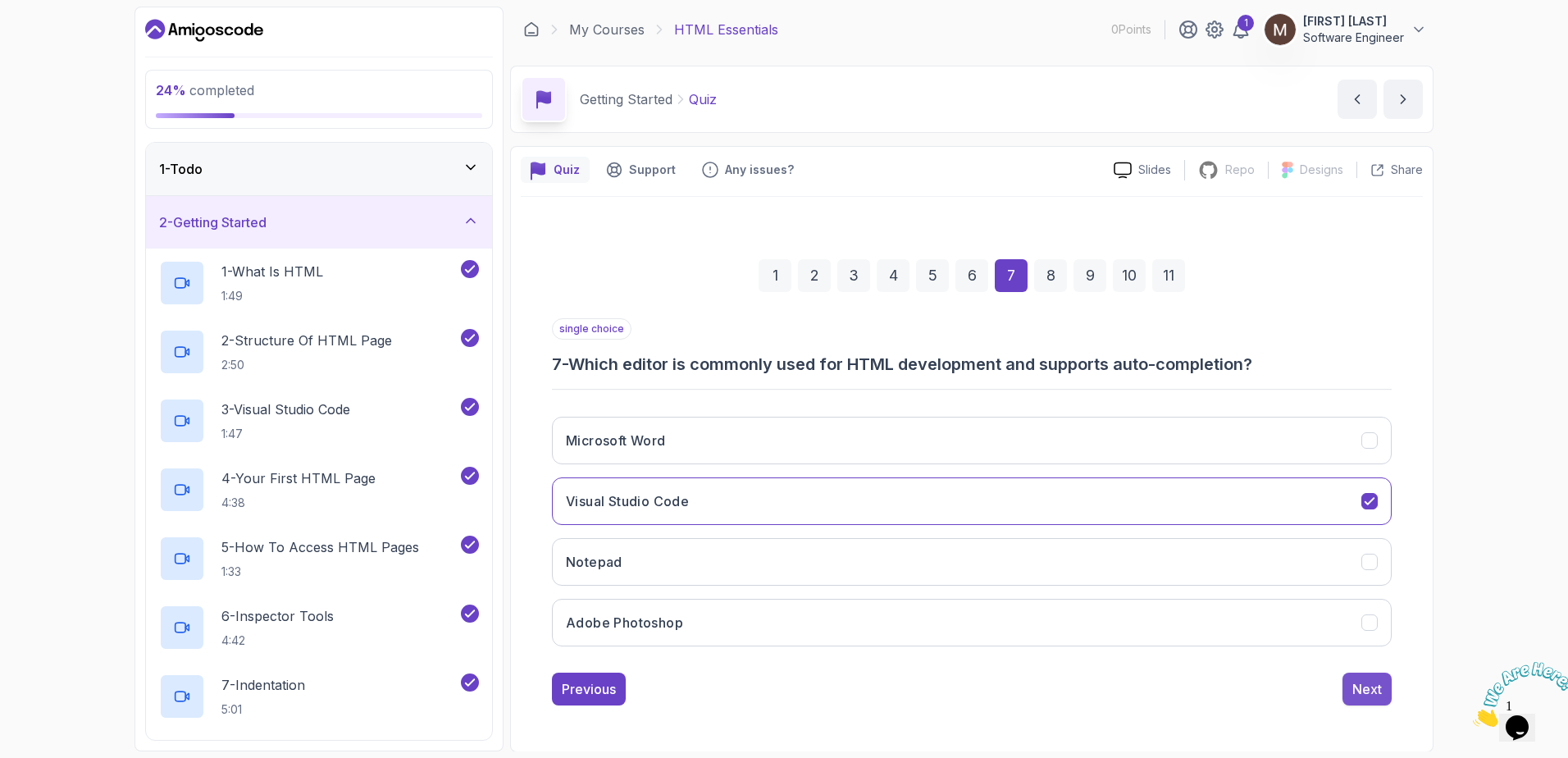 click on "Next" at bounding box center (1367, 689) 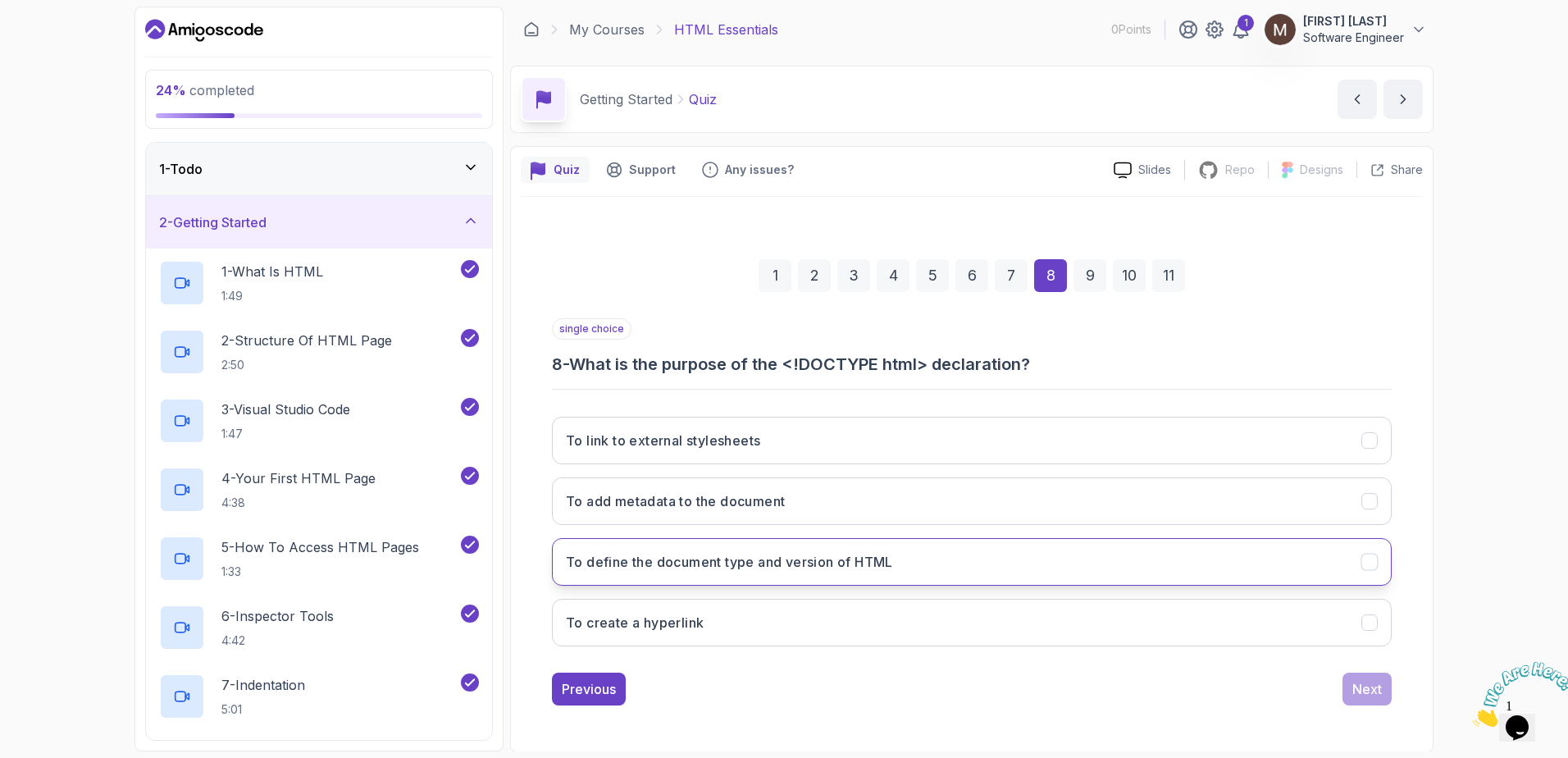 click on "To define the document type and version of HTML" at bounding box center [972, 562] 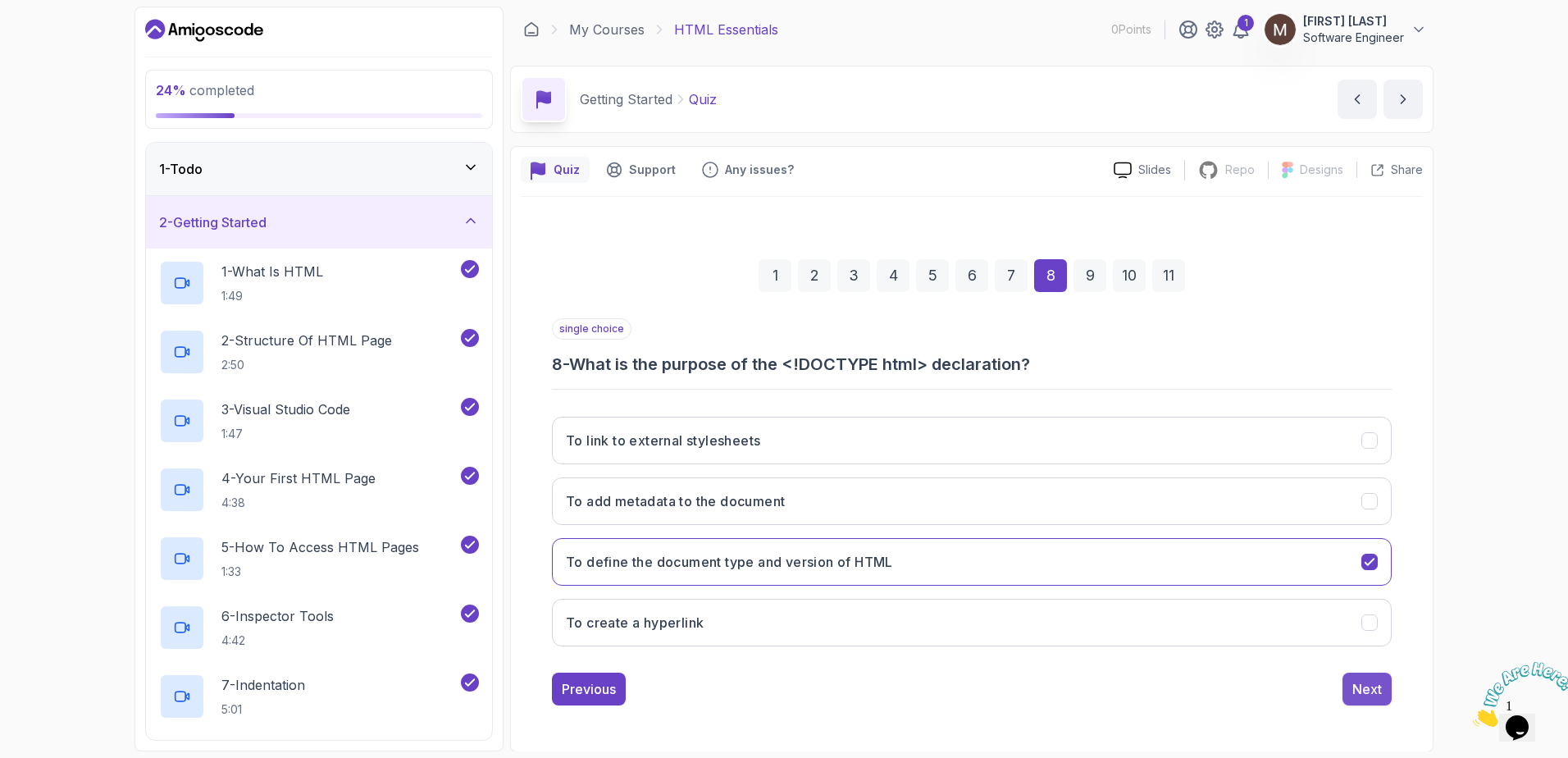 click on "Next" at bounding box center (1367, 689) 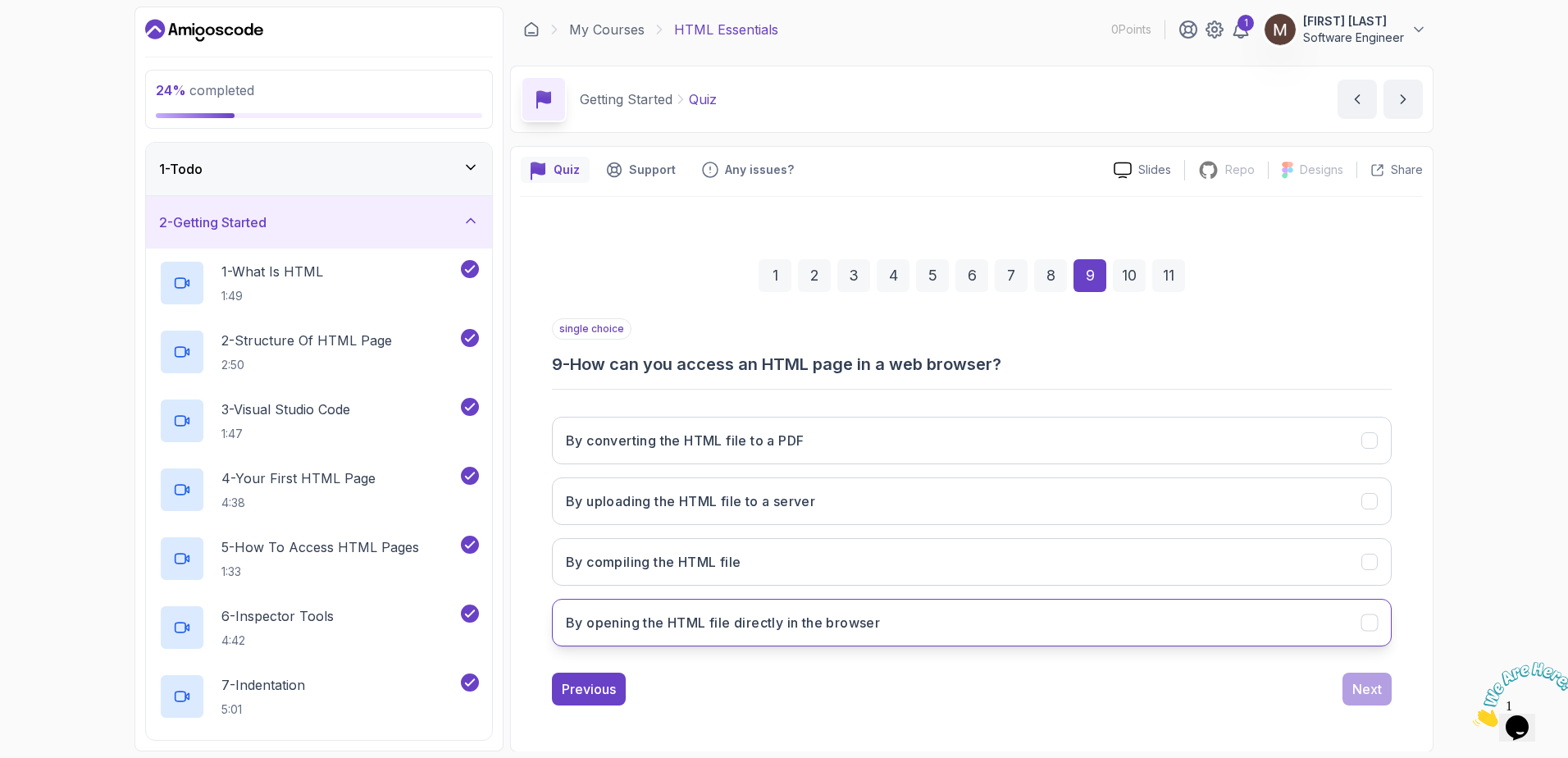 click on "By opening the HTML file directly in the browser" at bounding box center (722, 623) 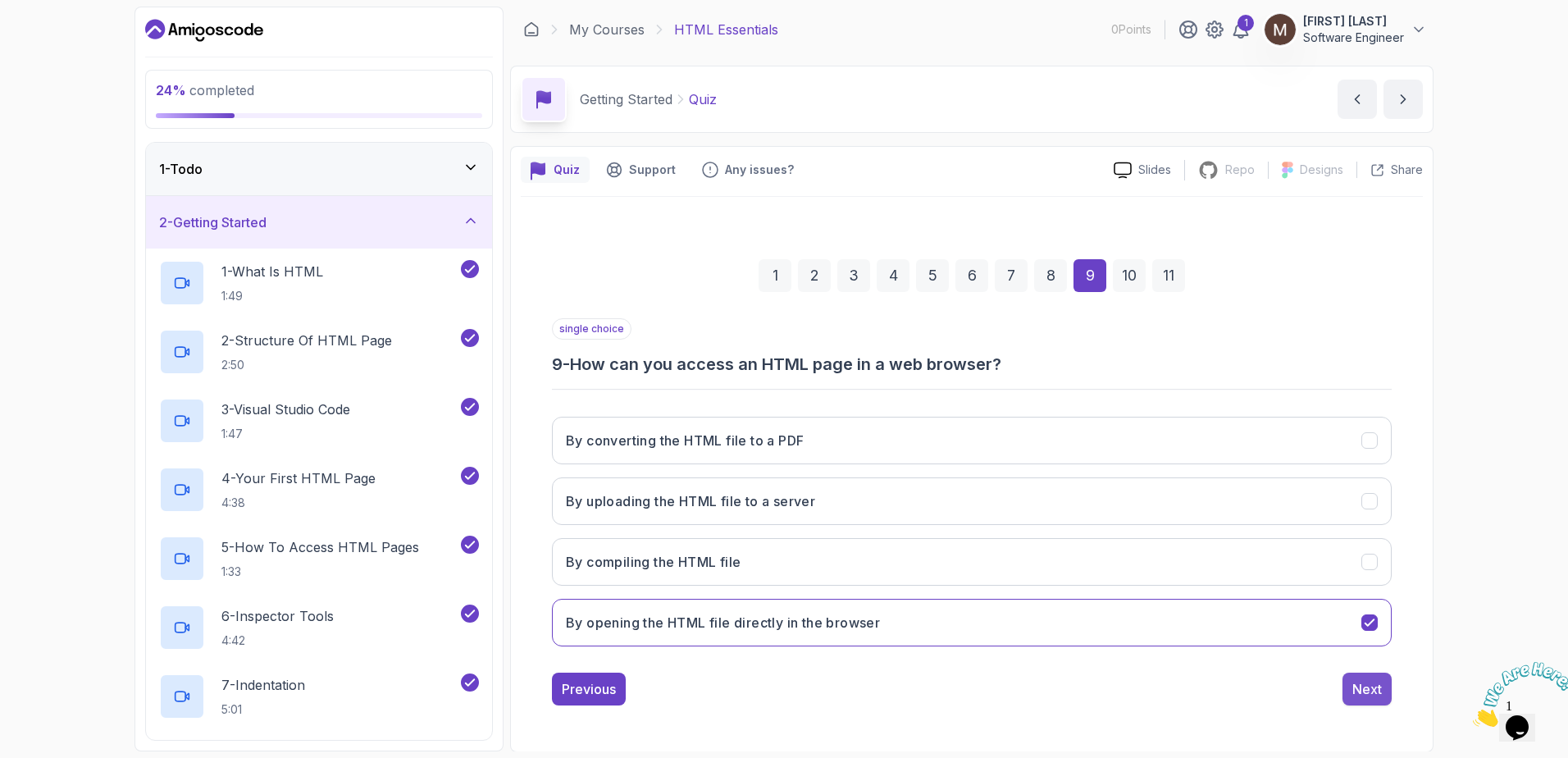 click on "Next" at bounding box center (1367, 689) 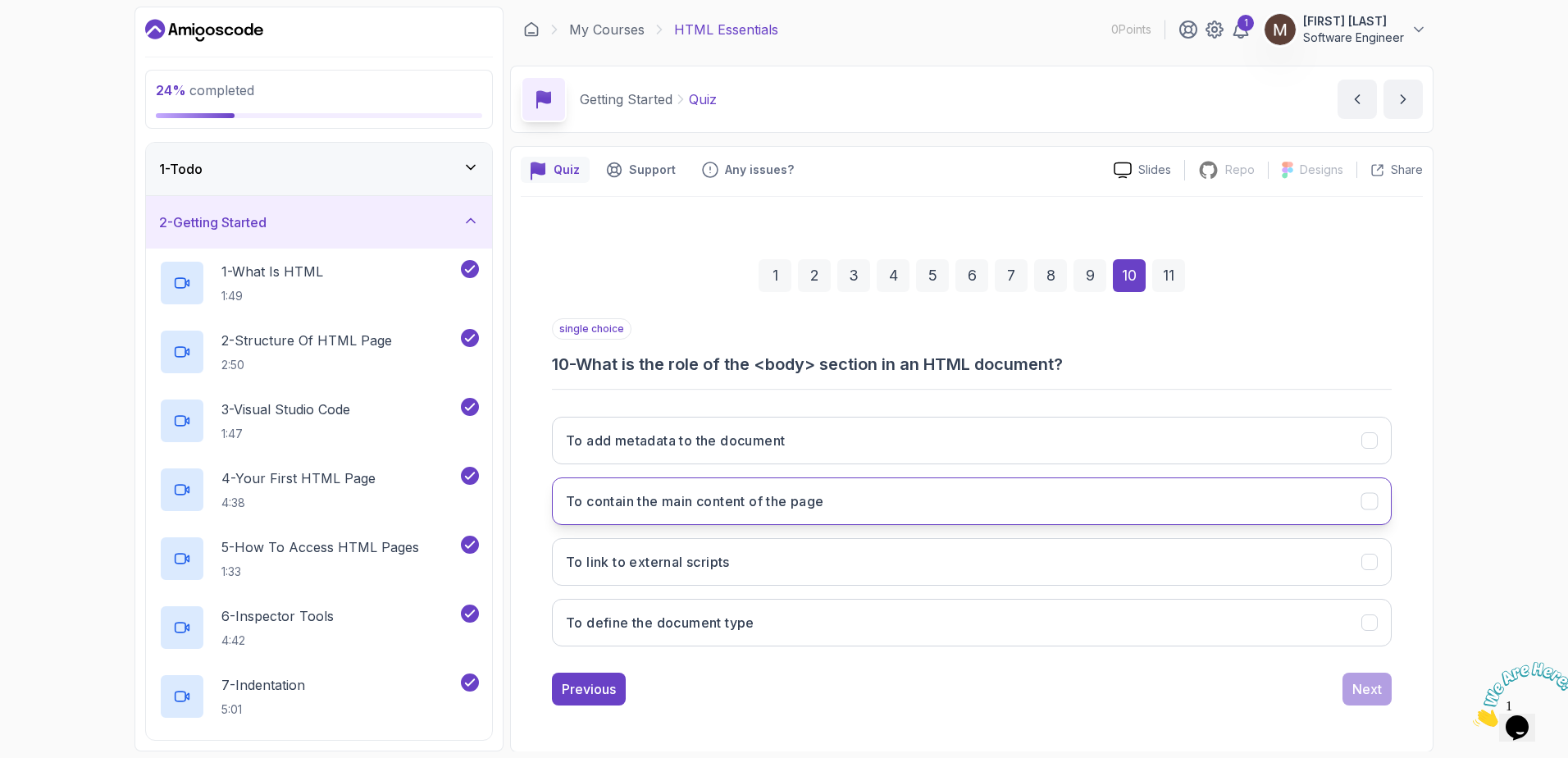 click on "To contain the main content of the page" at bounding box center [972, 501] 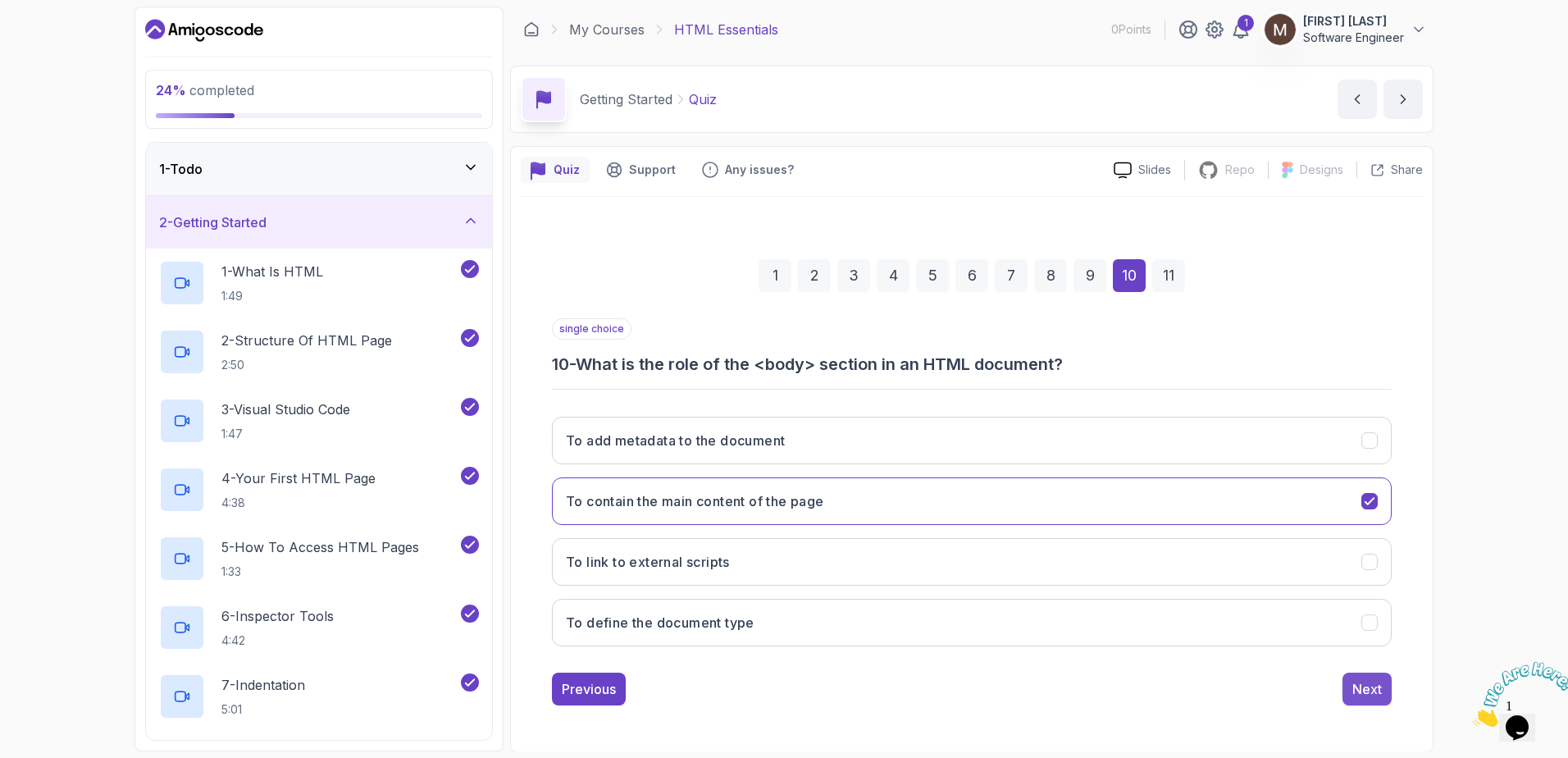 click on "Next" at bounding box center [1367, 689] 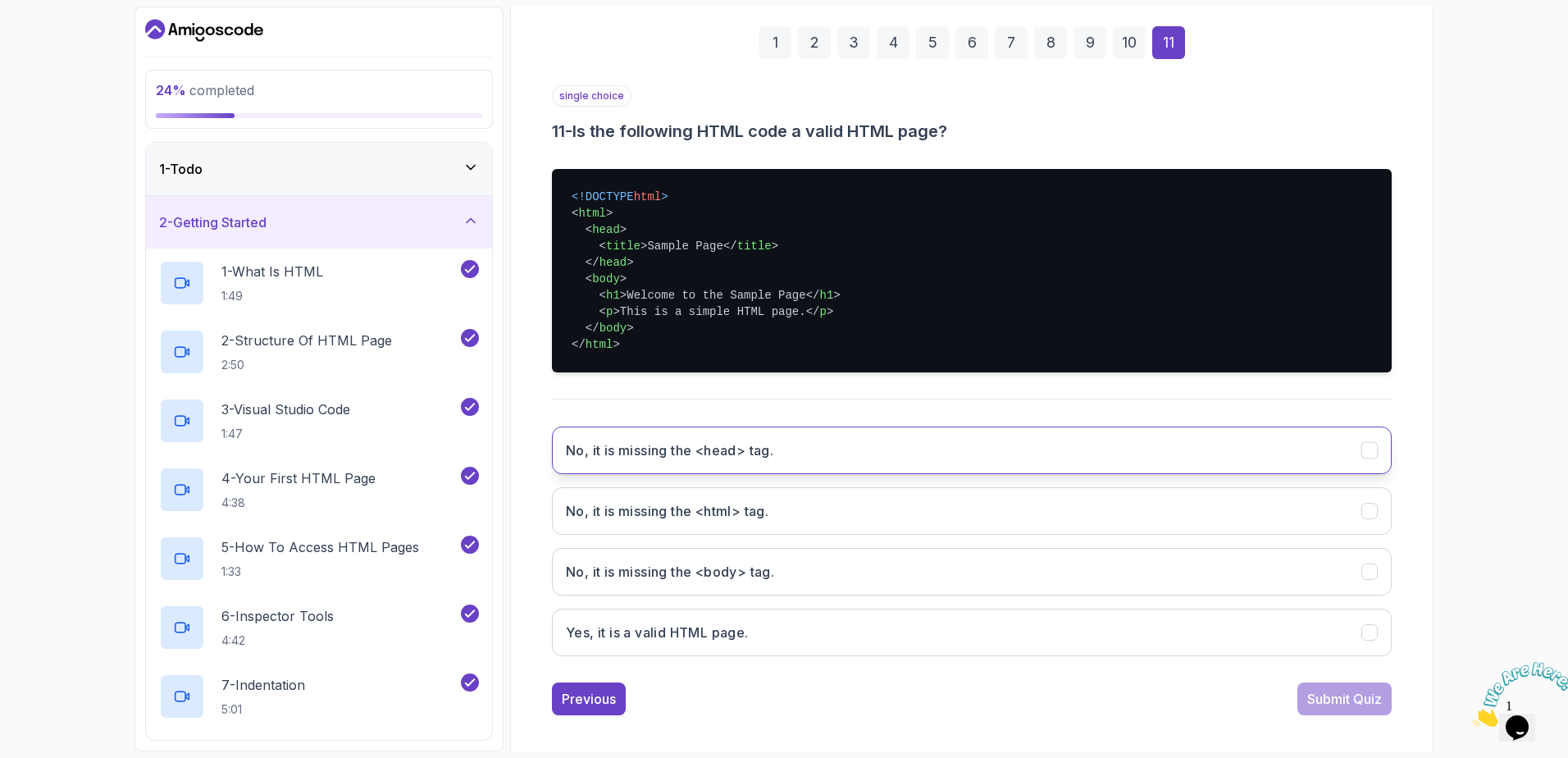 scroll, scrollTop: 244, scrollLeft: 0, axis: vertical 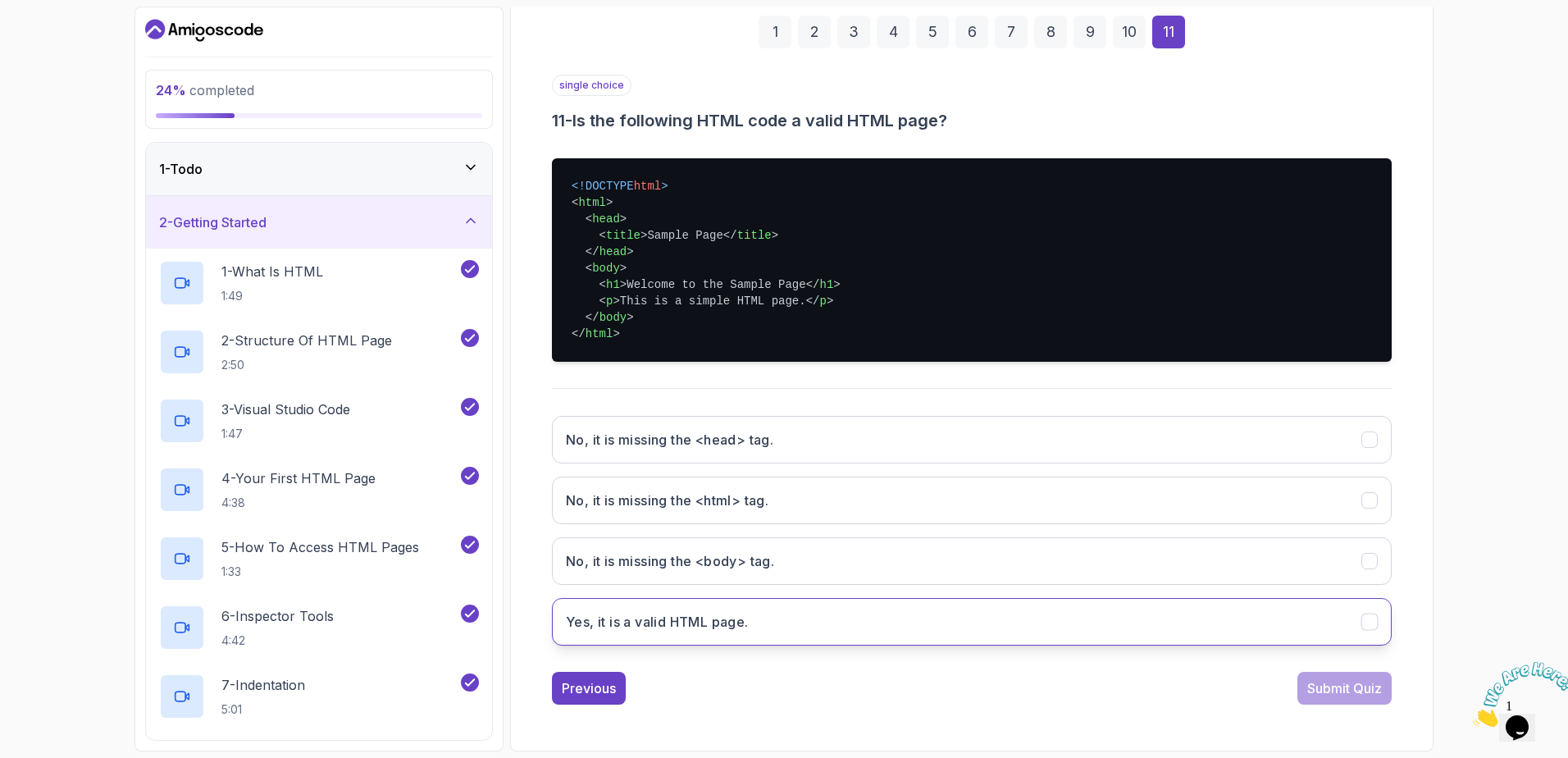 click on "Yes, it is a valid HTML page." at bounding box center [972, 622] 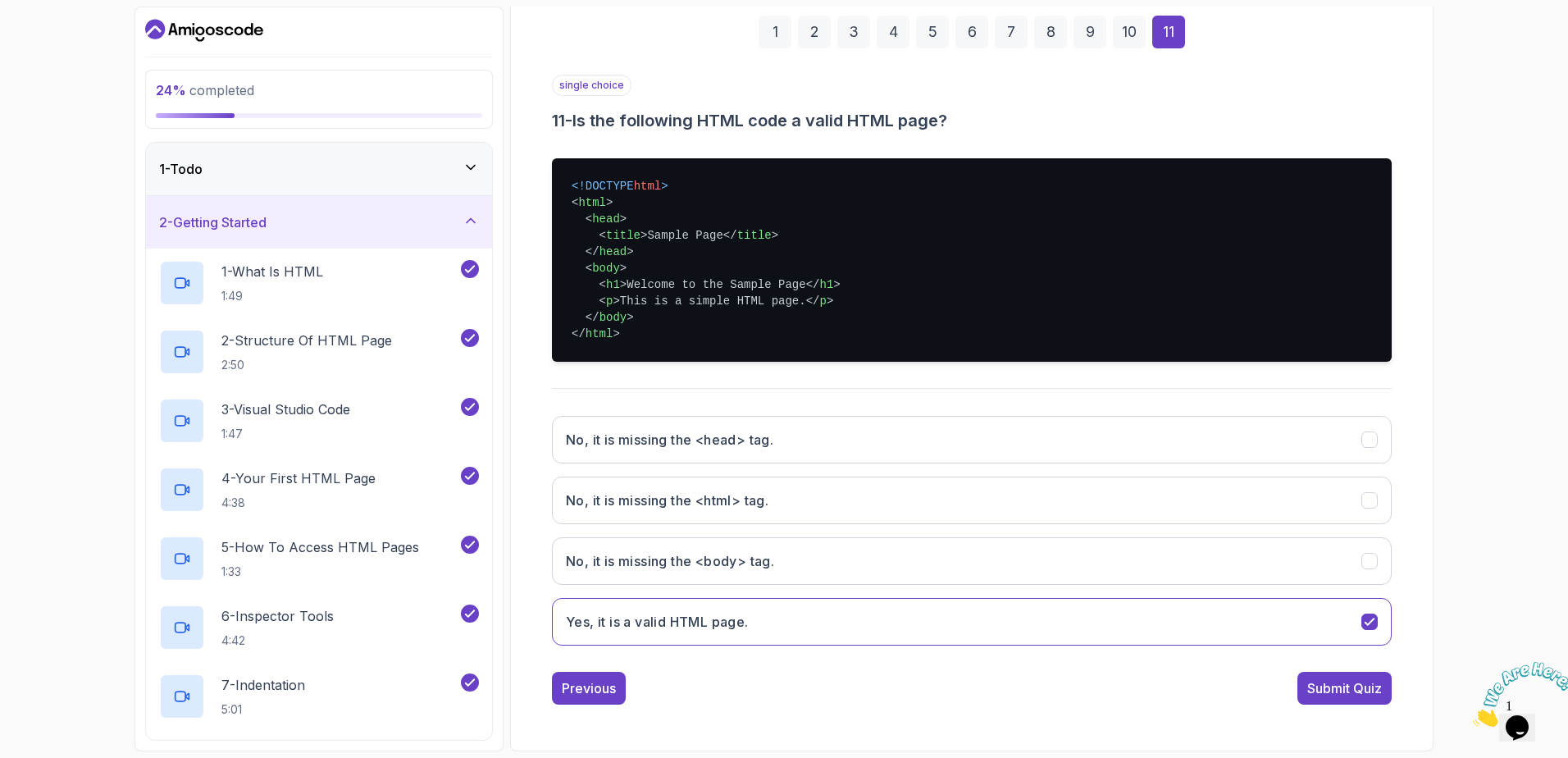 click on "Submit Quiz" at bounding box center (1344, 688) 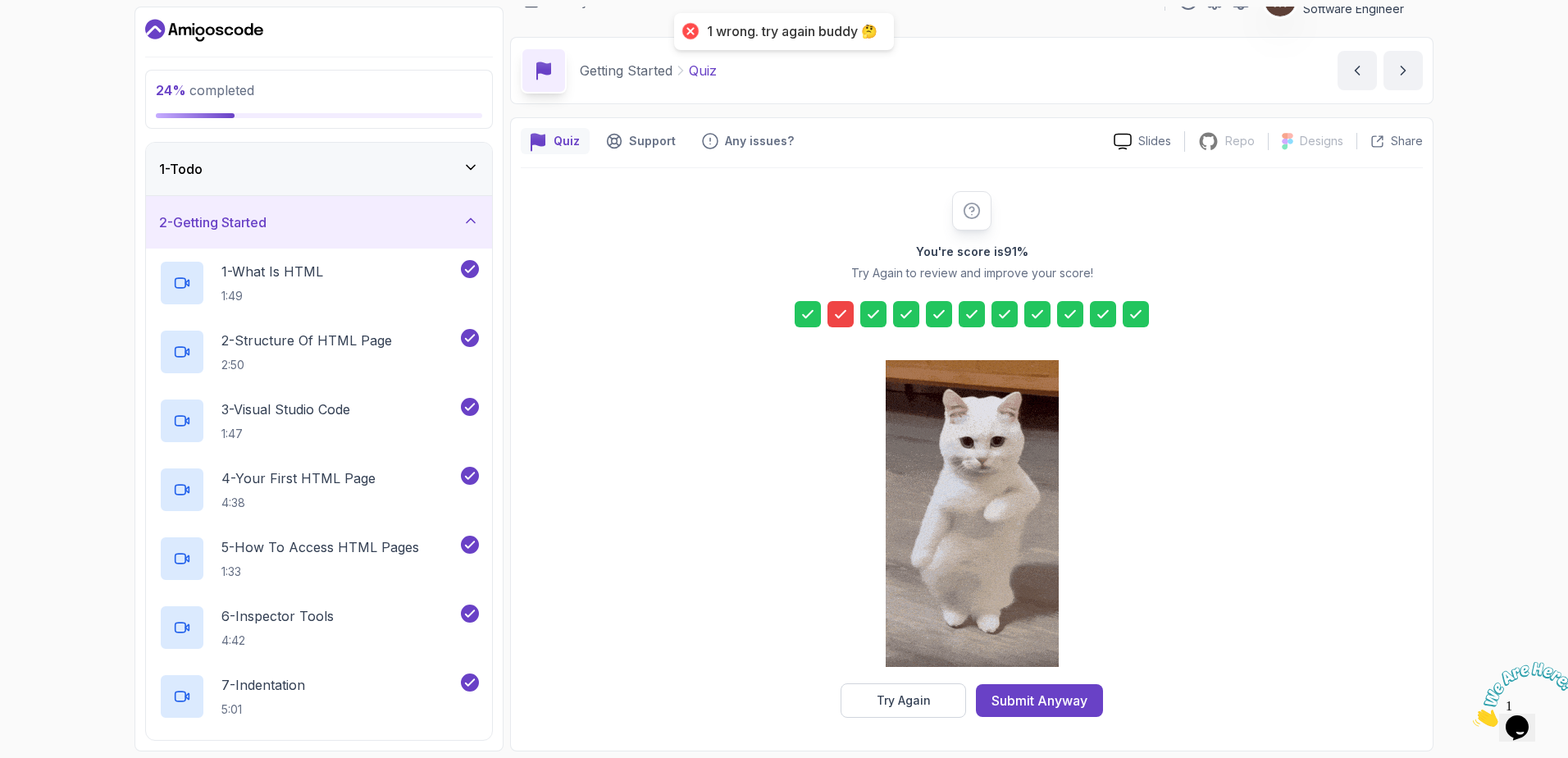 click 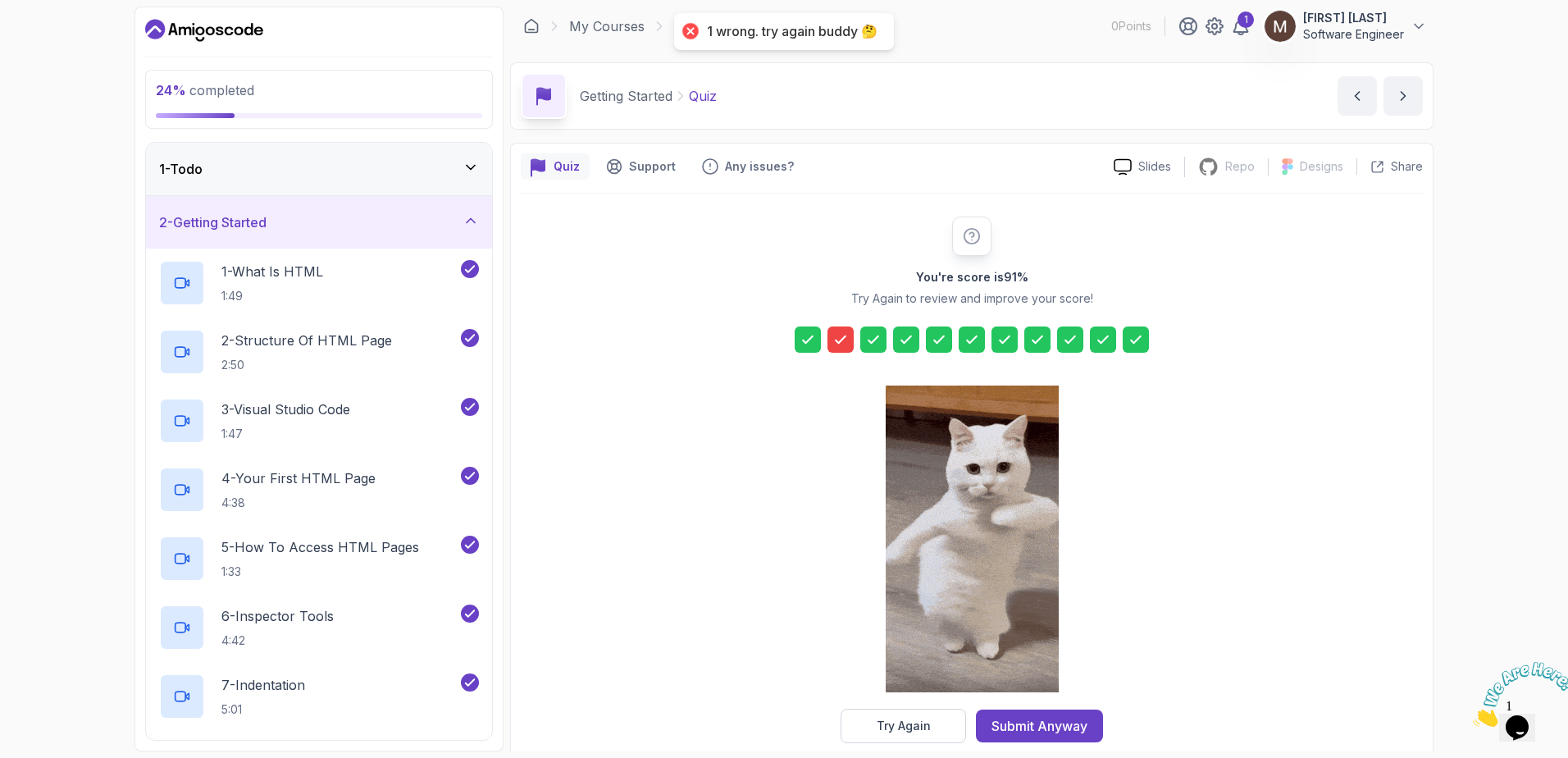 scroll, scrollTop: 0, scrollLeft: 0, axis: both 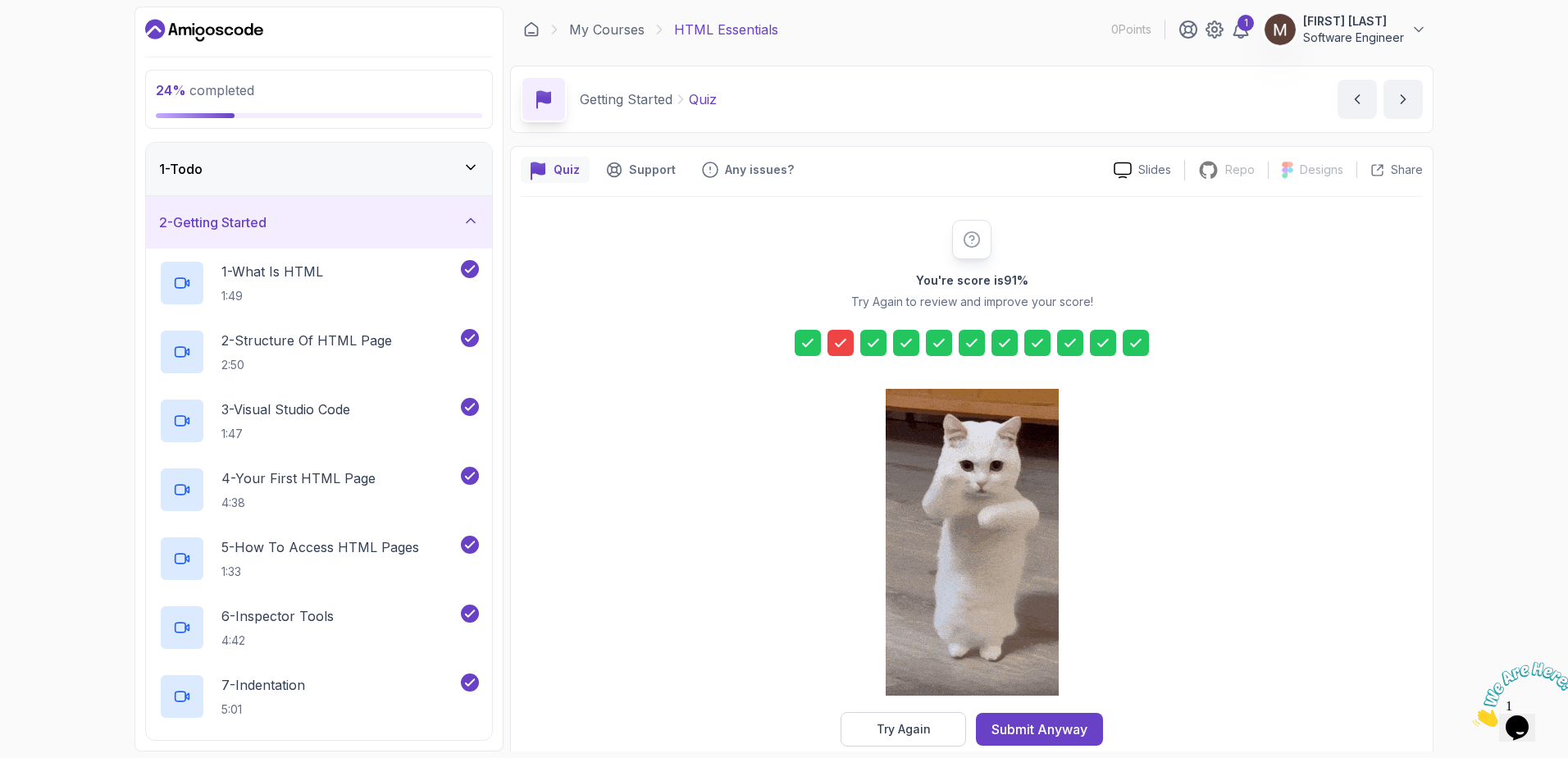 click 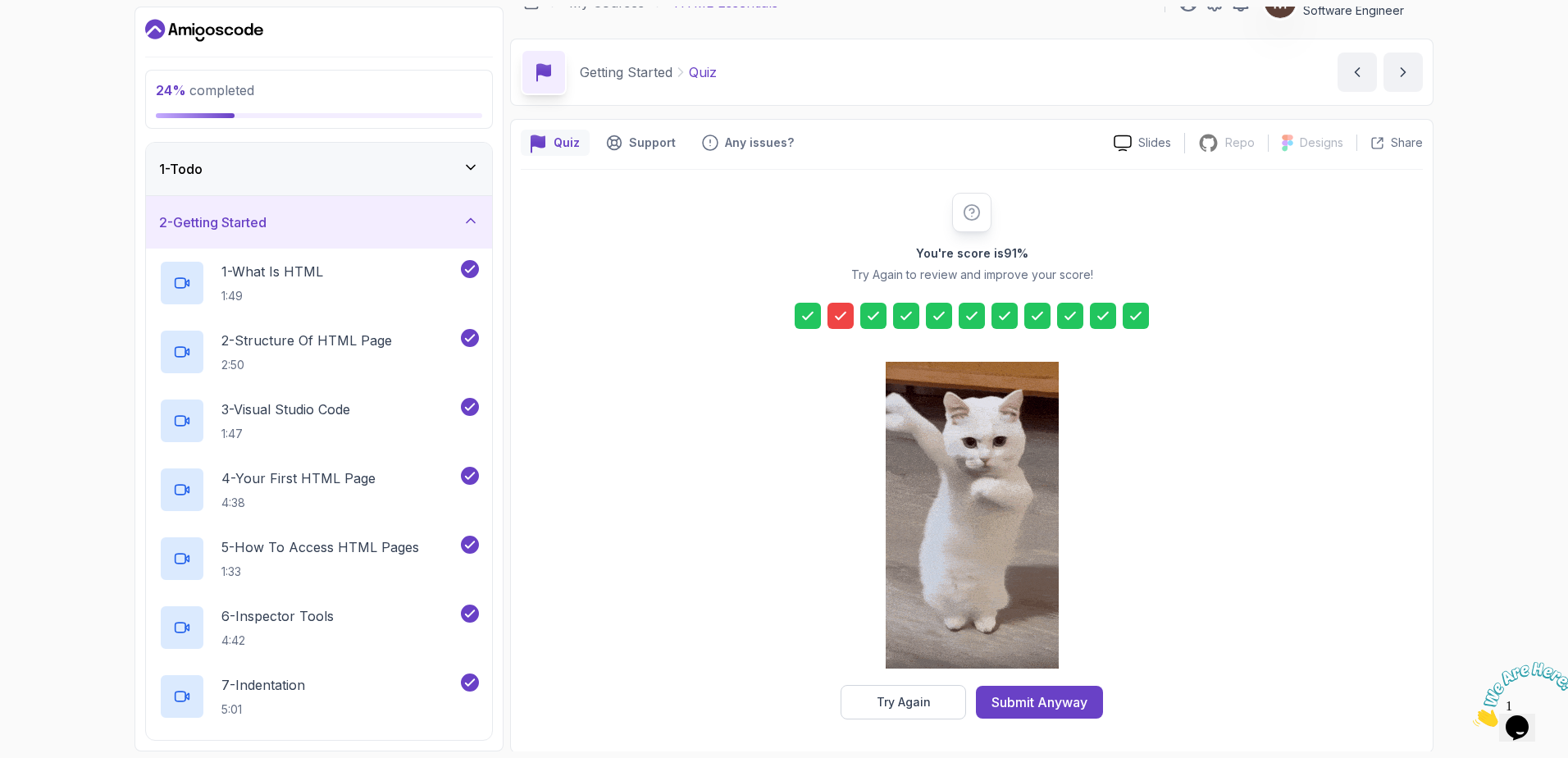 scroll, scrollTop: 29, scrollLeft: 0, axis: vertical 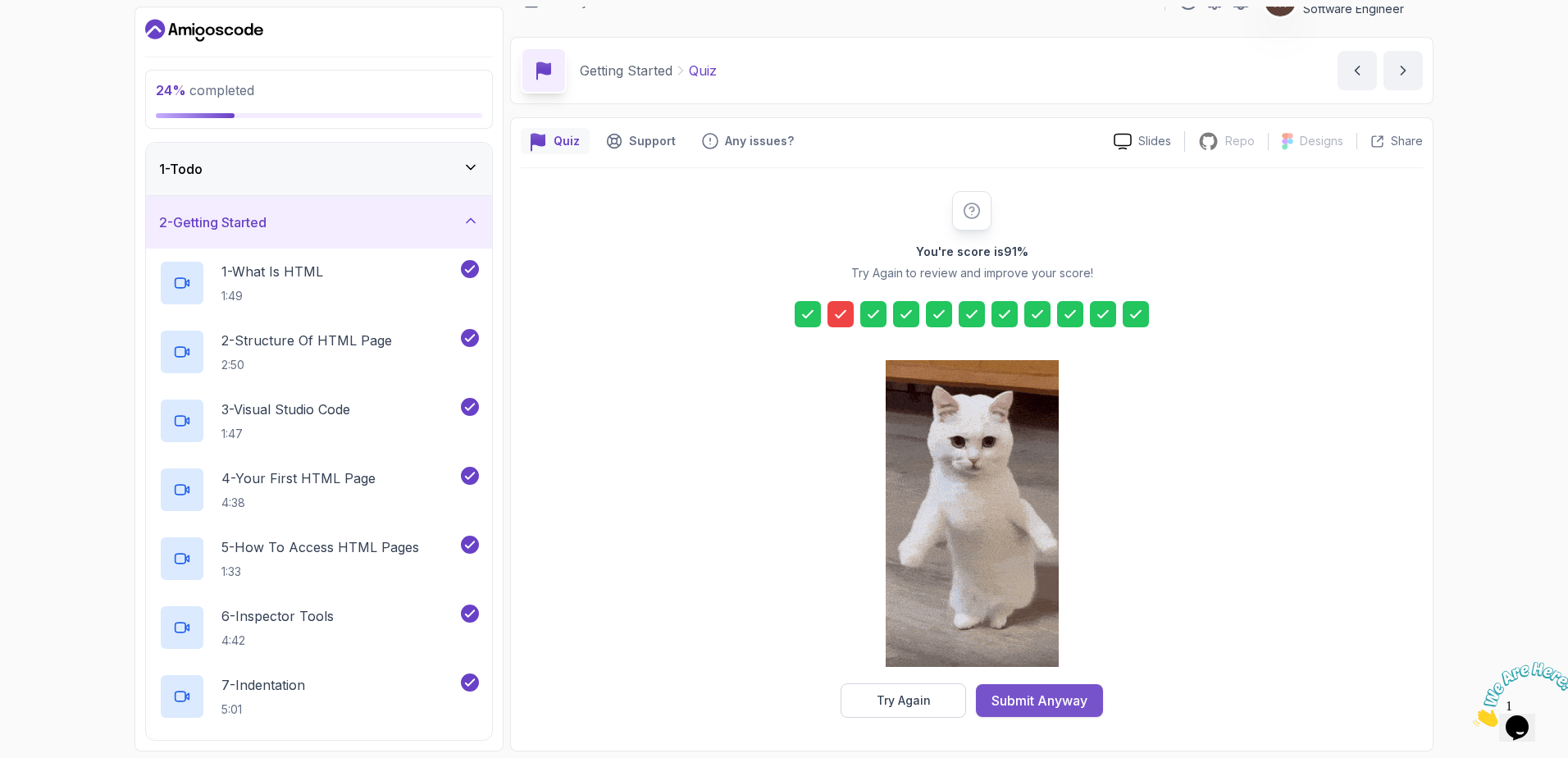 click on "Submit Anyway" at bounding box center (1039, 701) 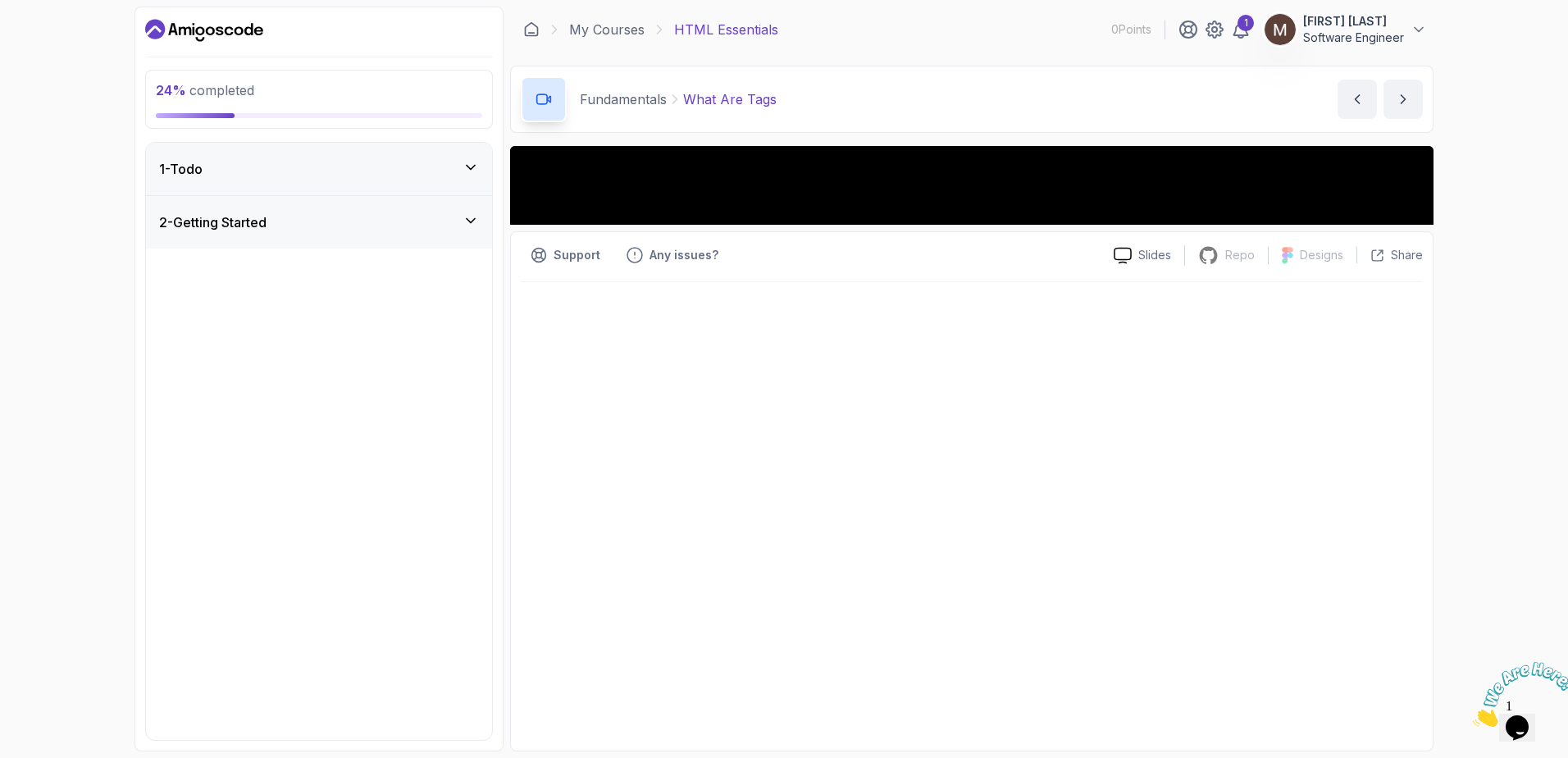 scroll, scrollTop: 0, scrollLeft: 0, axis: both 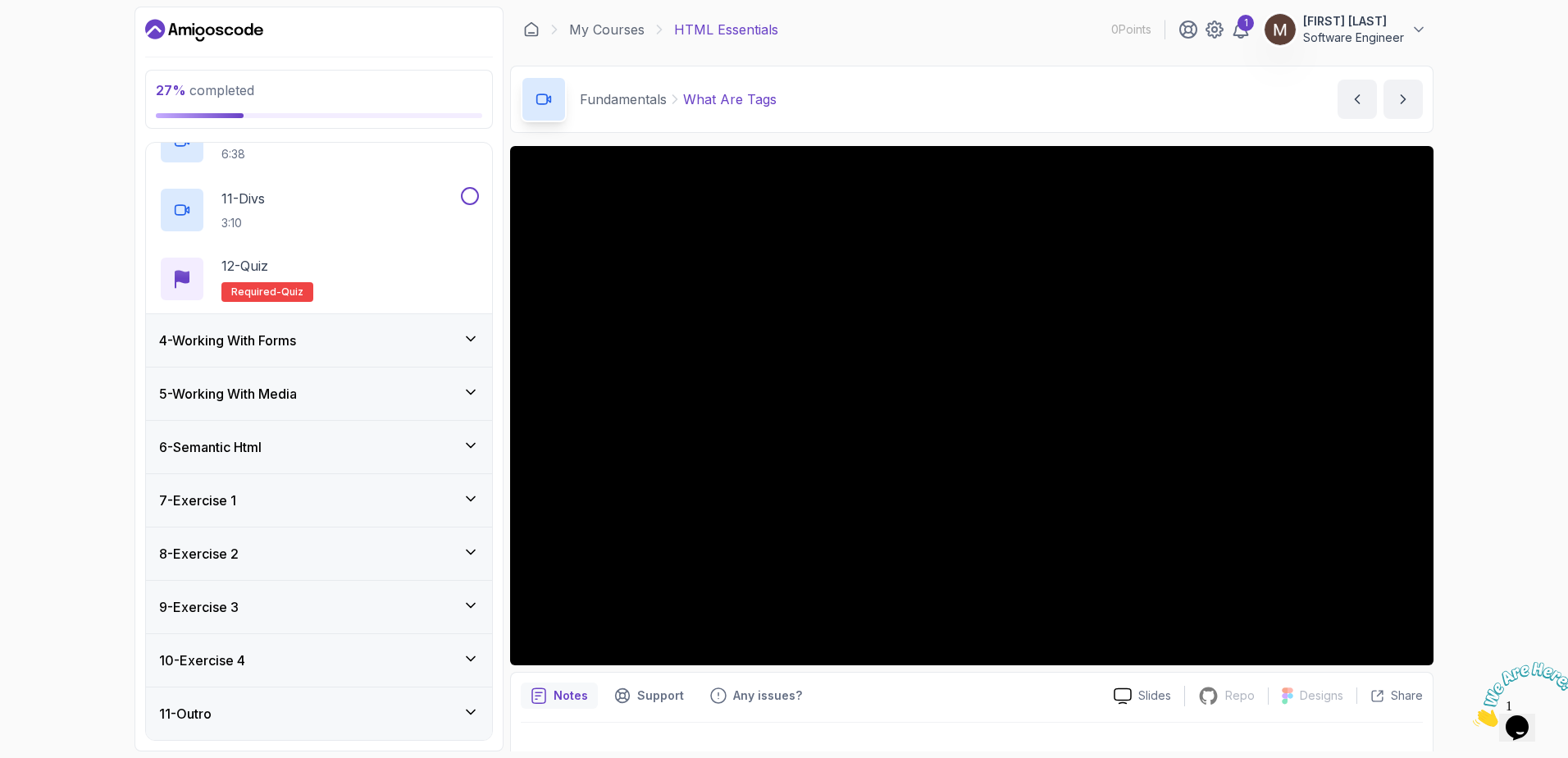 click on "7  -  Exercise 1" at bounding box center [319, 500] 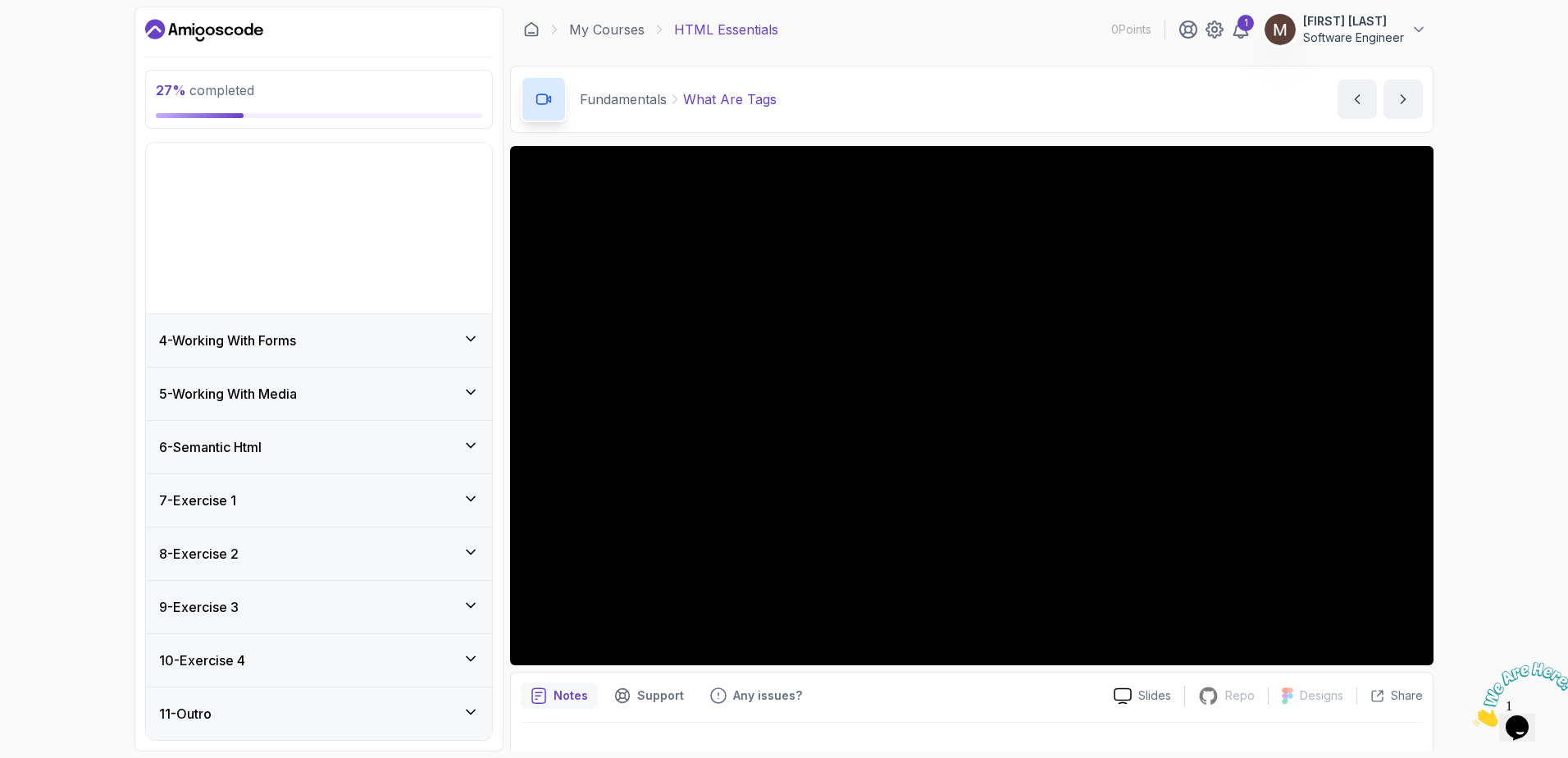 scroll, scrollTop: 0, scrollLeft: 0, axis: both 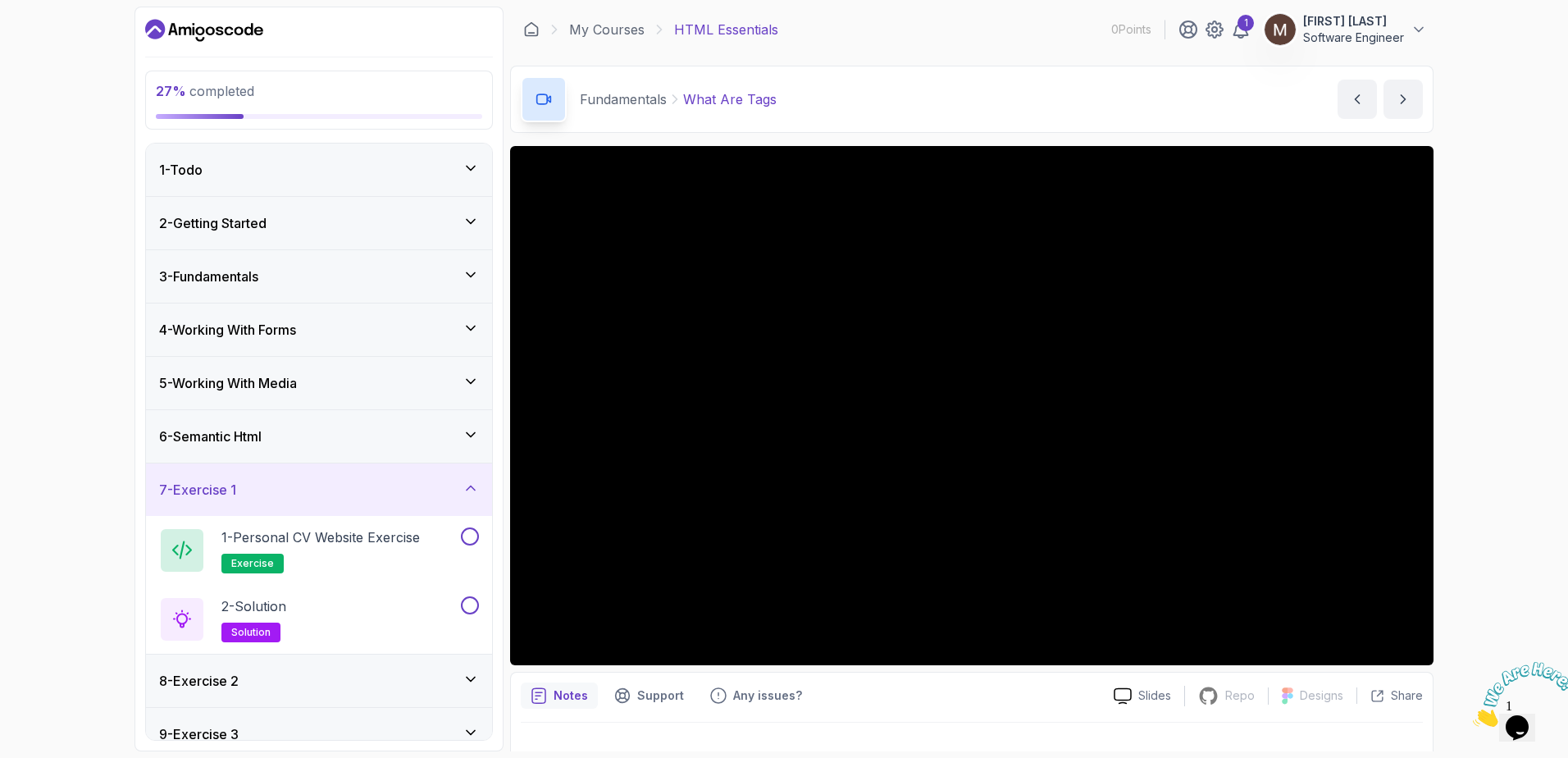 click on "7  -  Exercise 1" at bounding box center [319, 490] 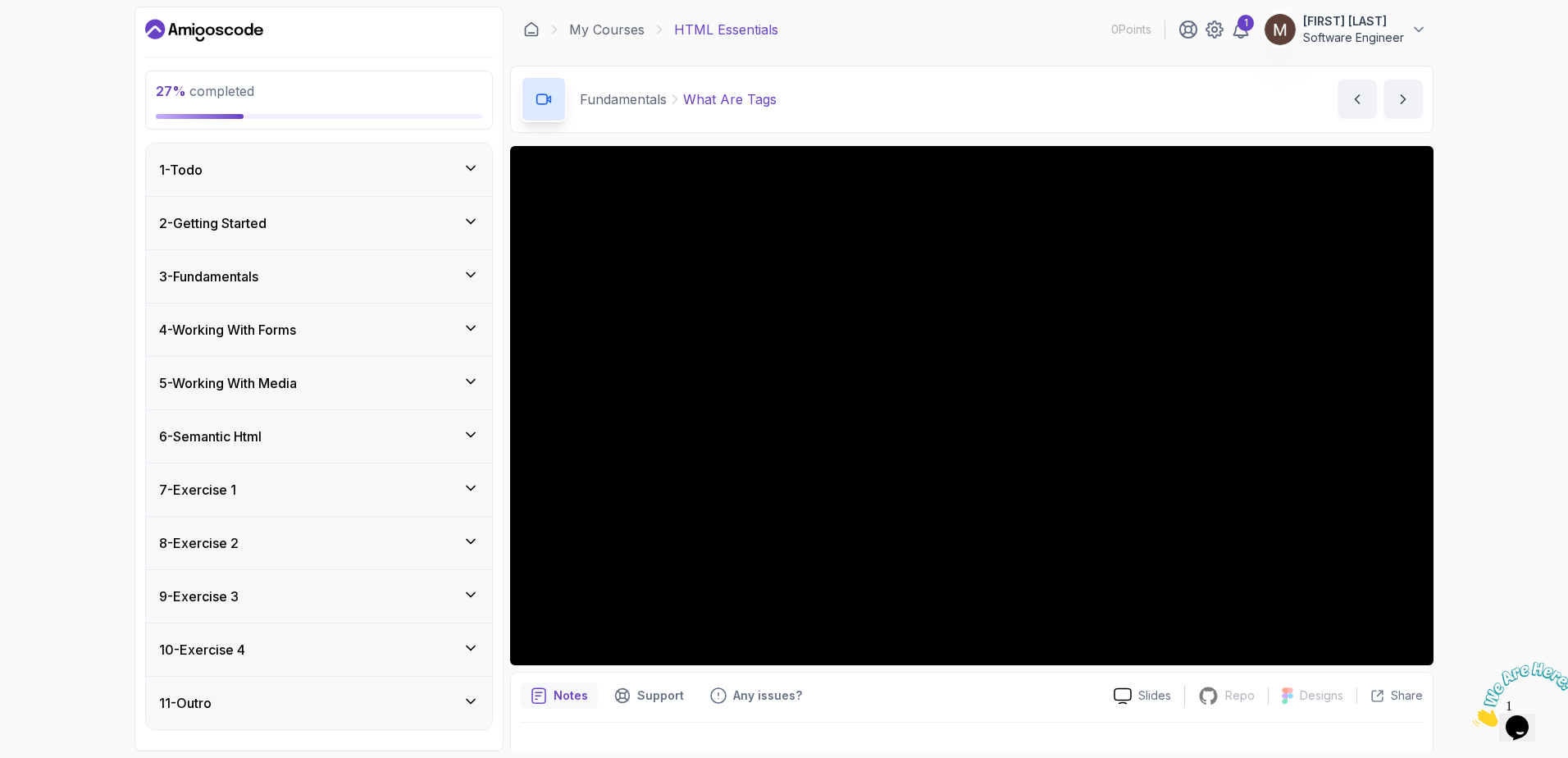click on "8  -  Exercise 2" at bounding box center (319, 543) 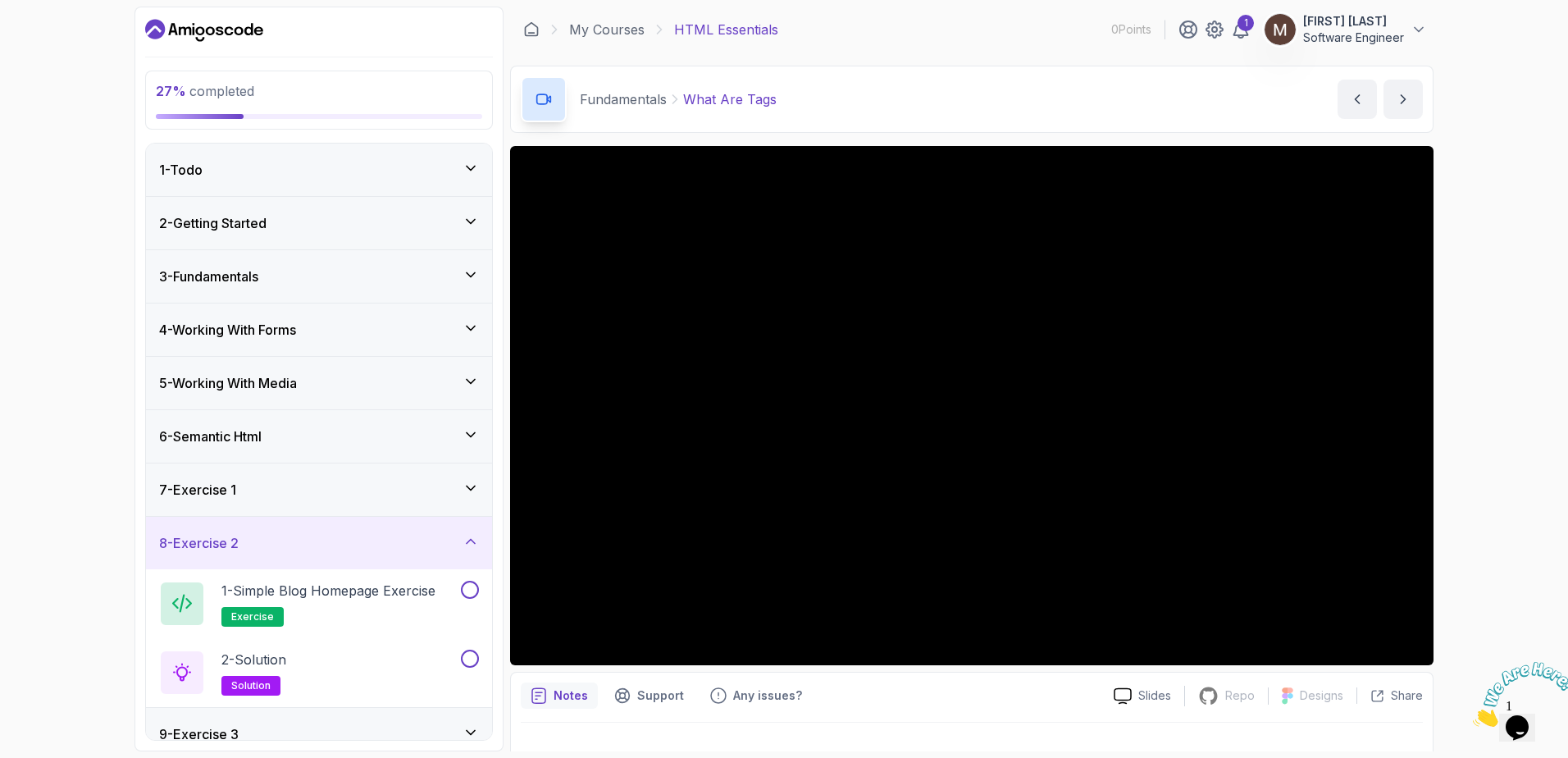 click on "8  -  Exercise 2" at bounding box center (319, 543) 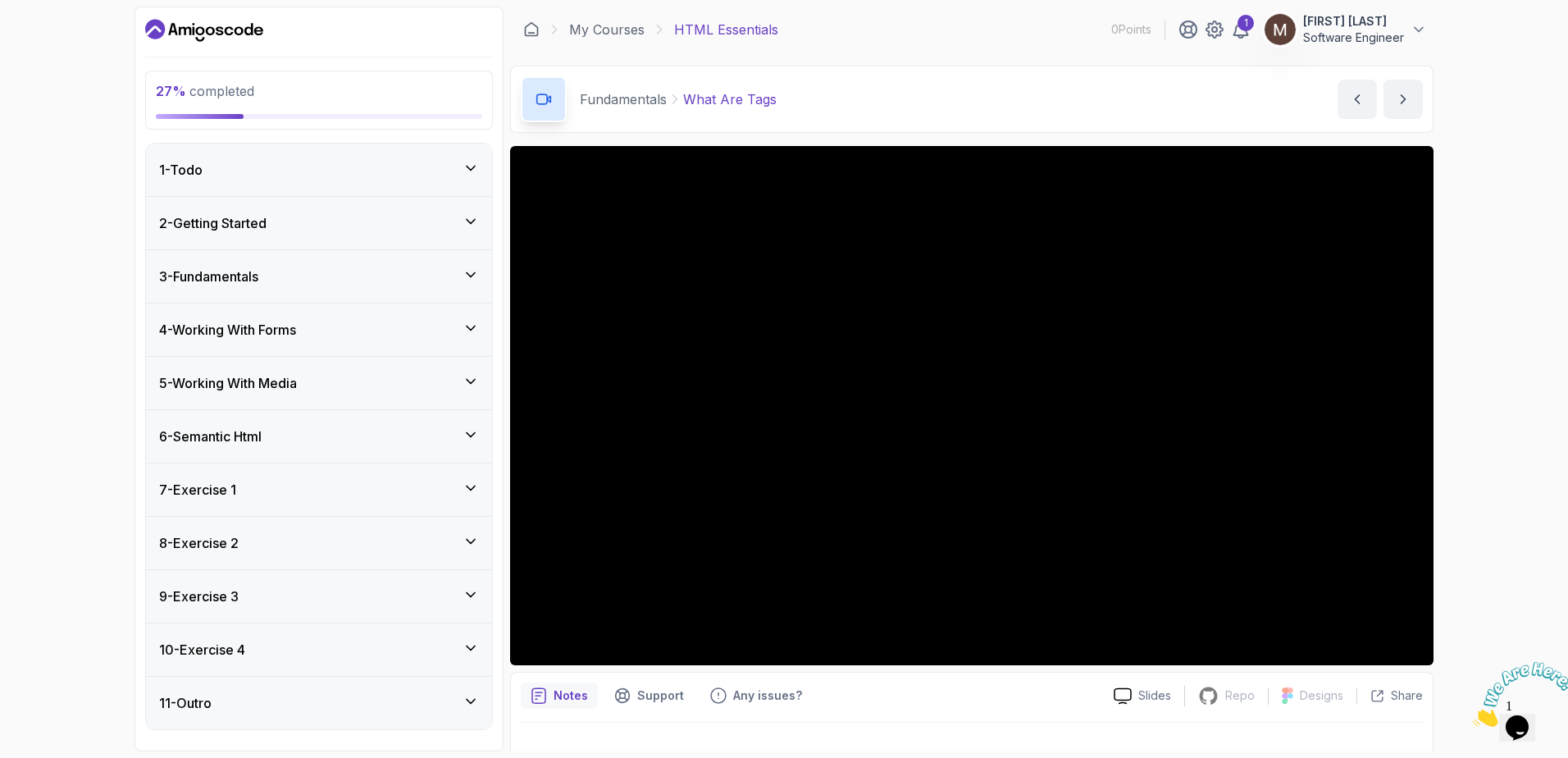 click on "3  -  Fundamentals" at bounding box center [319, 276] 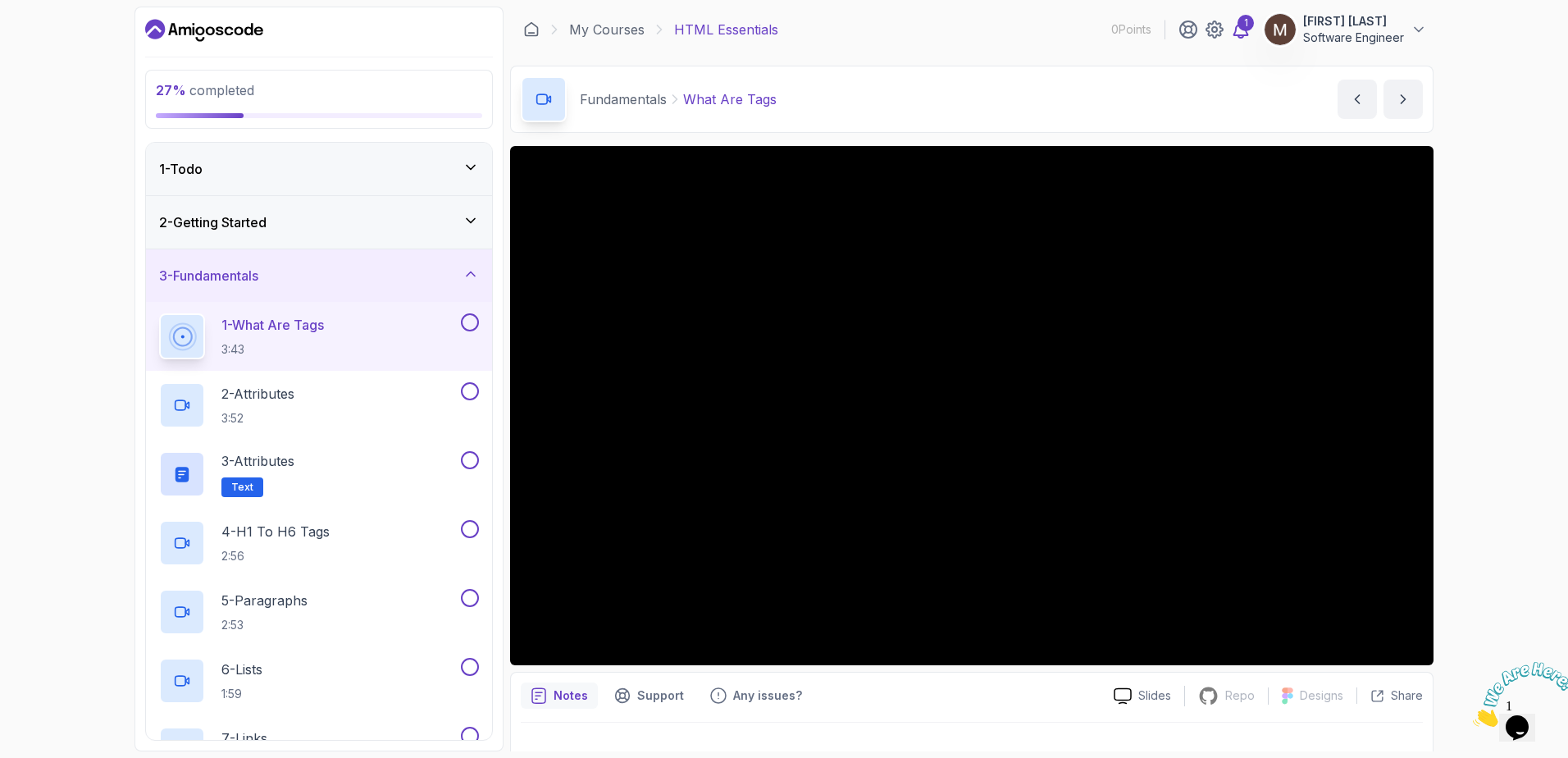 click 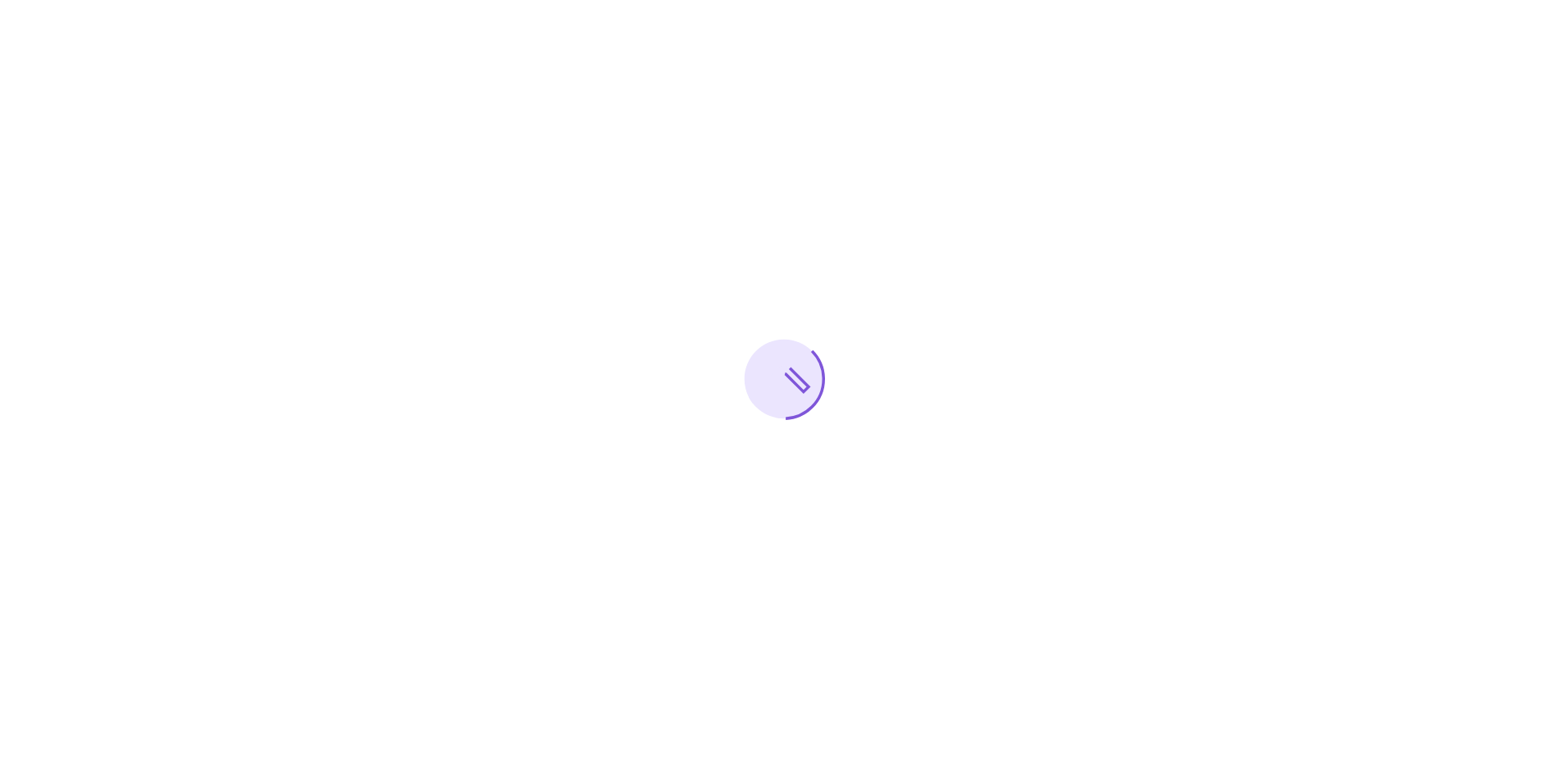 scroll, scrollTop: 0, scrollLeft: 0, axis: both 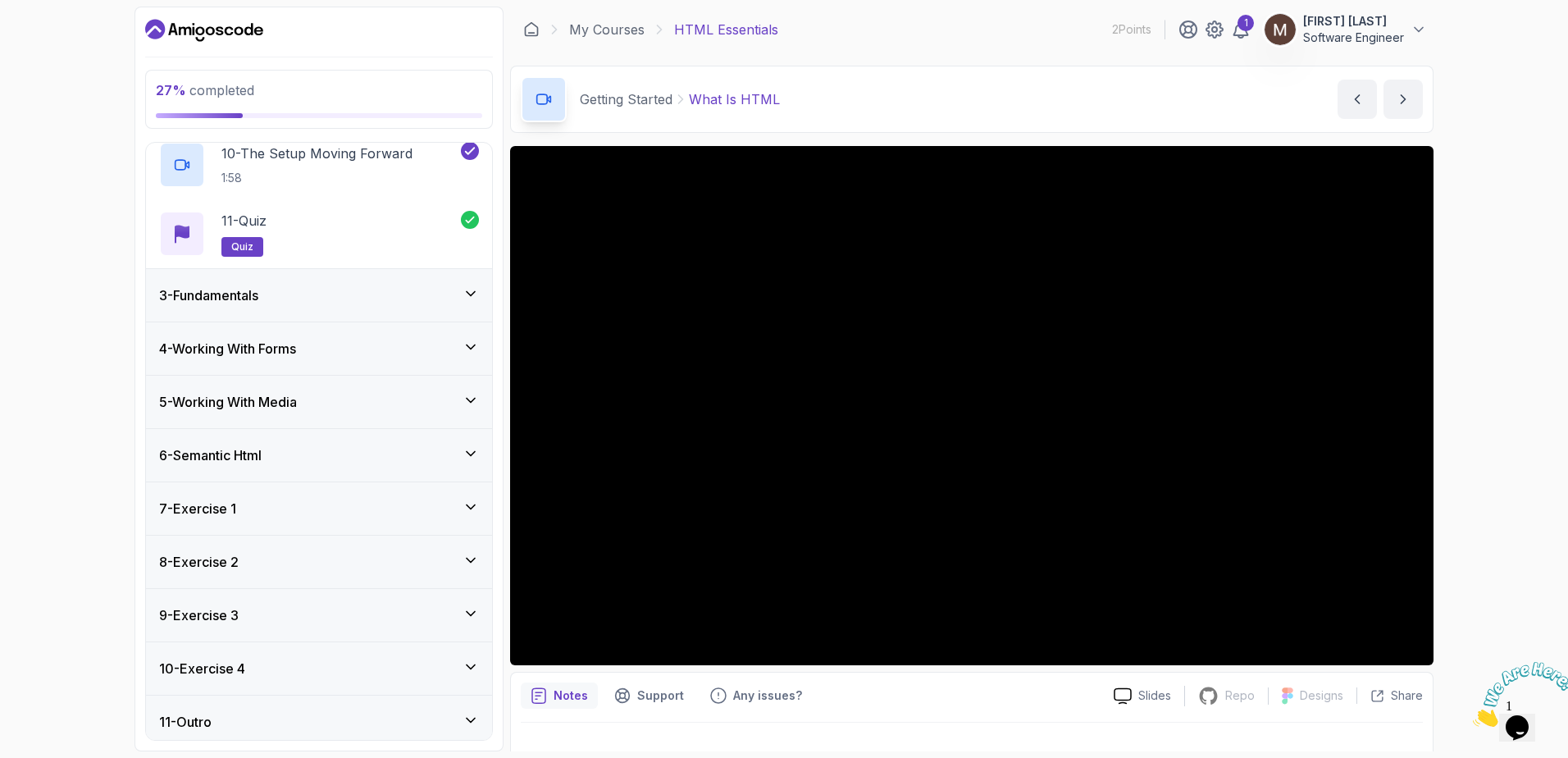 click on "3  -  Fundamentals" at bounding box center (319, 295) 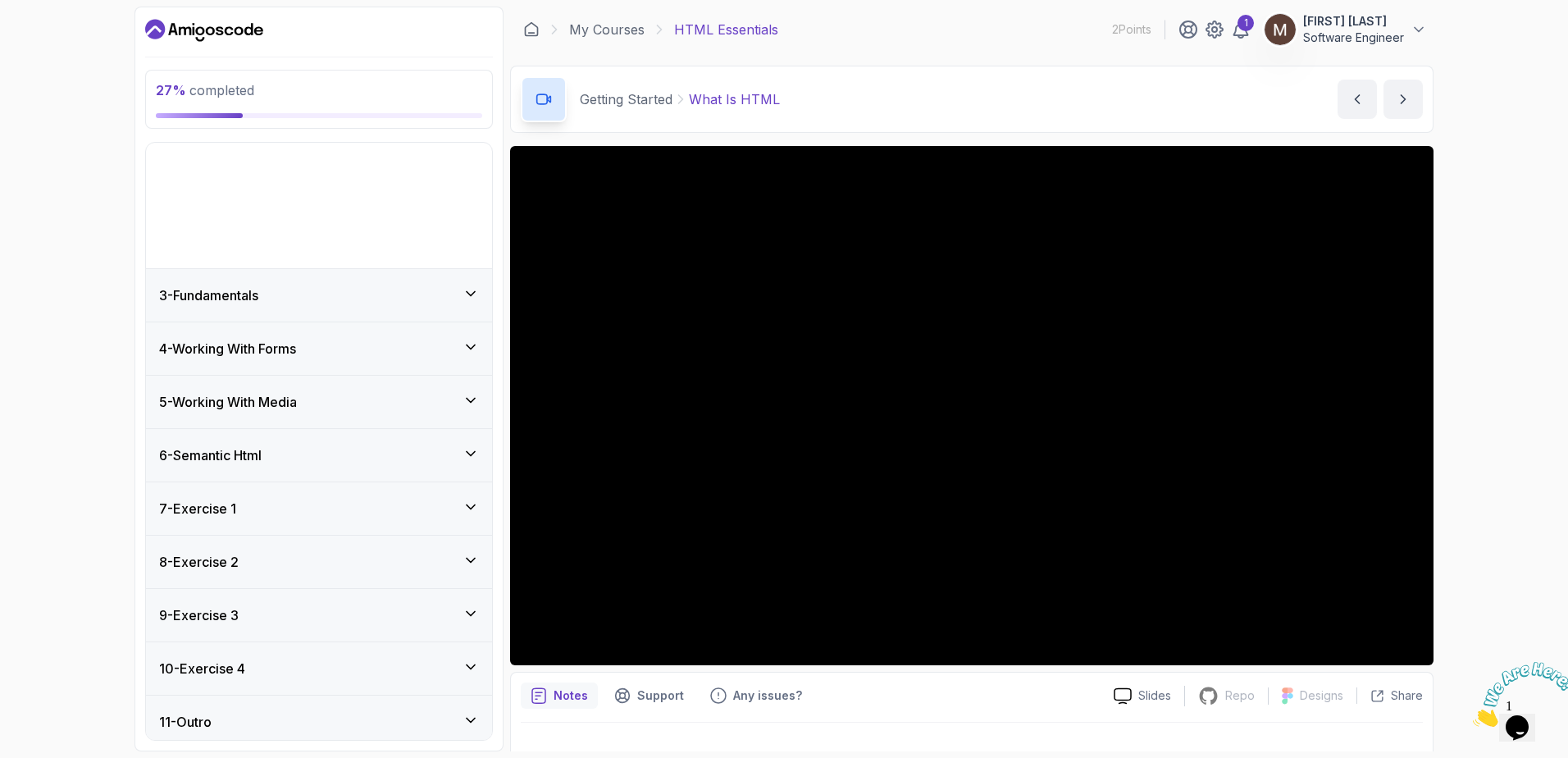 scroll, scrollTop: 0, scrollLeft: 0, axis: both 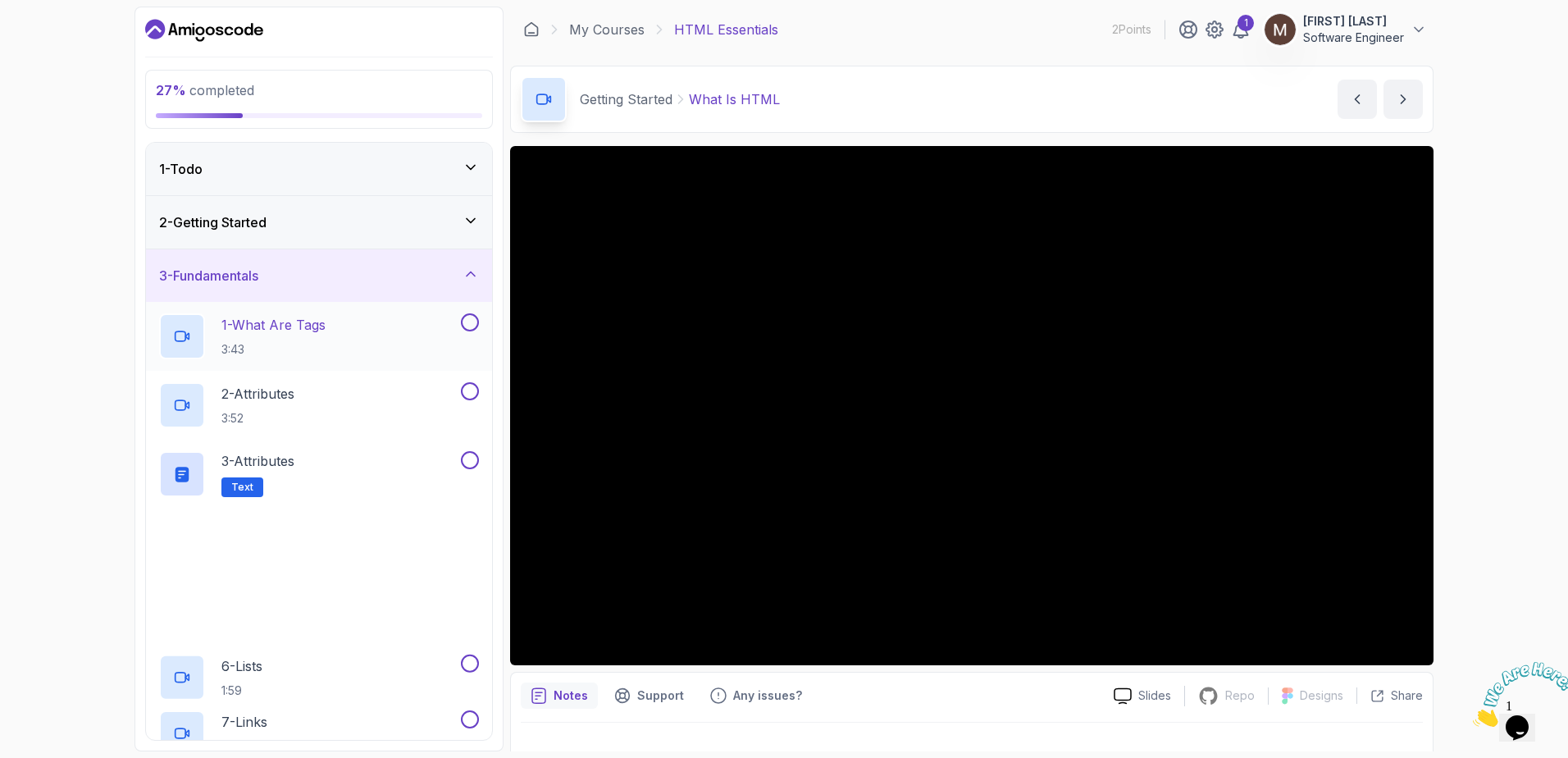 click on "1  -  What Are Tags 3:43" at bounding box center [308, 336] 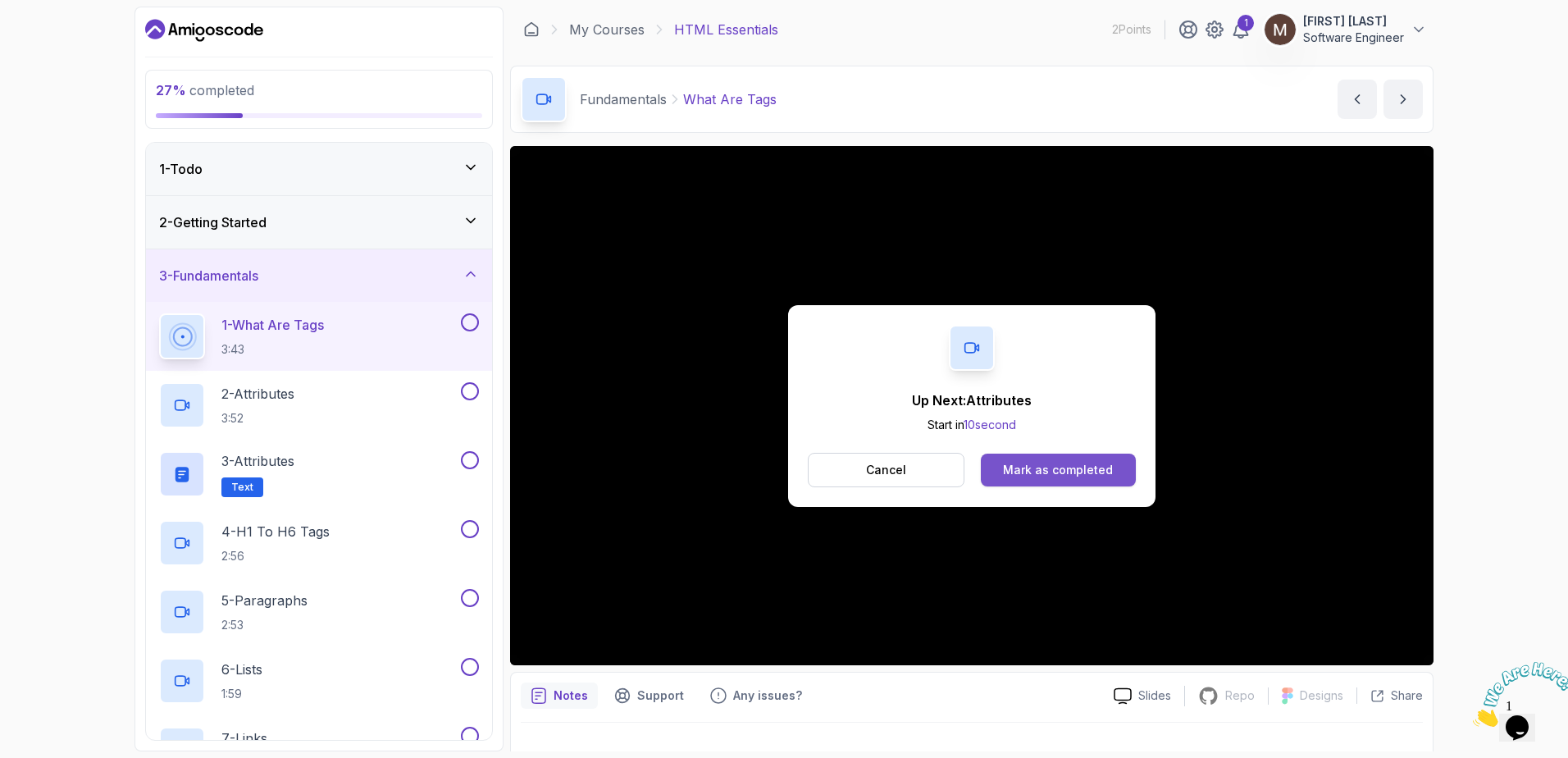 click on "Mark as completed" at bounding box center [1058, 470] 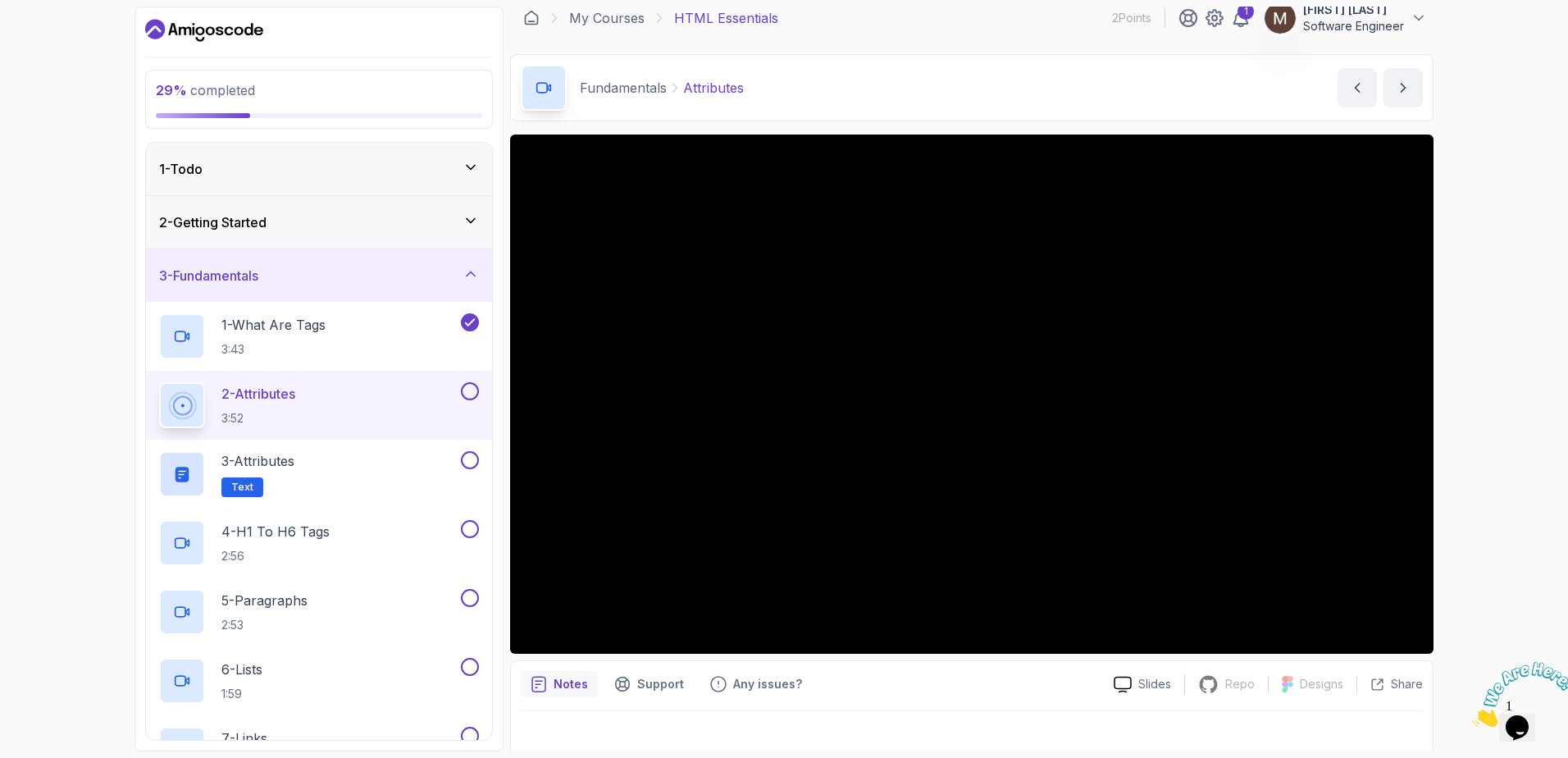 scroll, scrollTop: 0, scrollLeft: 0, axis: both 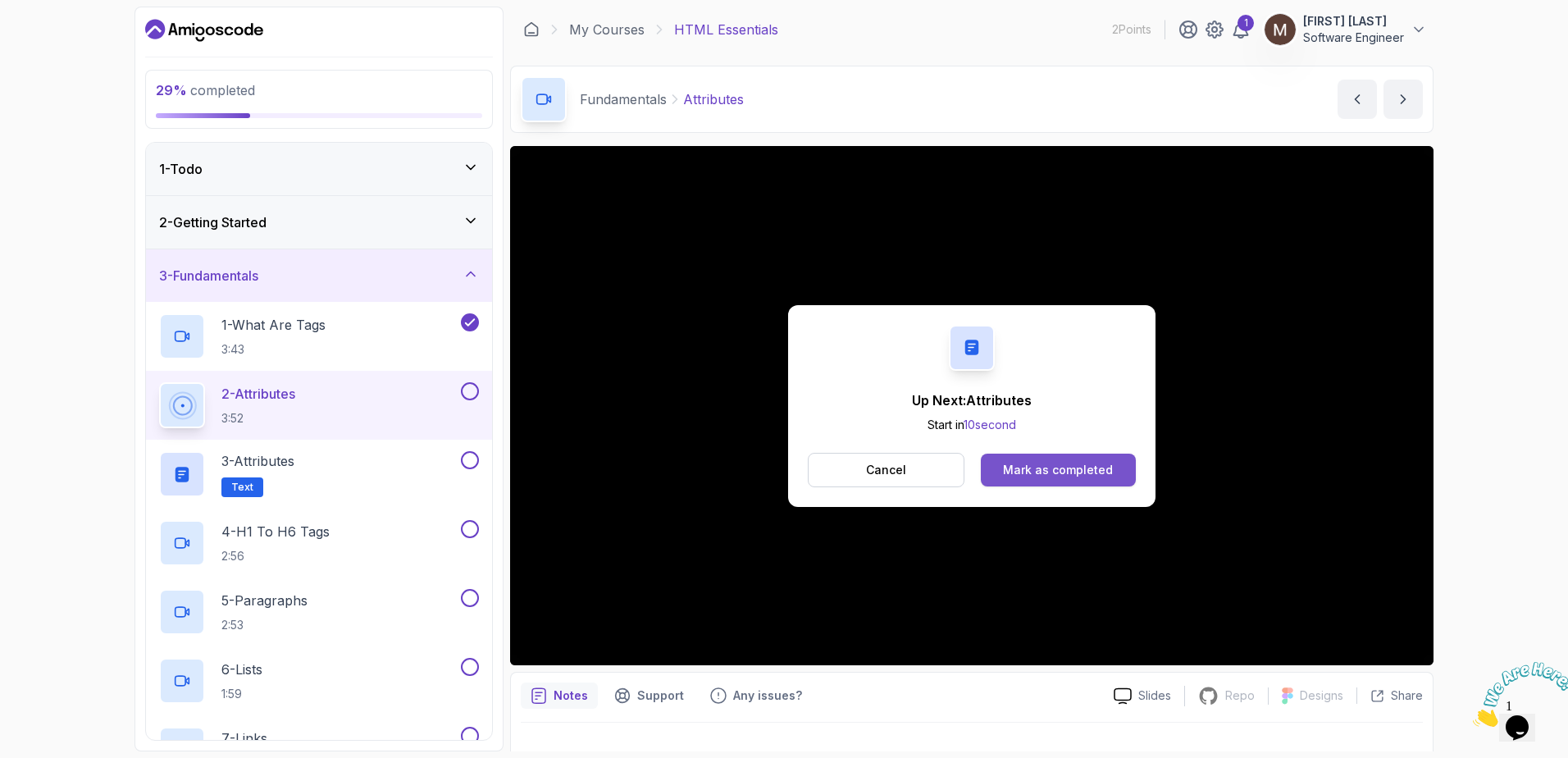 click on "Mark as completed" at bounding box center (1058, 470) 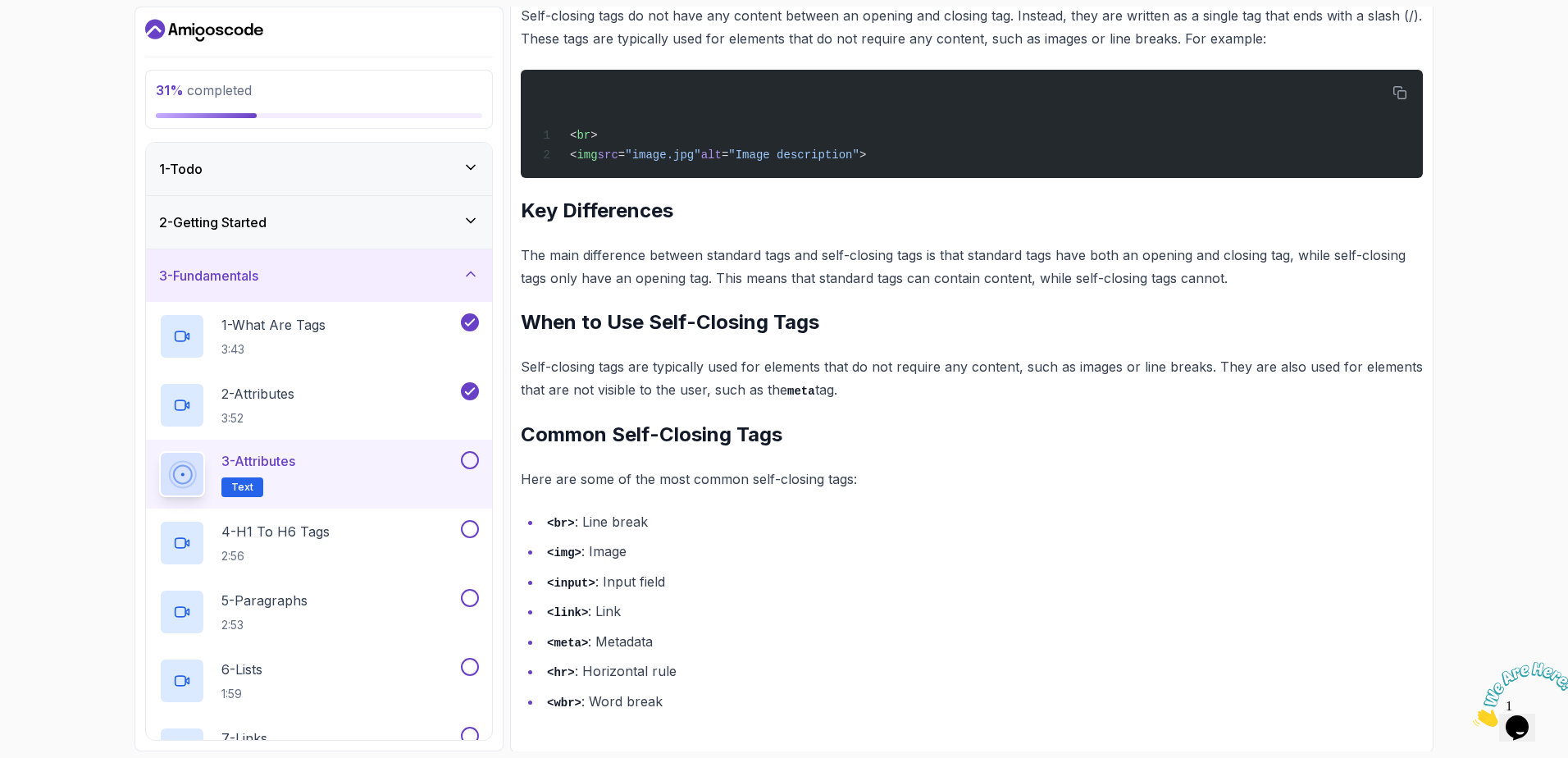 scroll, scrollTop: 568, scrollLeft: 0, axis: vertical 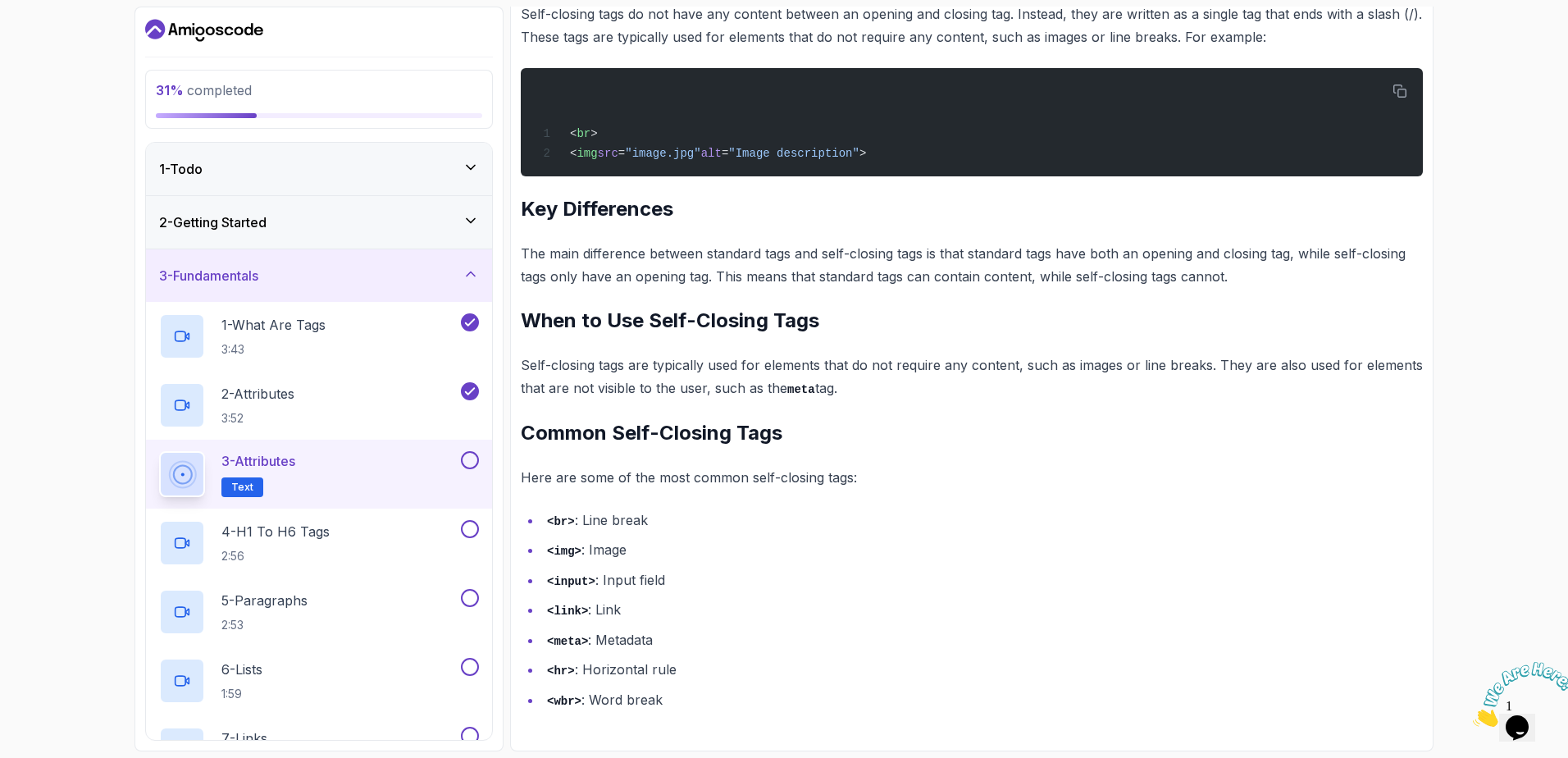 click at bounding box center (470, 460) 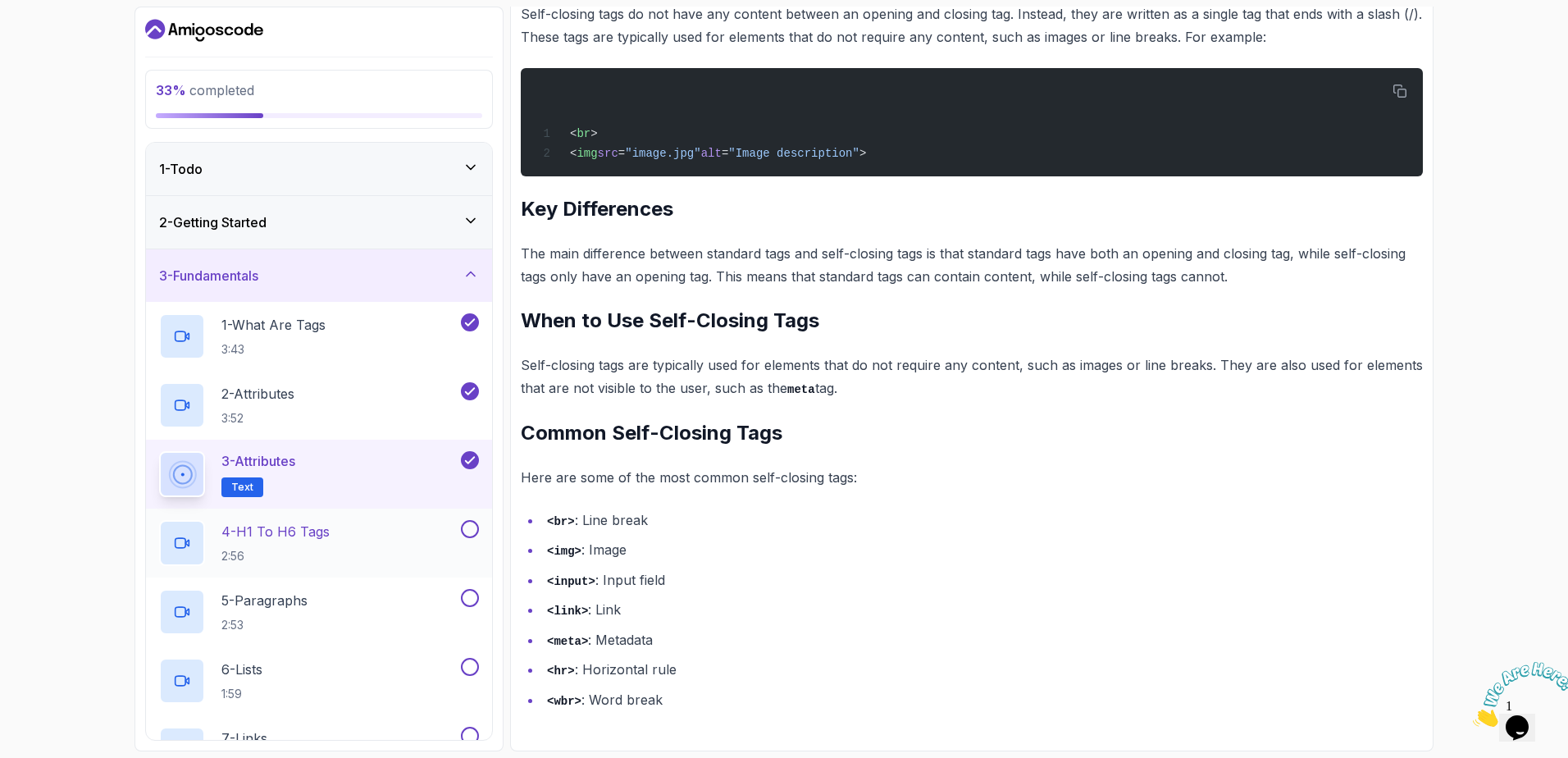 click on "4  -  H1 To H6 Tags 2:56" at bounding box center [308, 543] 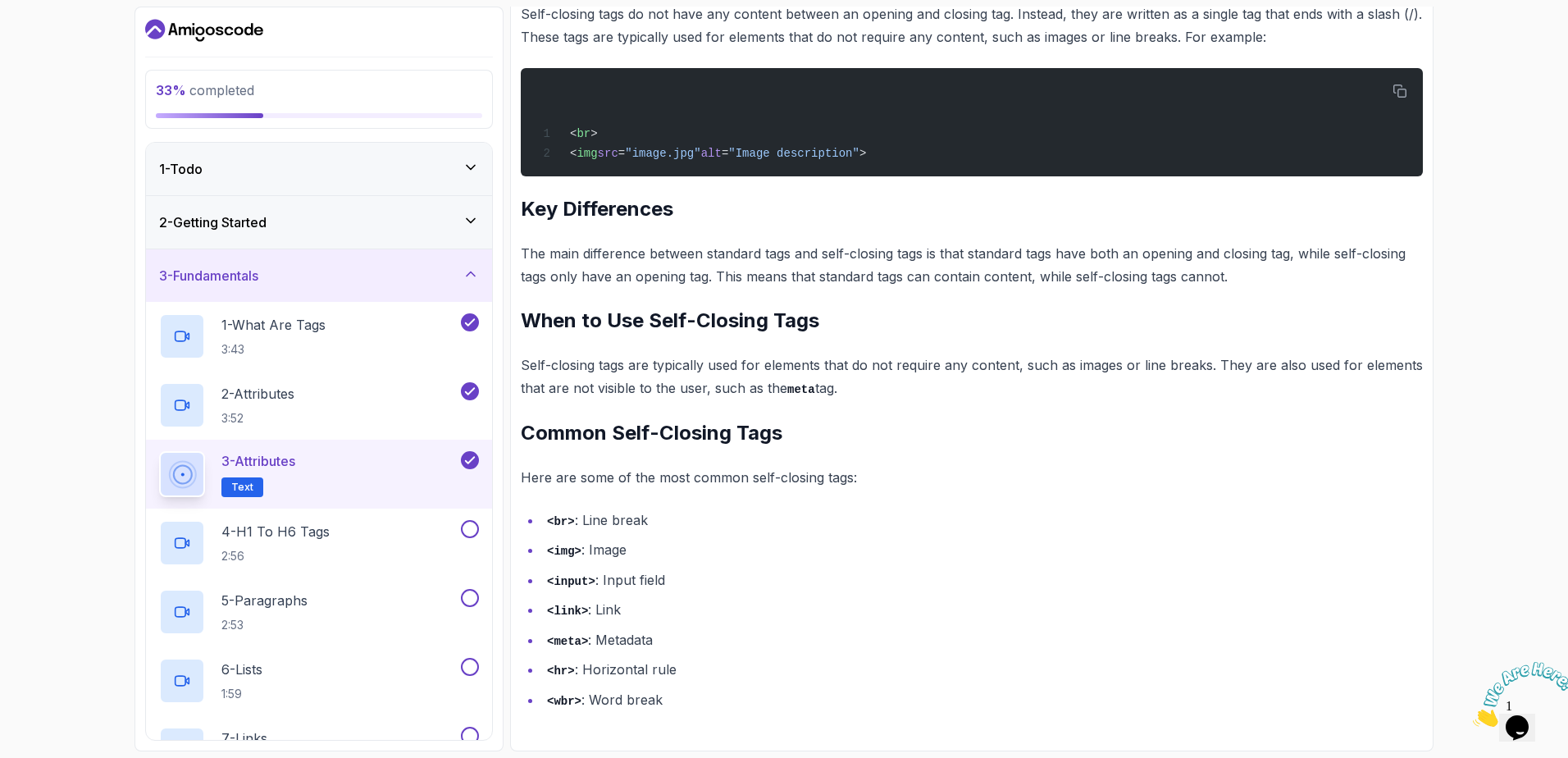 scroll, scrollTop: 0, scrollLeft: 0, axis: both 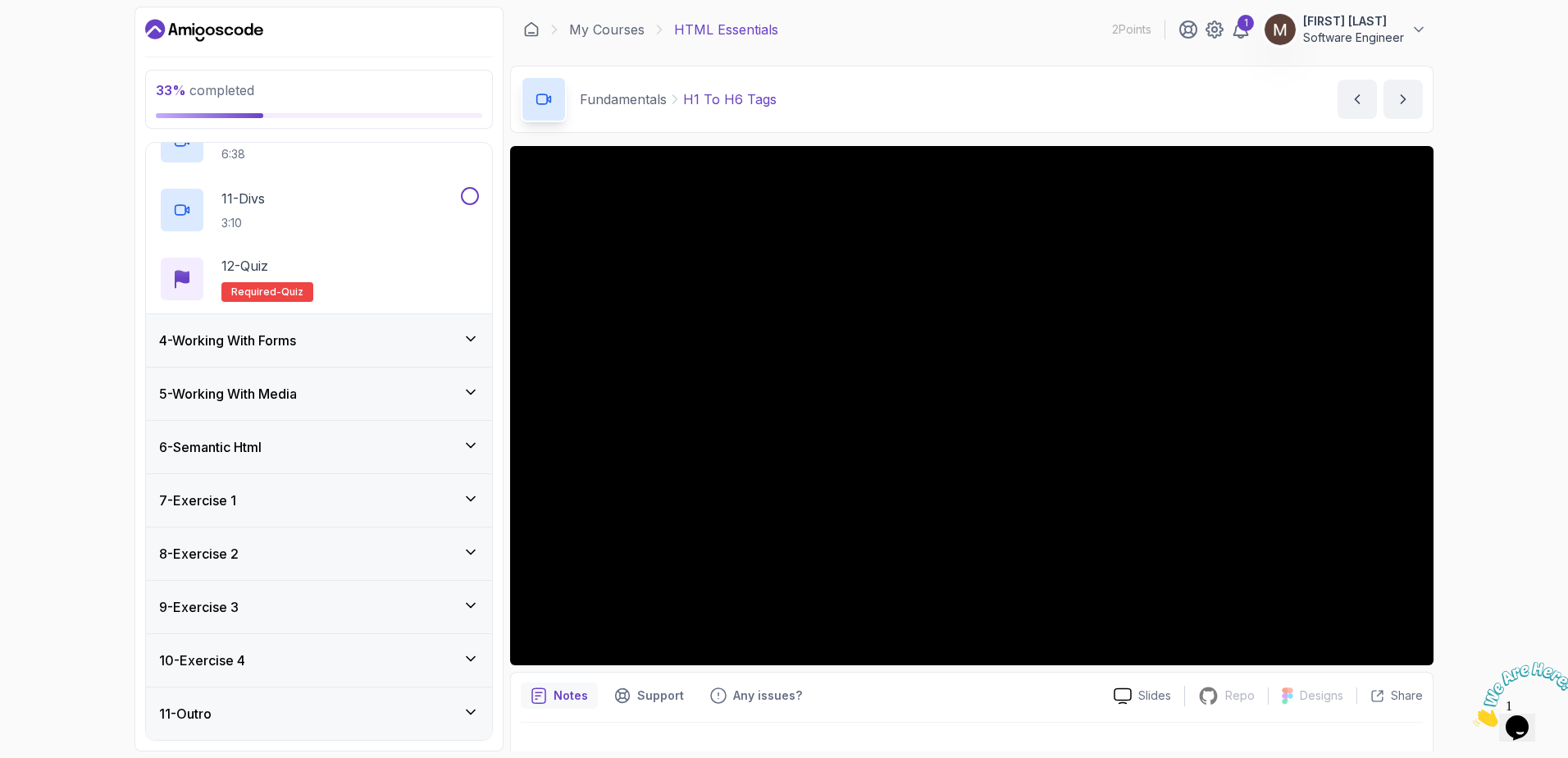 click on "4  -  Working With Forms" at bounding box center [319, 340] 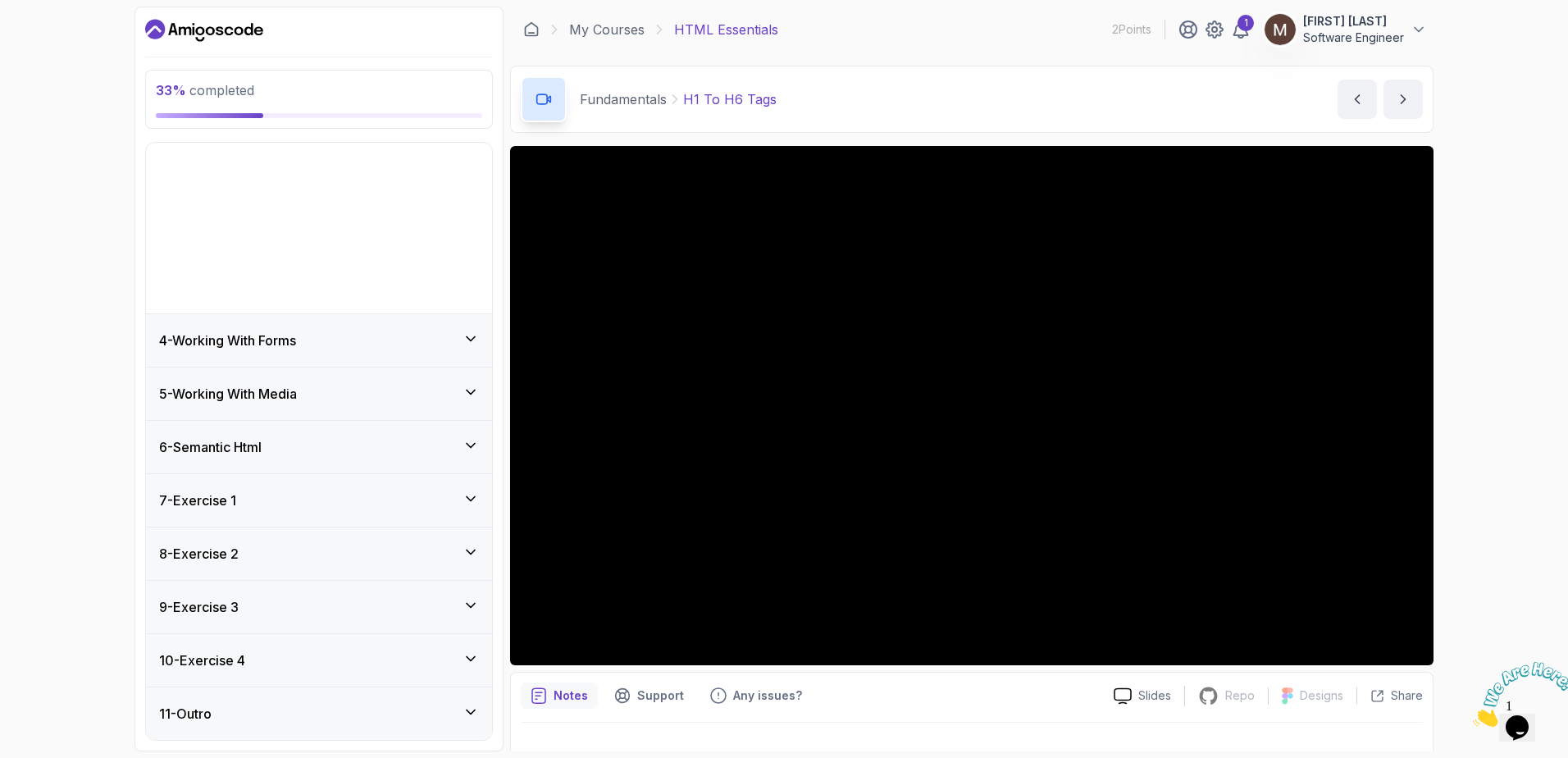 scroll, scrollTop: 0, scrollLeft: 0, axis: both 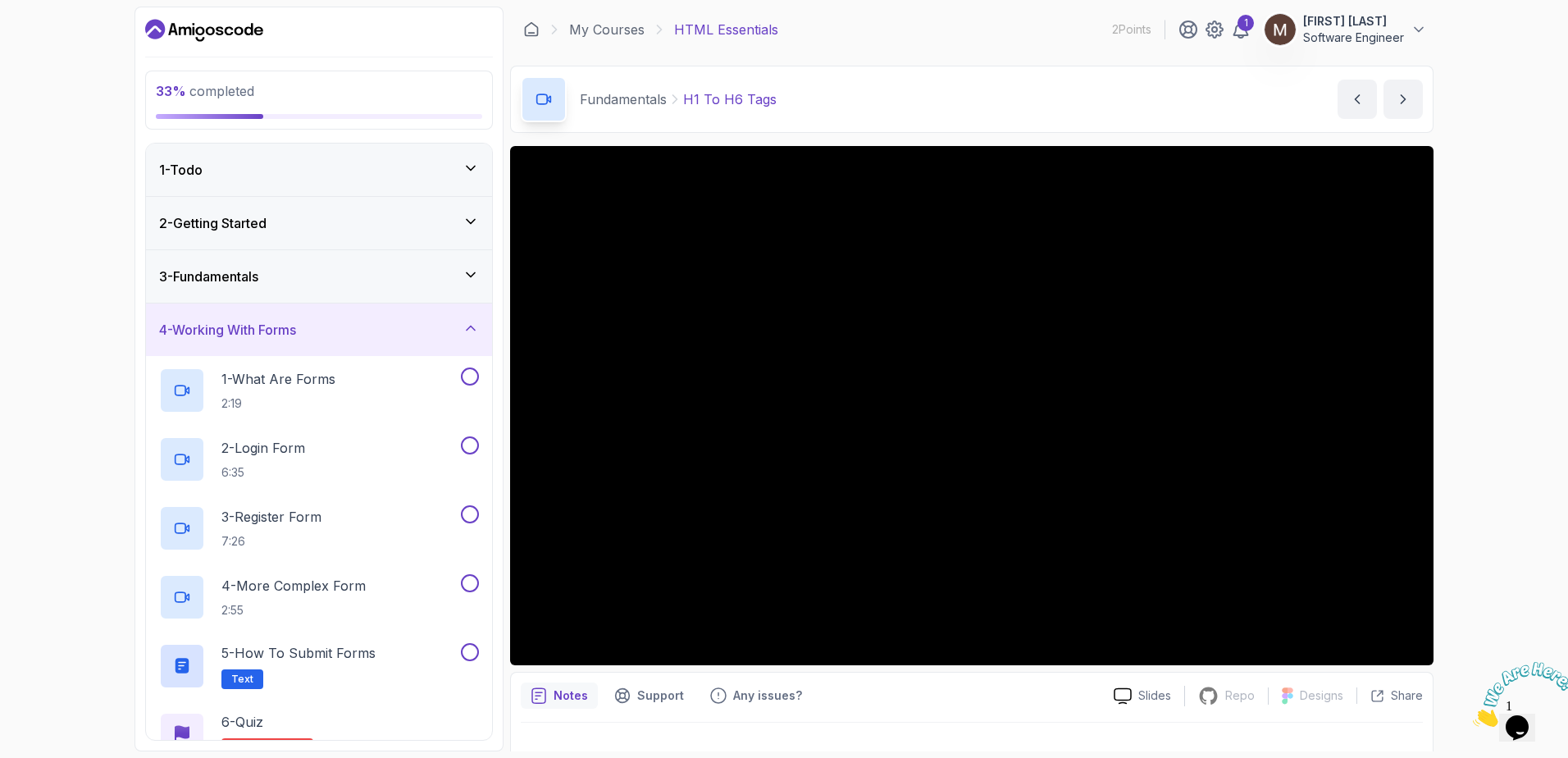 click on "4  -  Working With Forms" at bounding box center [319, 330] 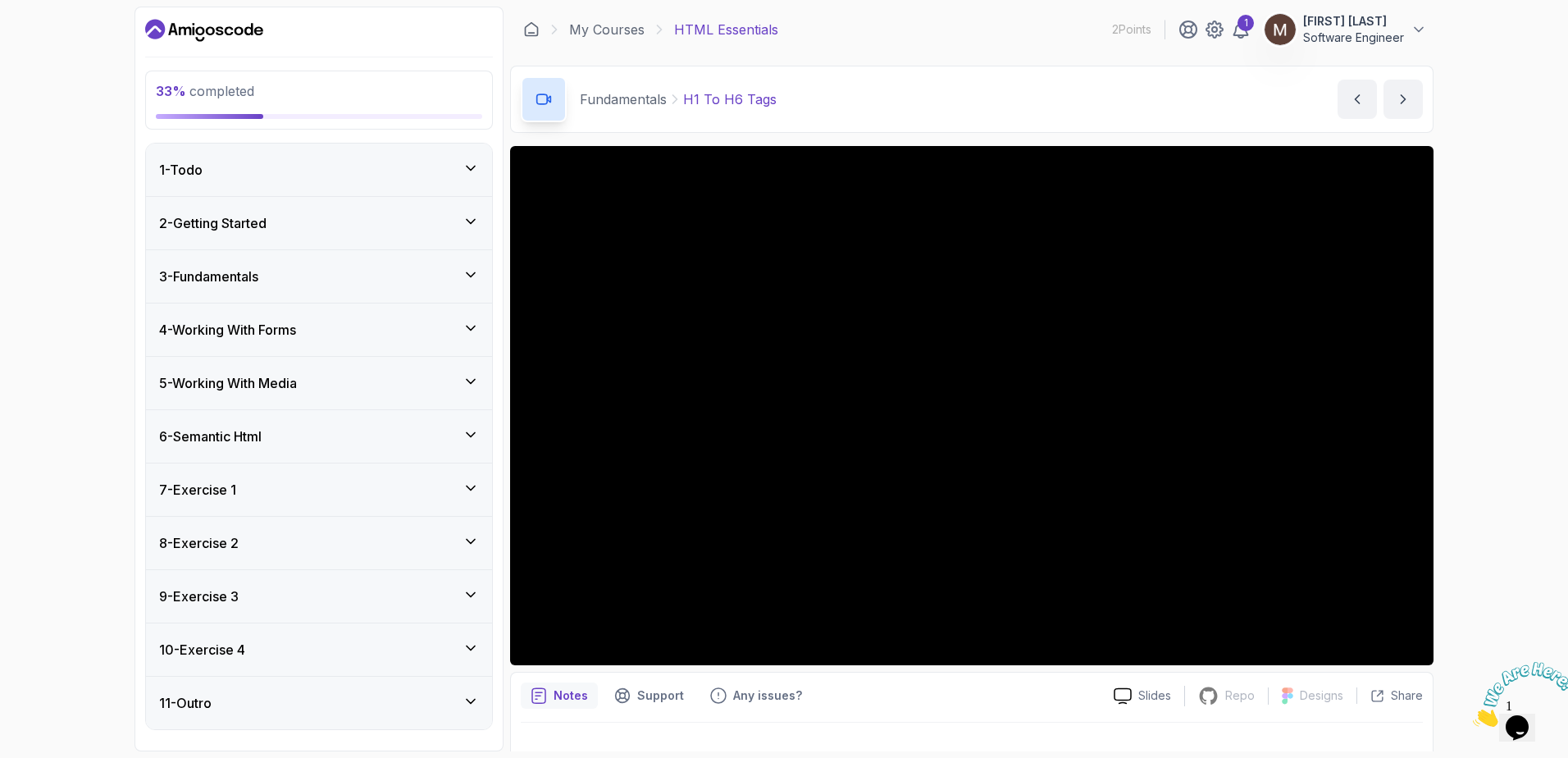 click on "3  -  Fundamentals" at bounding box center [319, 276] 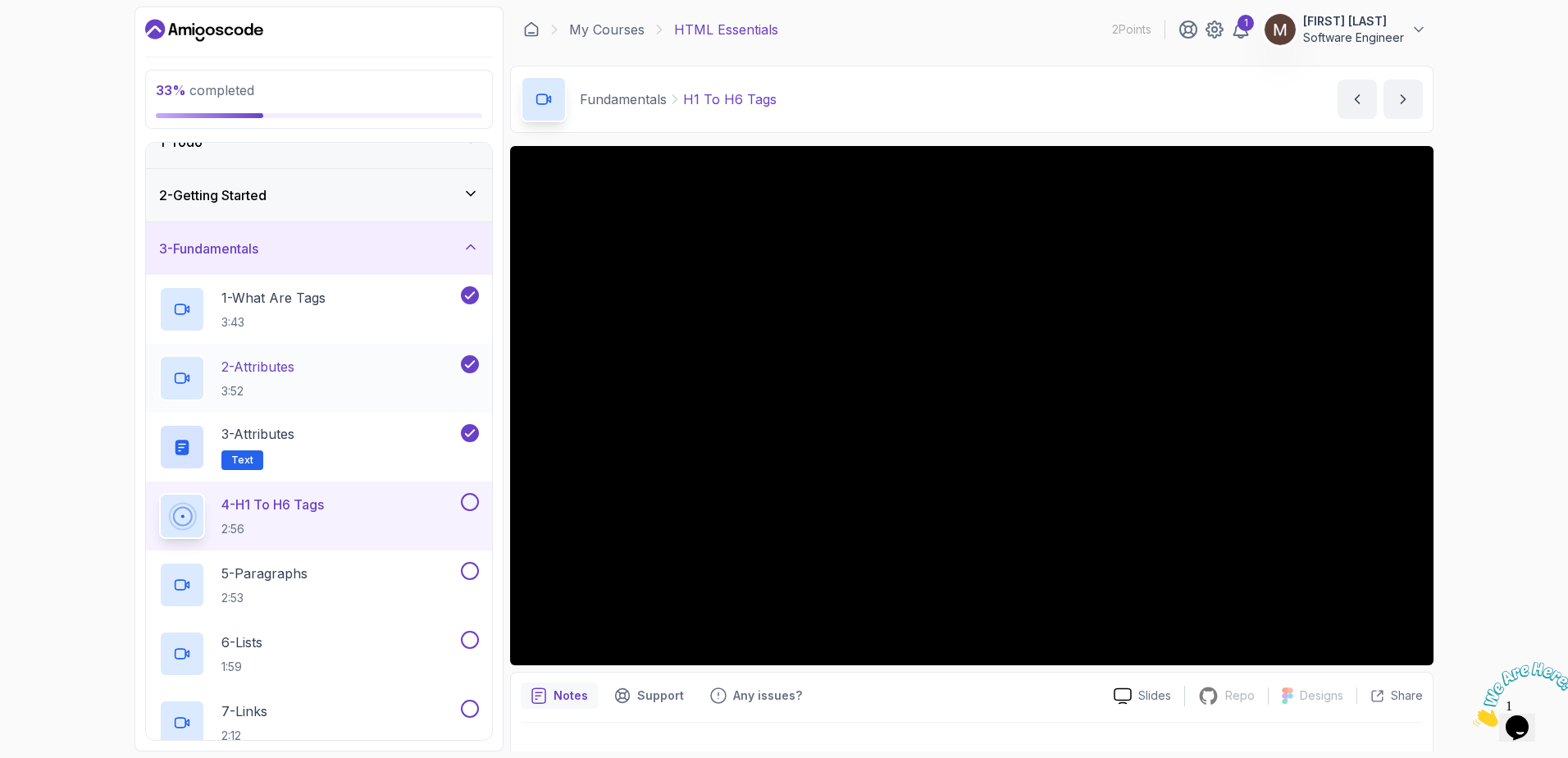 scroll, scrollTop: 82, scrollLeft: 0, axis: vertical 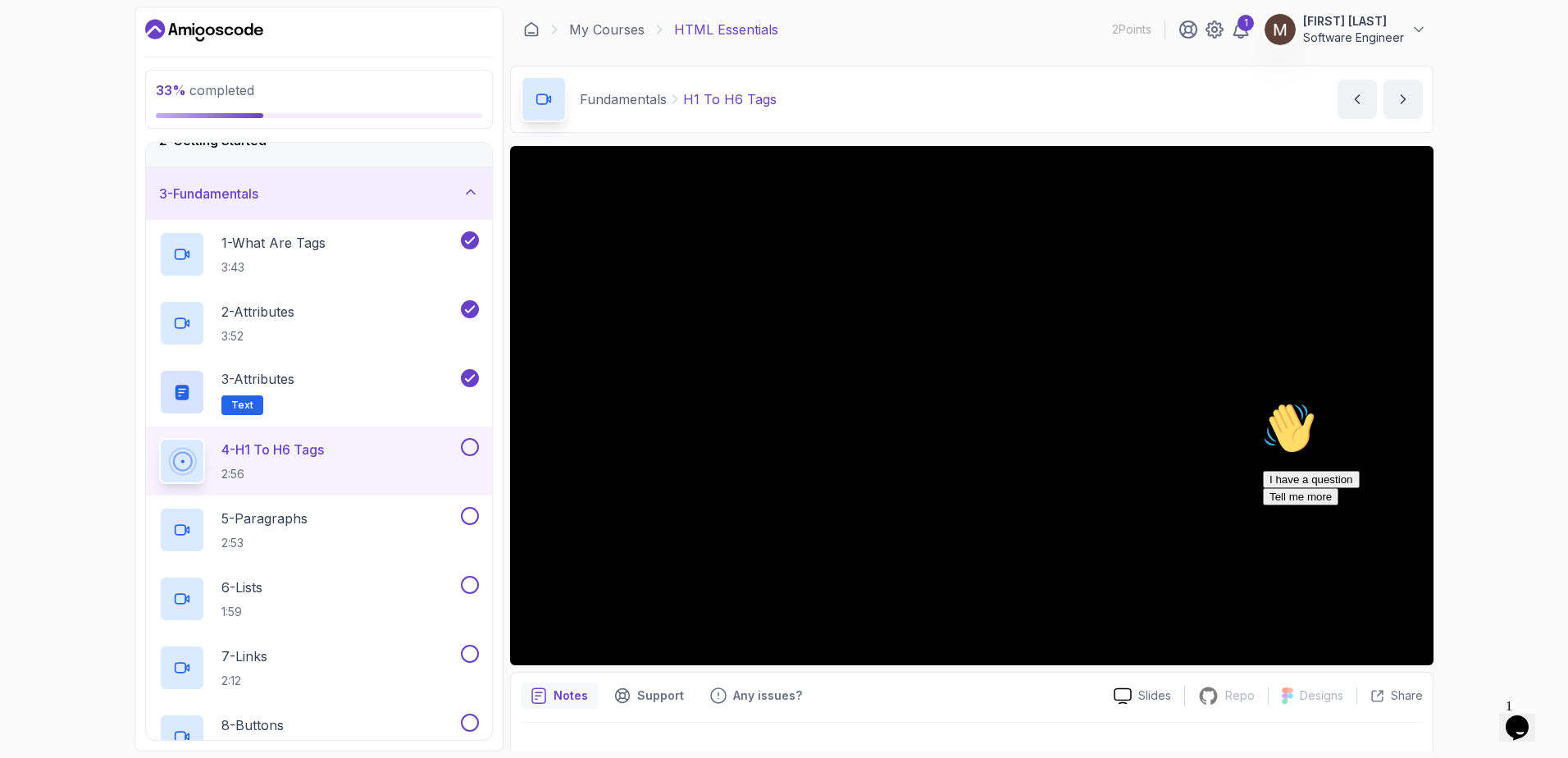 click at bounding box center [1411, 402] 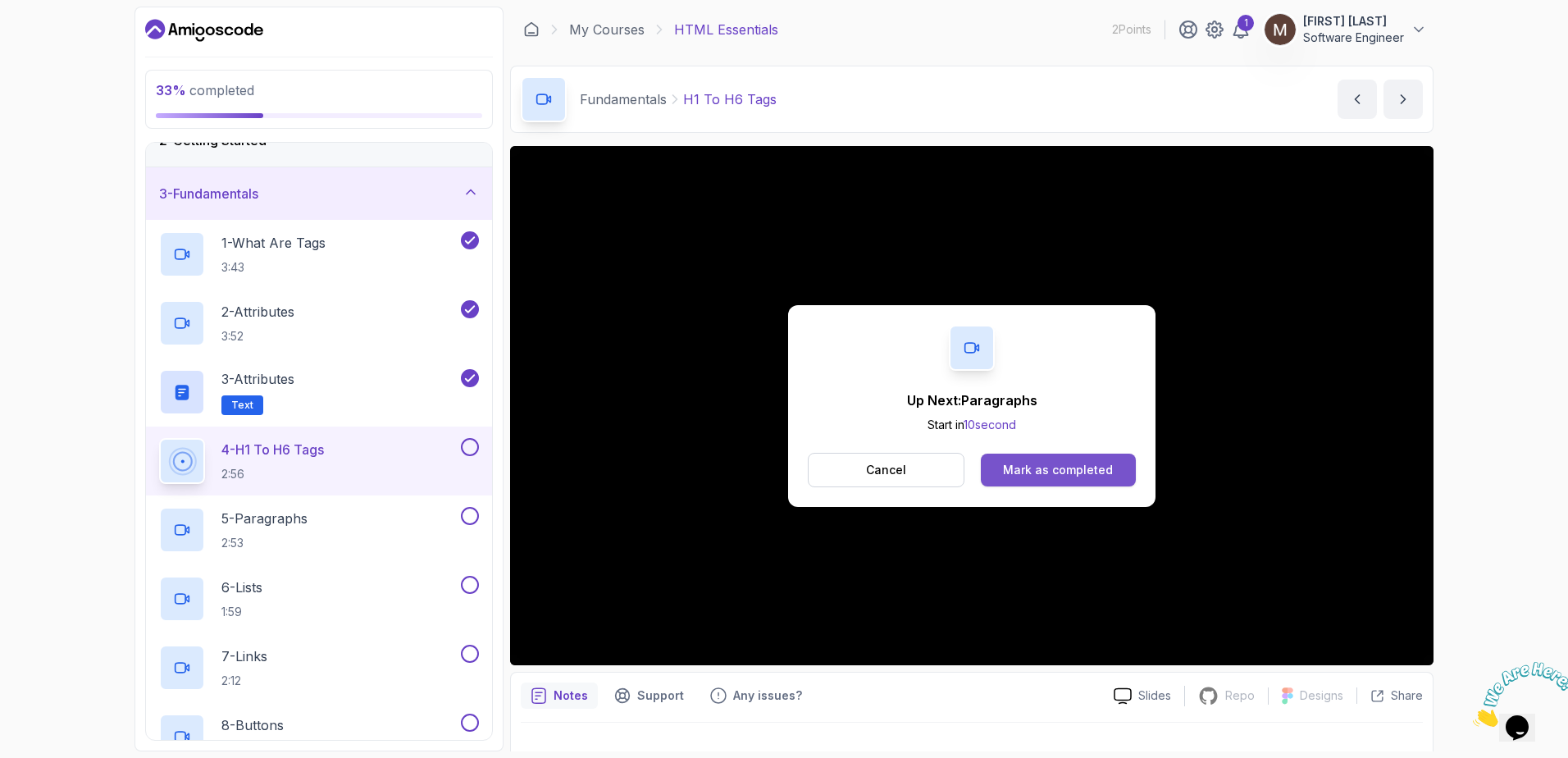 click on "Mark as completed" at bounding box center [1058, 470] 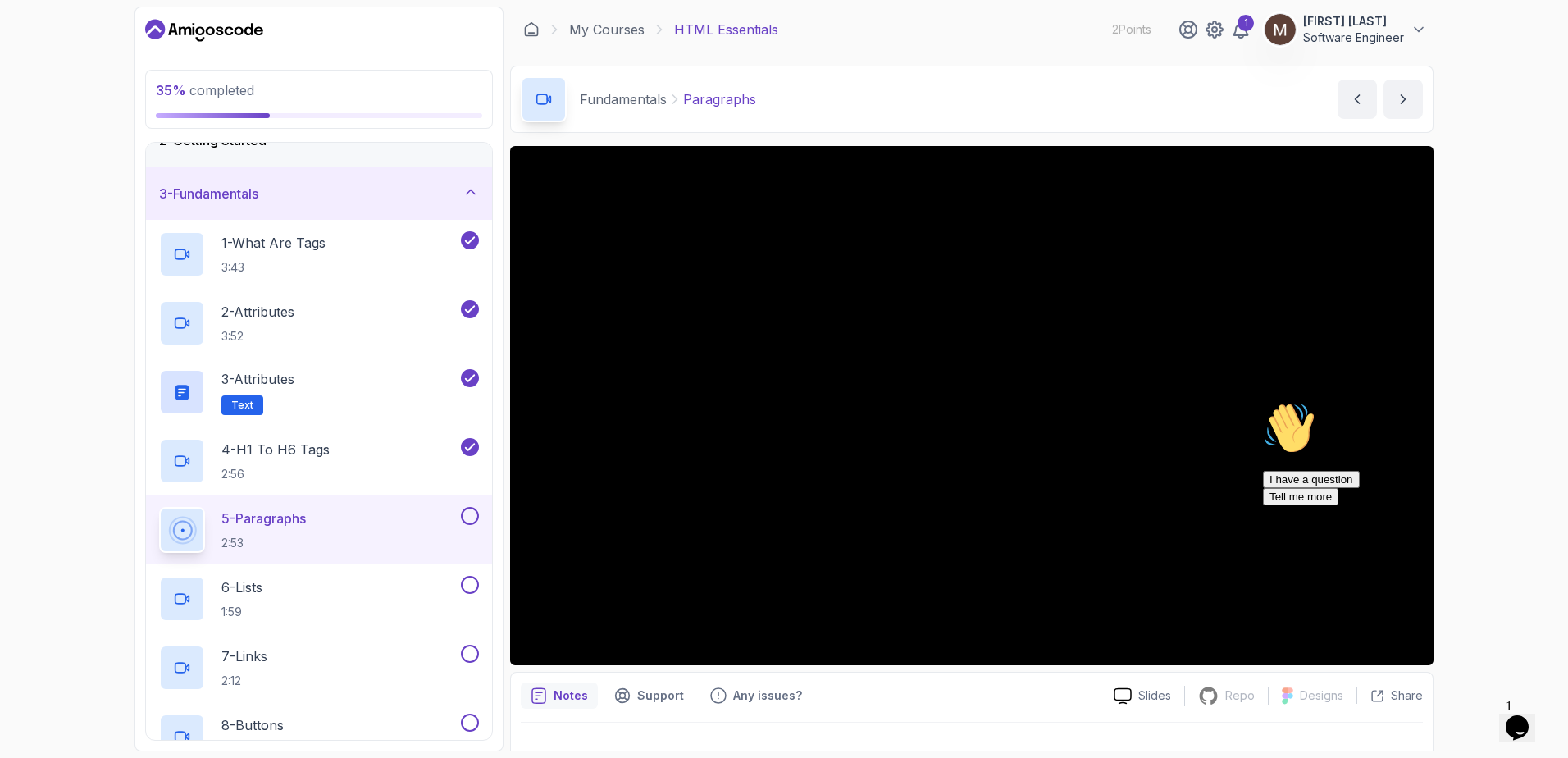 drag, startPoint x: 1536, startPoint y: 524, endPoint x: 2785, endPoint y: 922, distance: 1310.8795 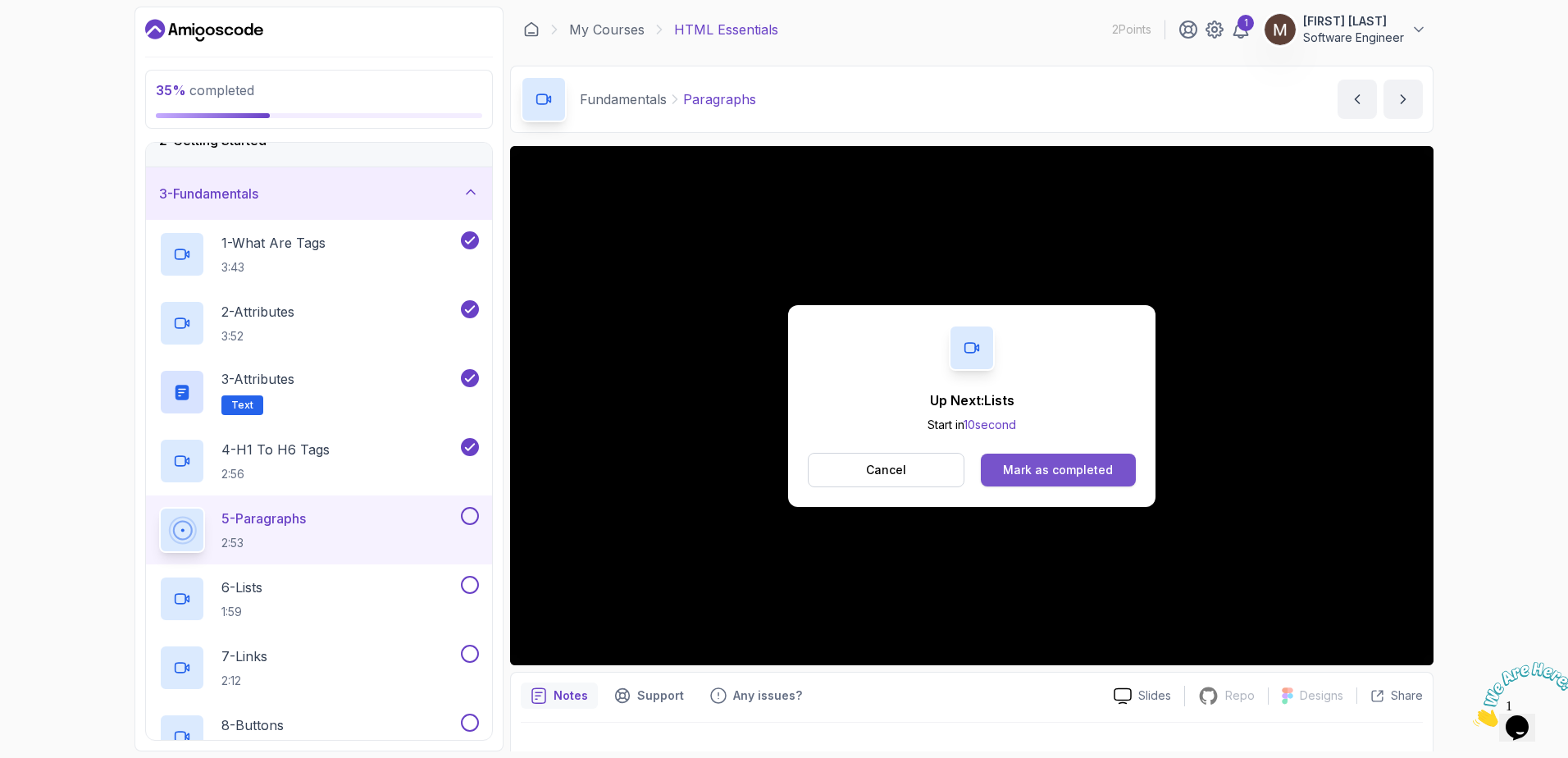 click on "Mark as completed" at bounding box center [1058, 470] 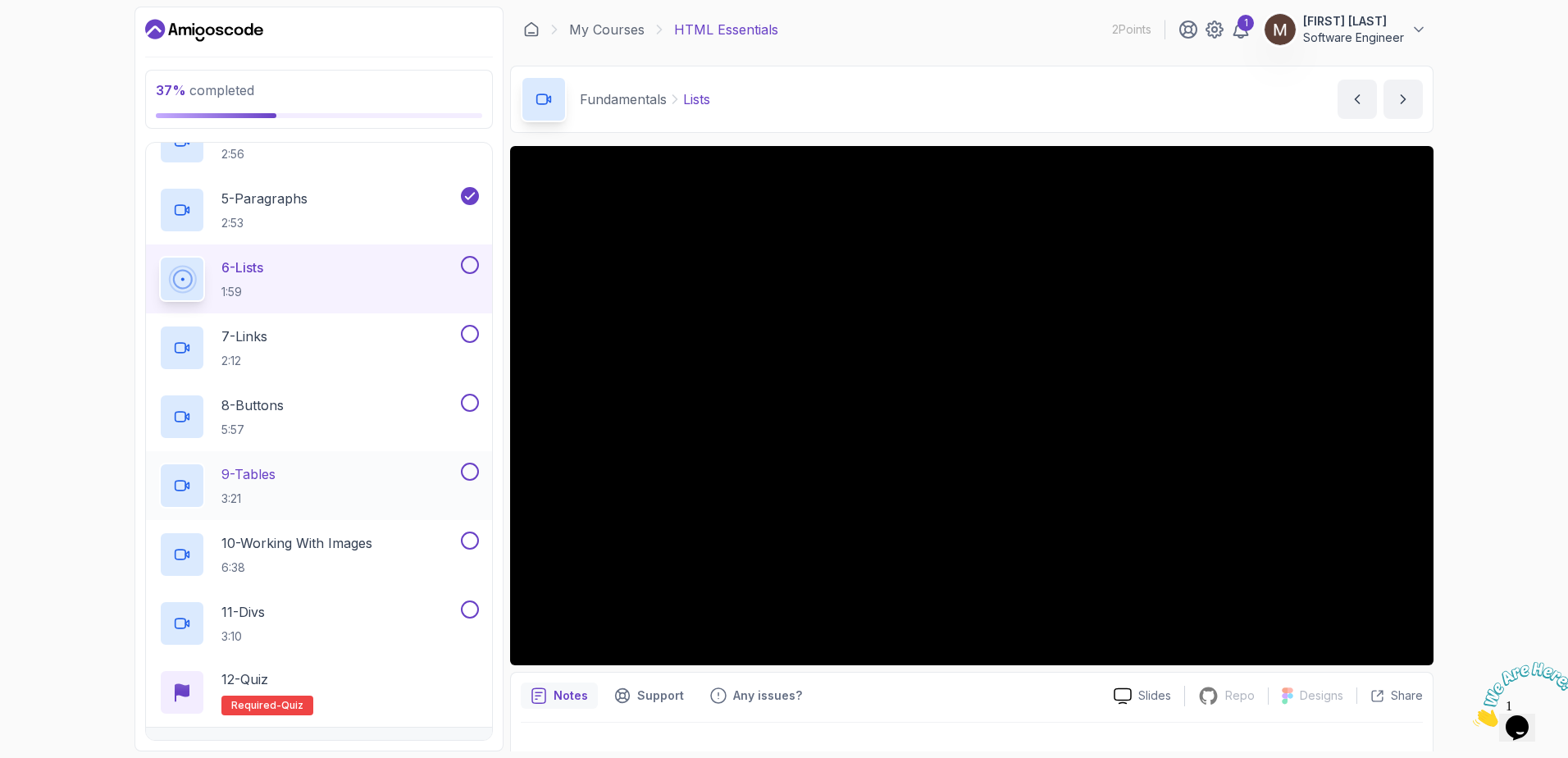 scroll, scrollTop: 410, scrollLeft: 0, axis: vertical 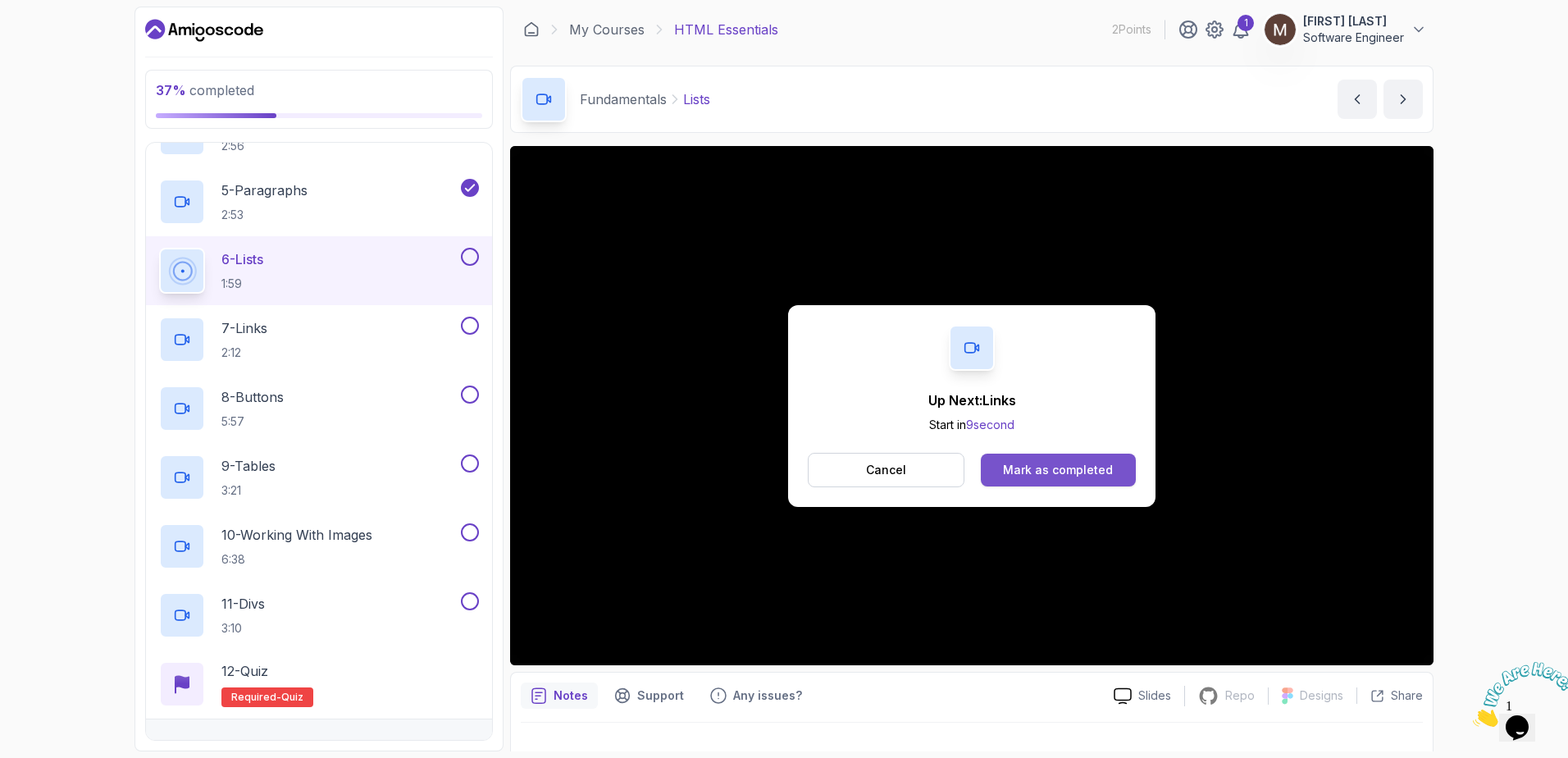 click on "Mark as completed" at bounding box center (1058, 470) 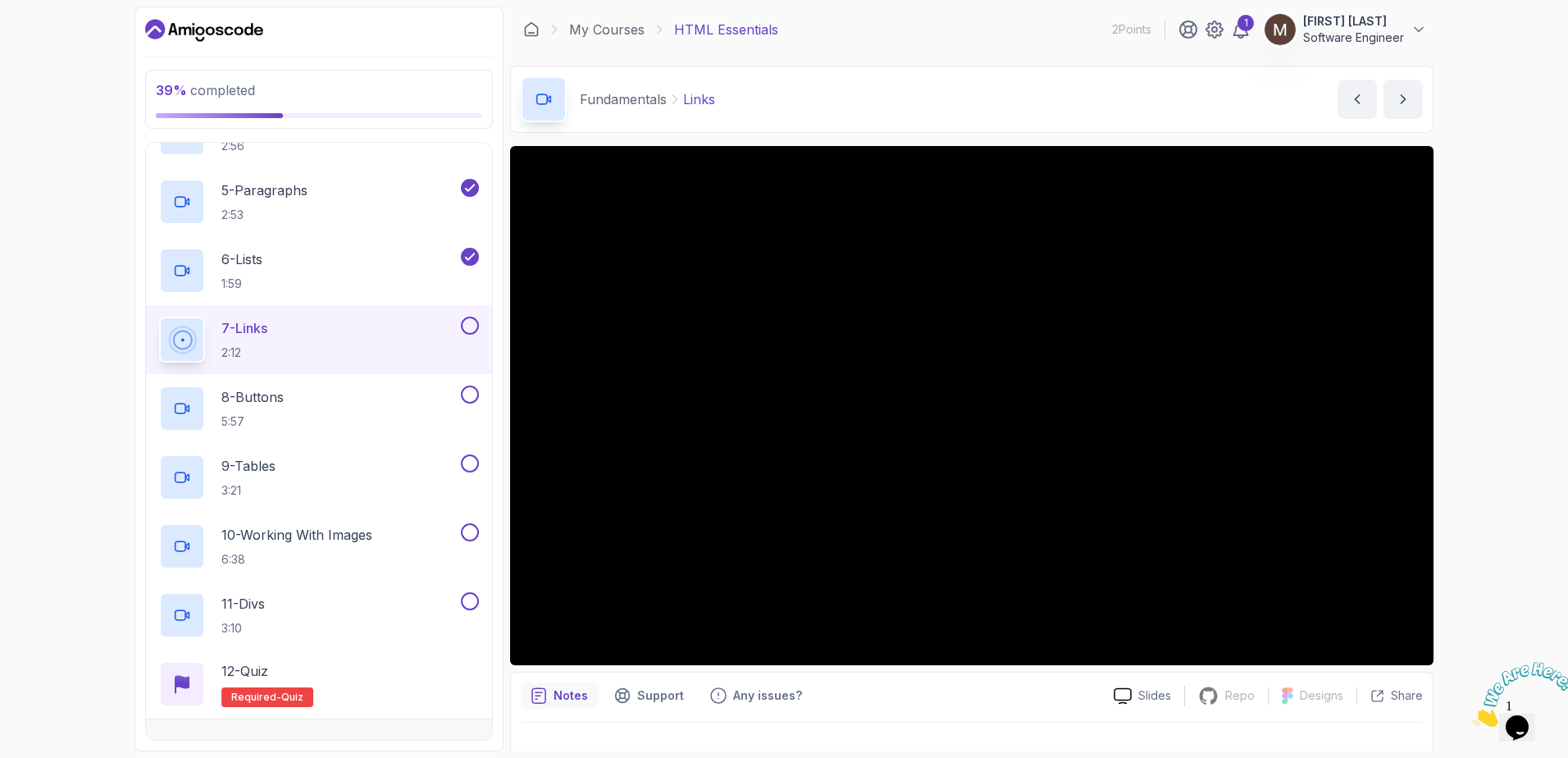 click at bounding box center [1473, 722] 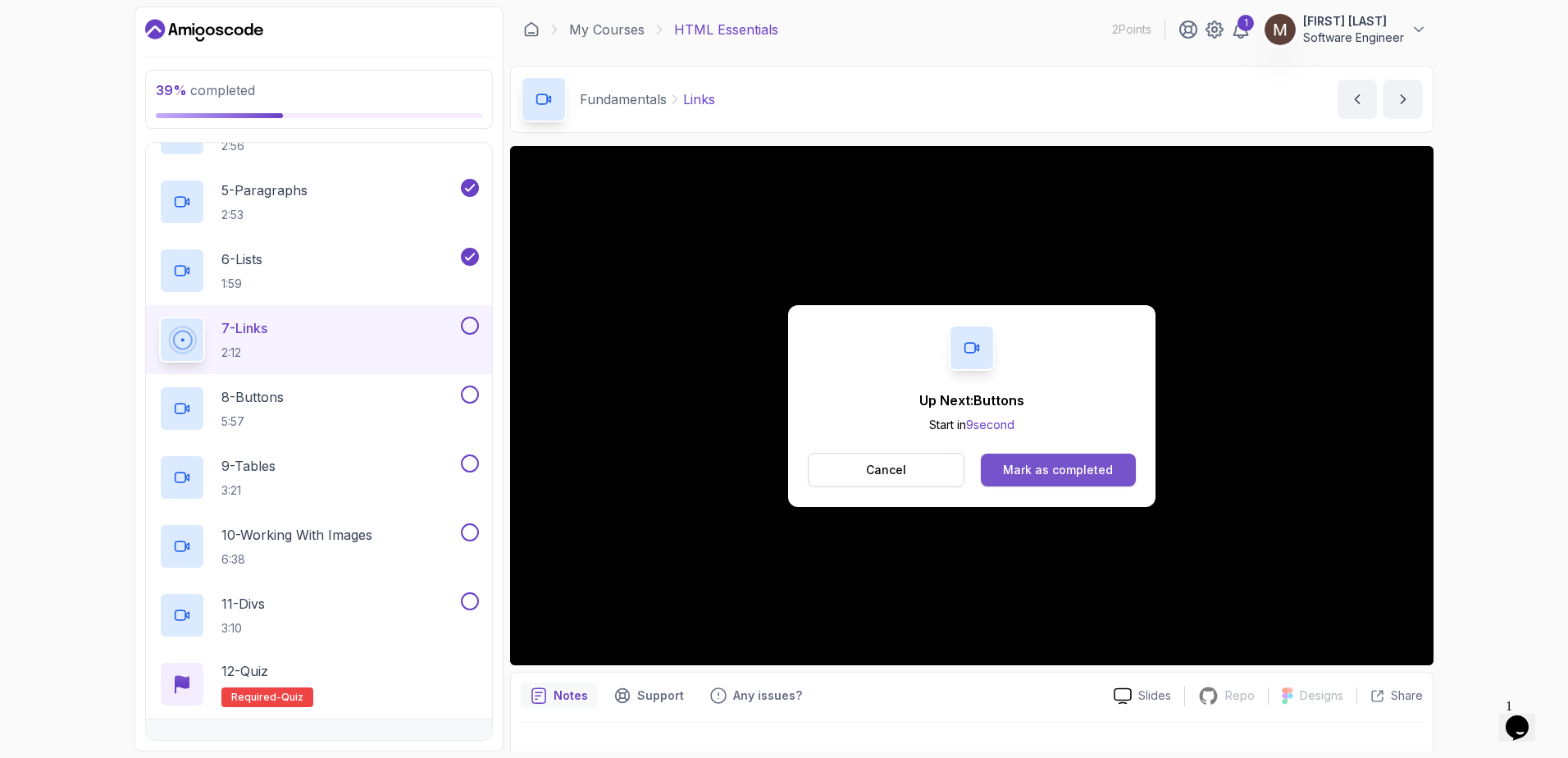 click on "Mark as completed" at bounding box center [1058, 470] 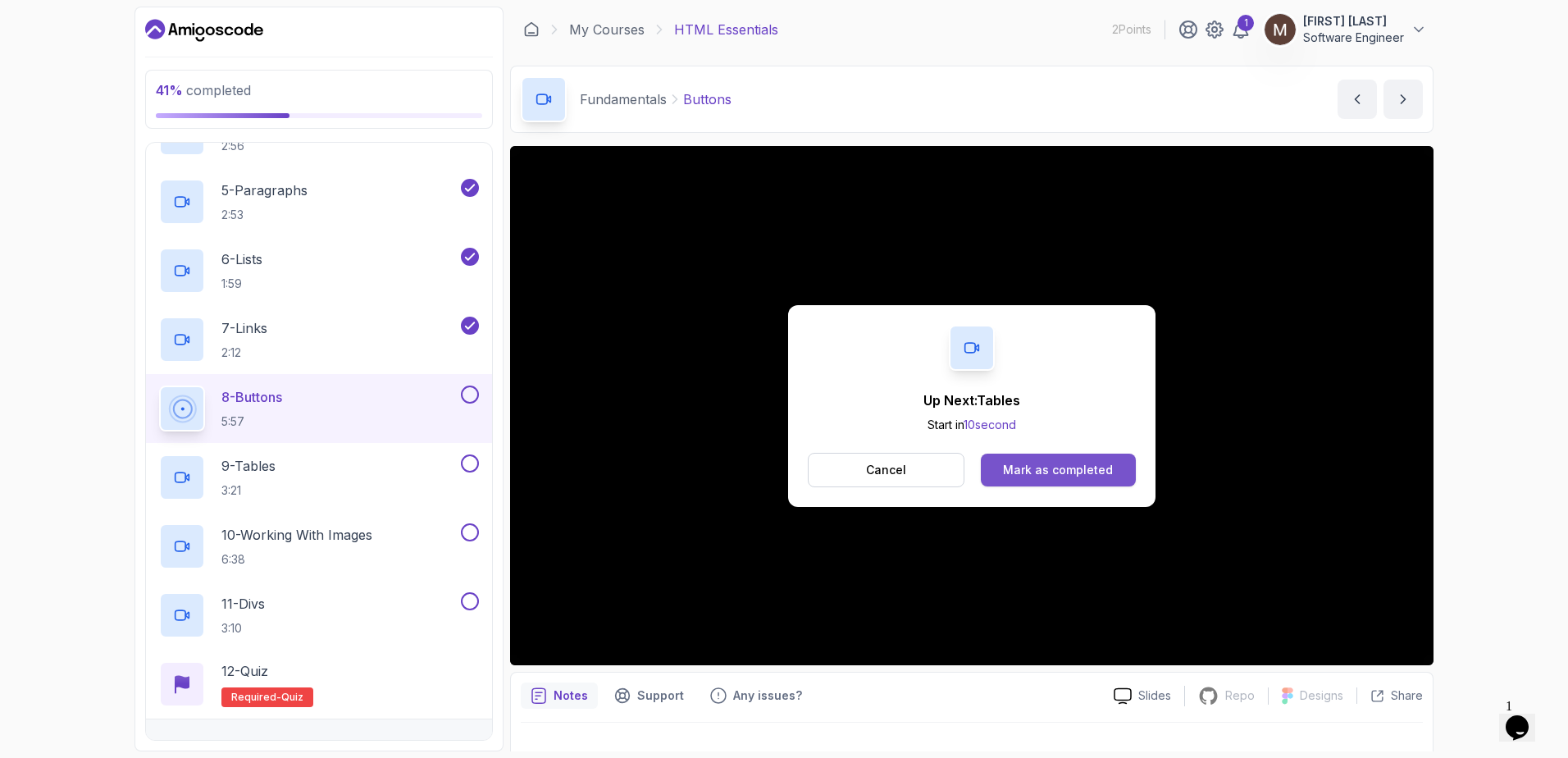 click on "Mark as completed" at bounding box center (1058, 470) 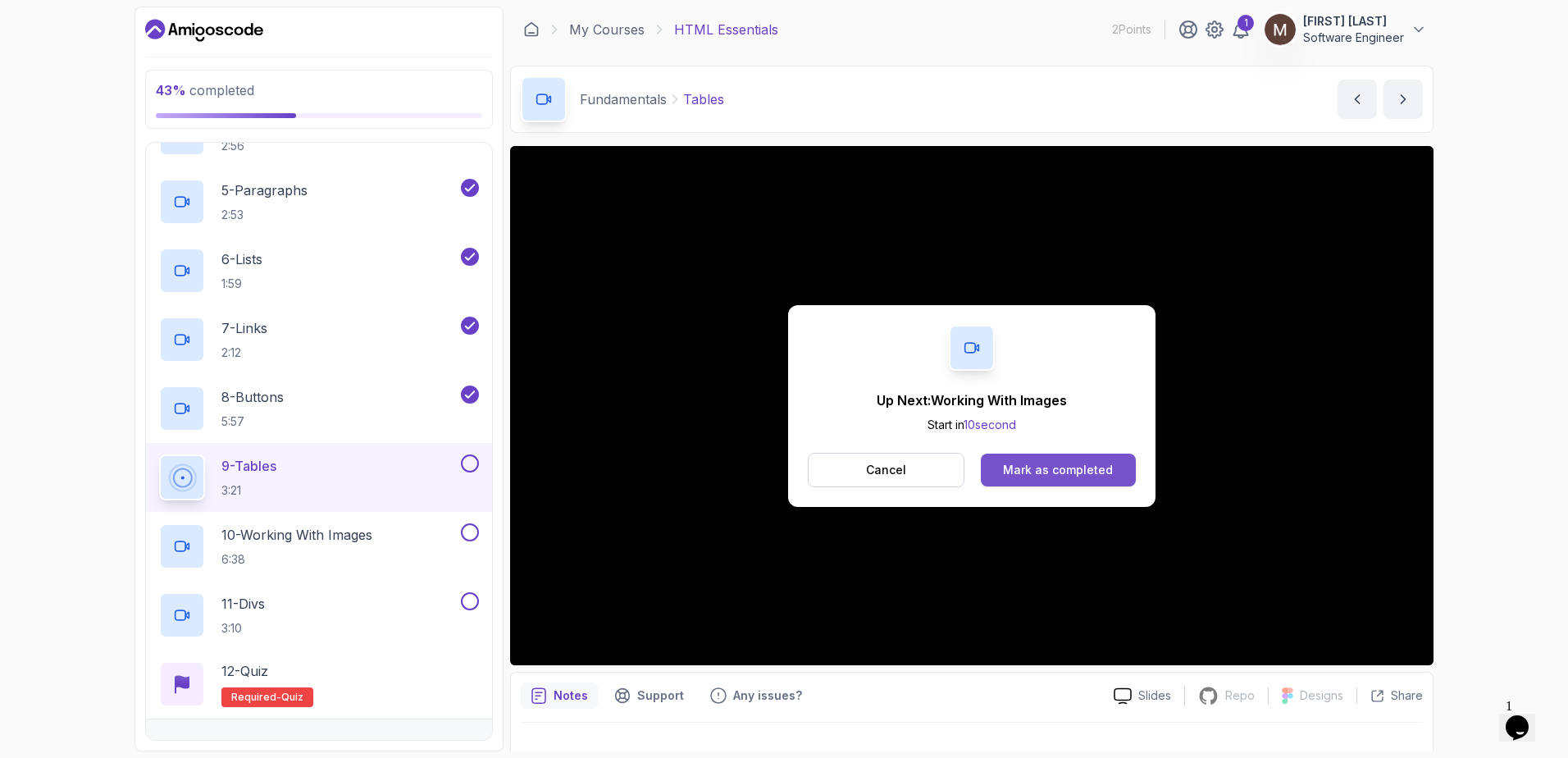 click on "Mark as completed" at bounding box center (1058, 470) 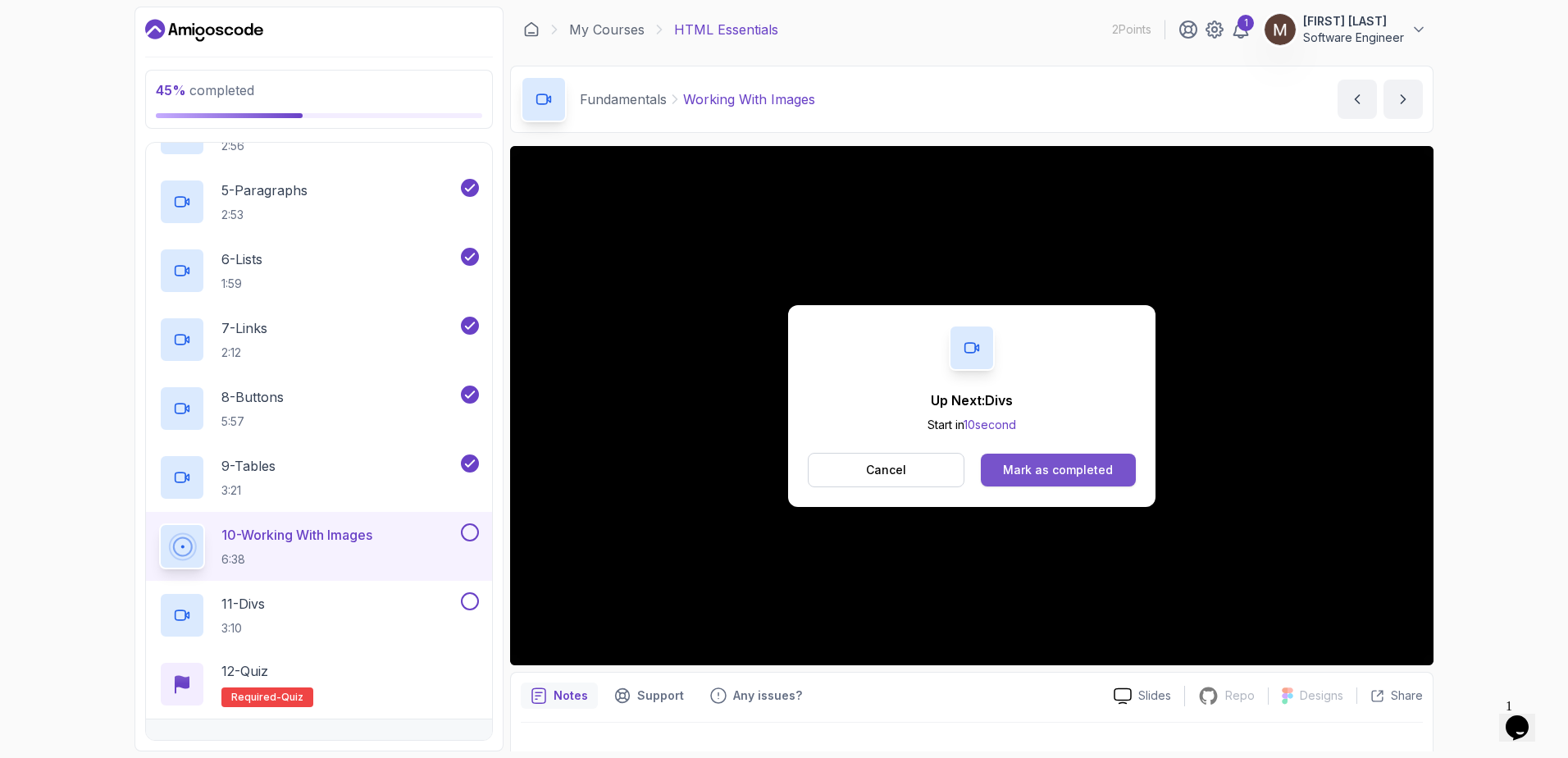 click on "Mark as completed" at bounding box center (1058, 470) 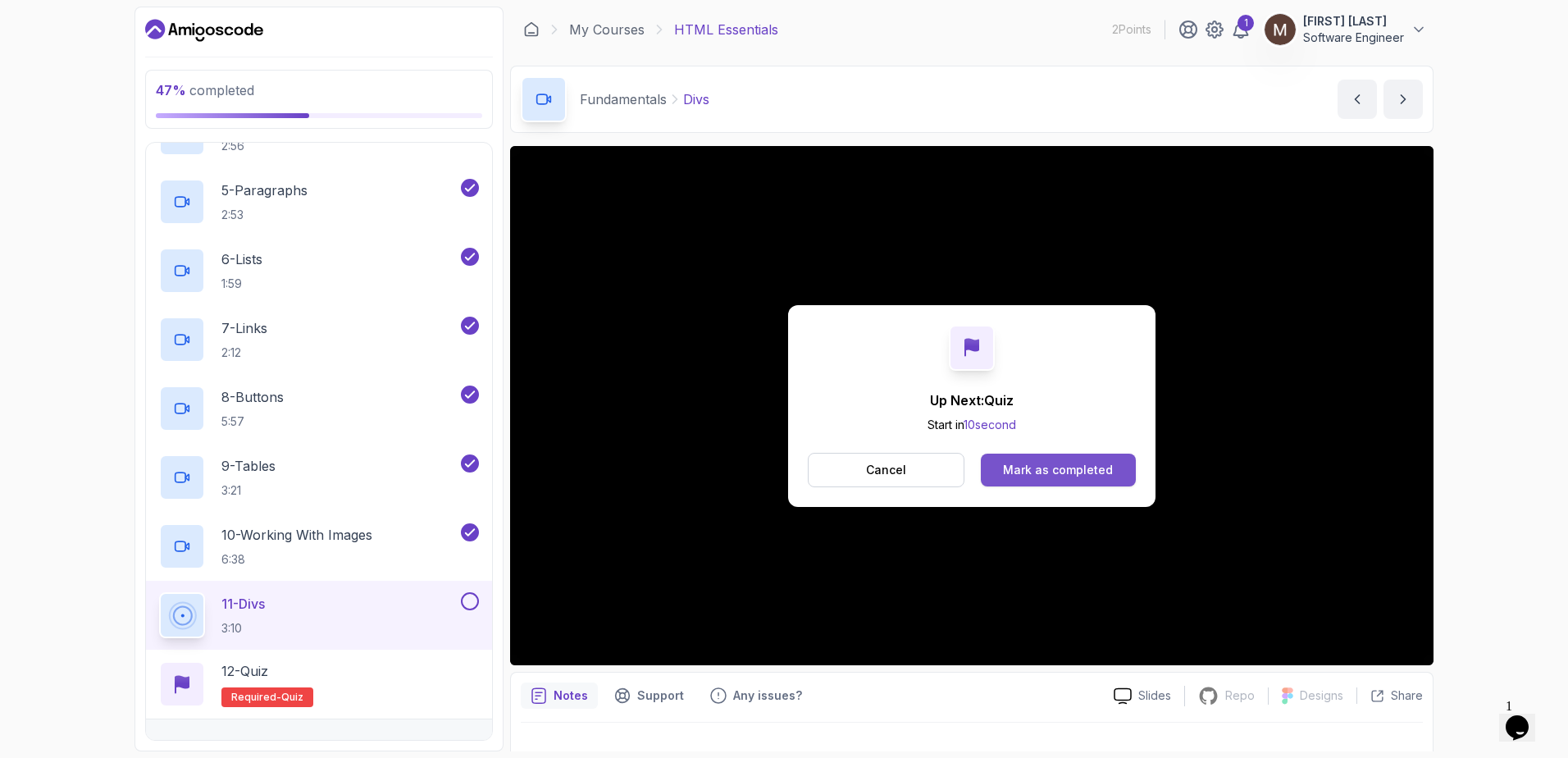 click on "Mark as completed" at bounding box center [1058, 470] 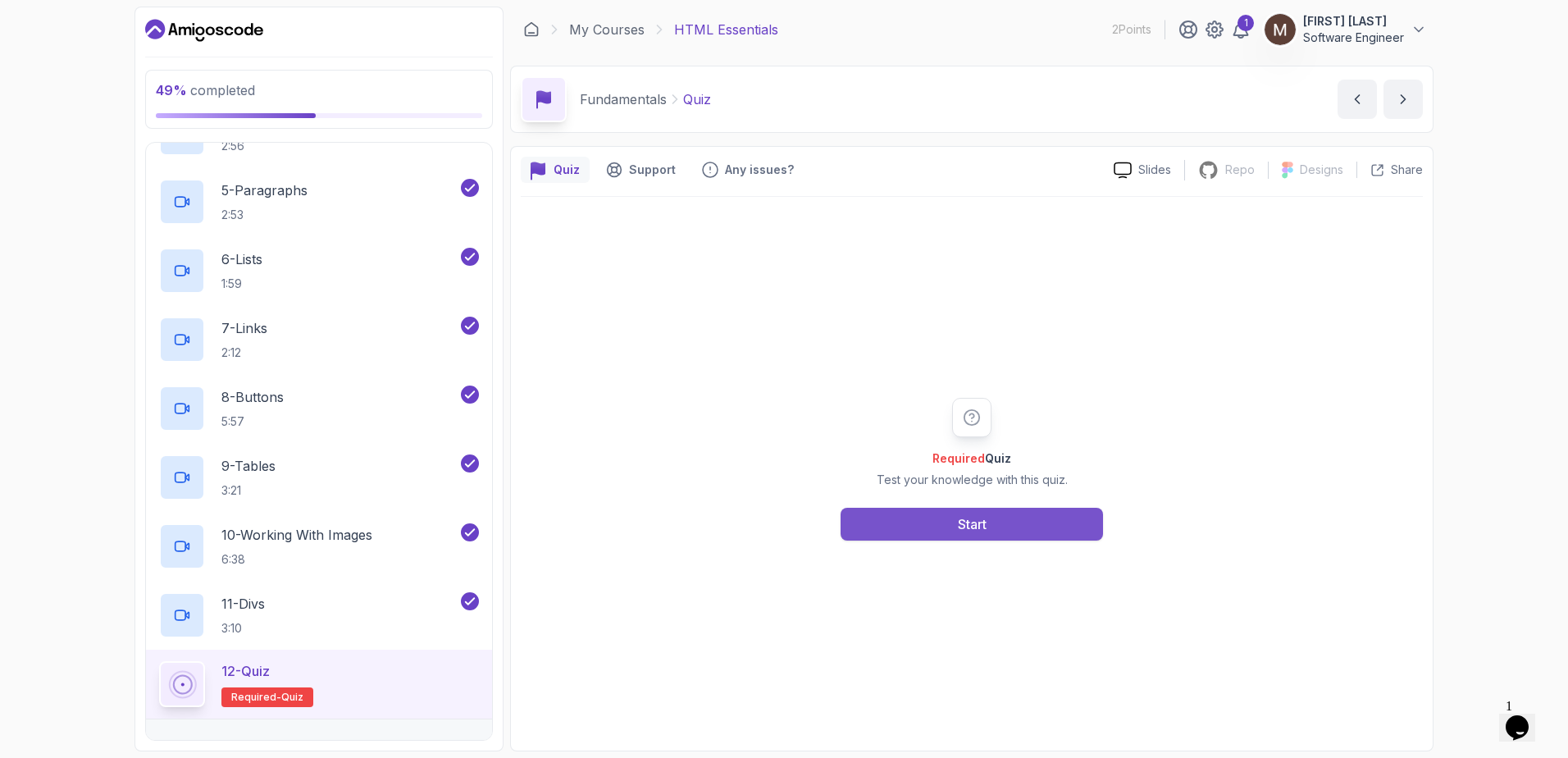 click on "Start" at bounding box center (972, 524) 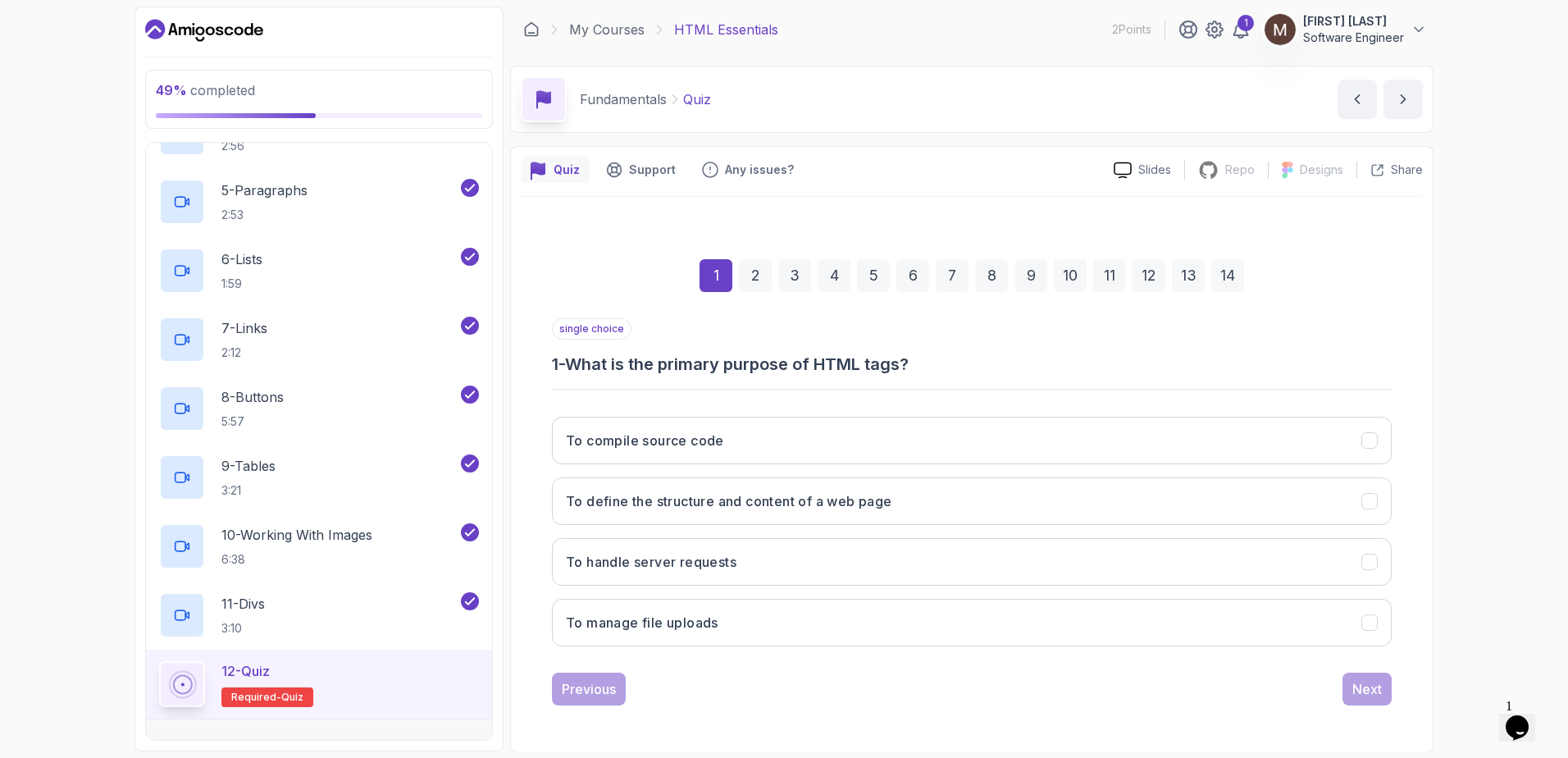 scroll, scrollTop: 1, scrollLeft: 0, axis: vertical 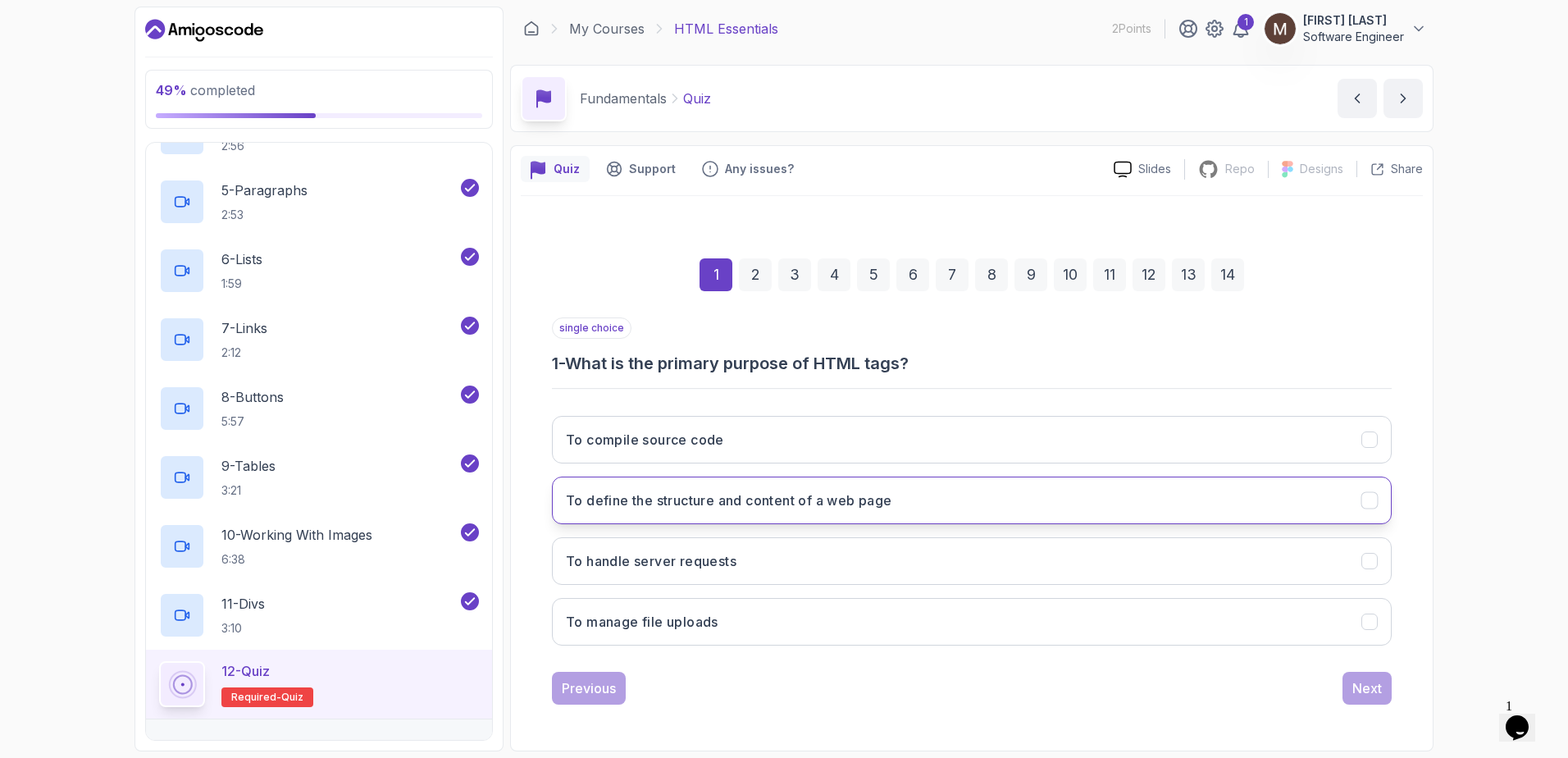 click on "To define the structure and content of a web page" at bounding box center [729, 500] 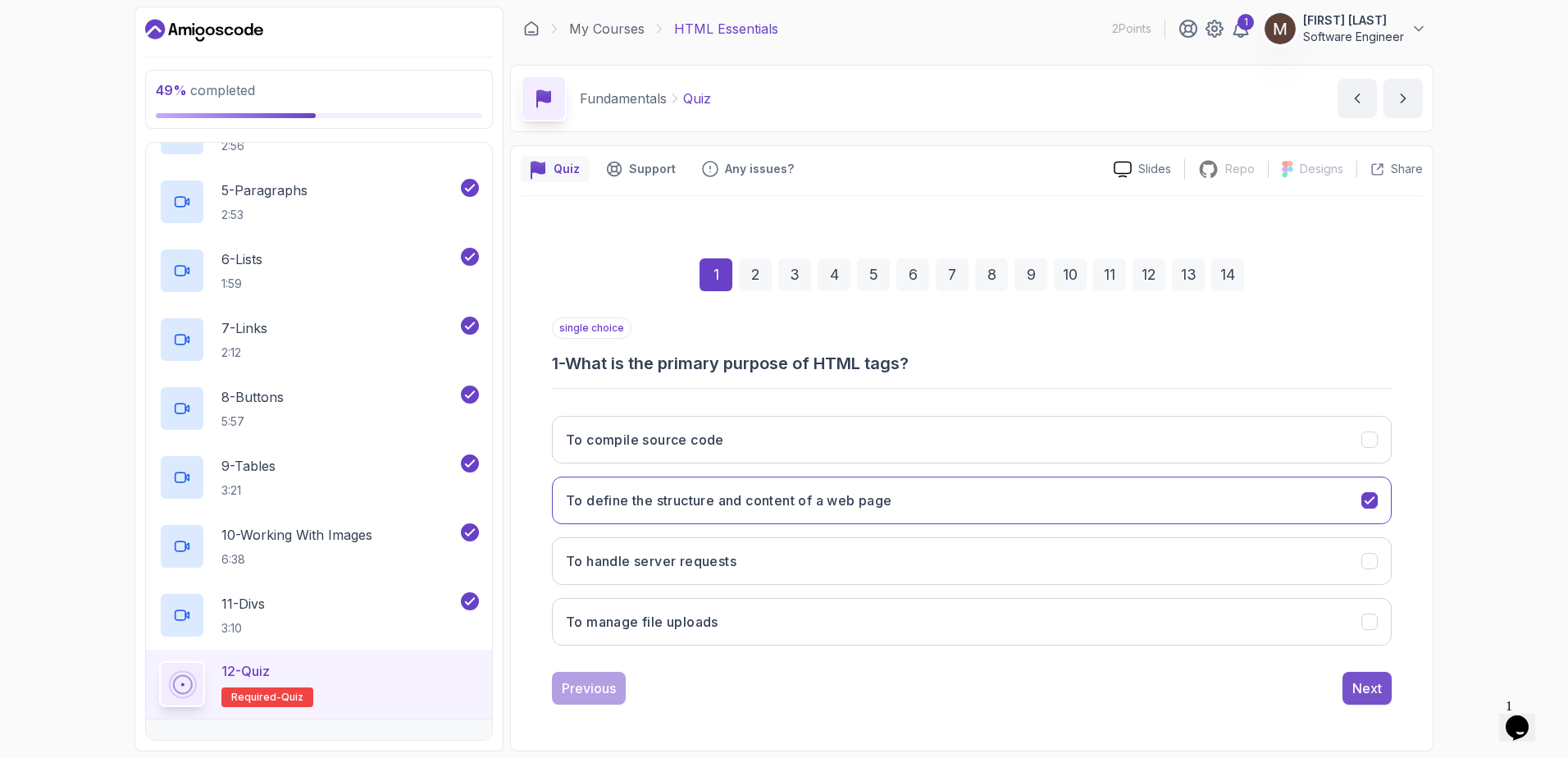 click on "Next" at bounding box center (1367, 688) 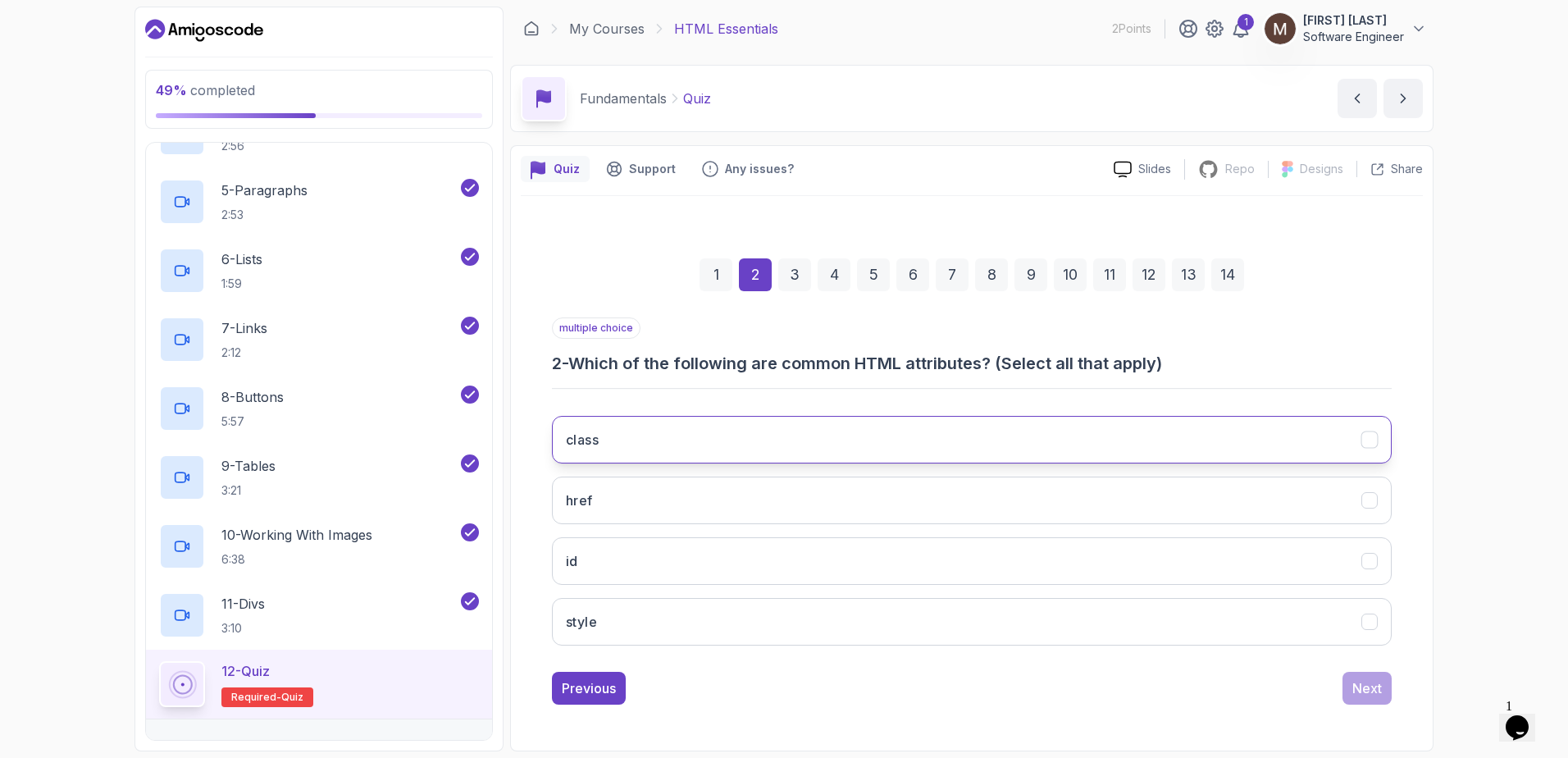 click on "class" at bounding box center (972, 440) 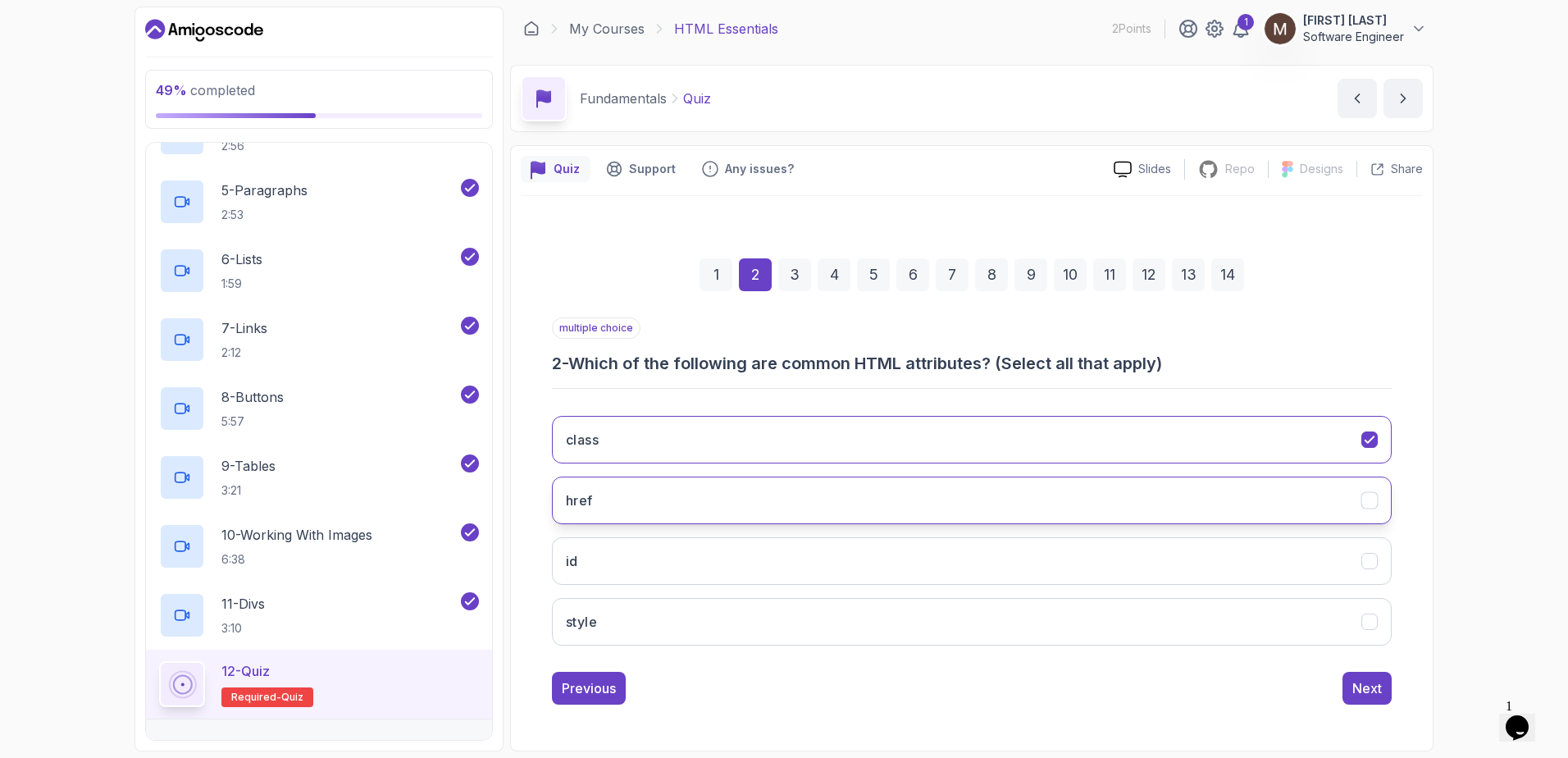 click on "href" at bounding box center [972, 500] 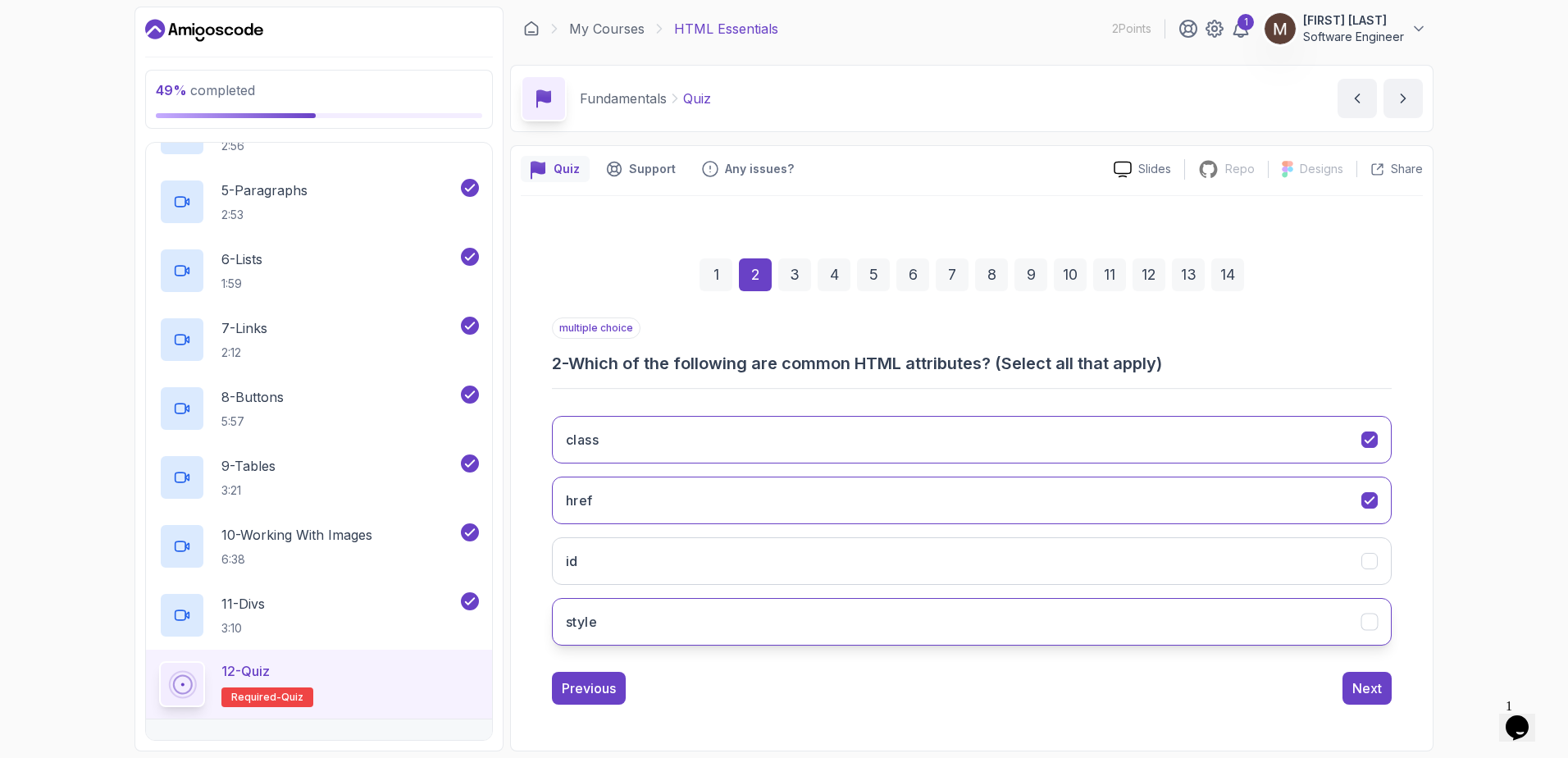 click on "style" at bounding box center (972, 622) 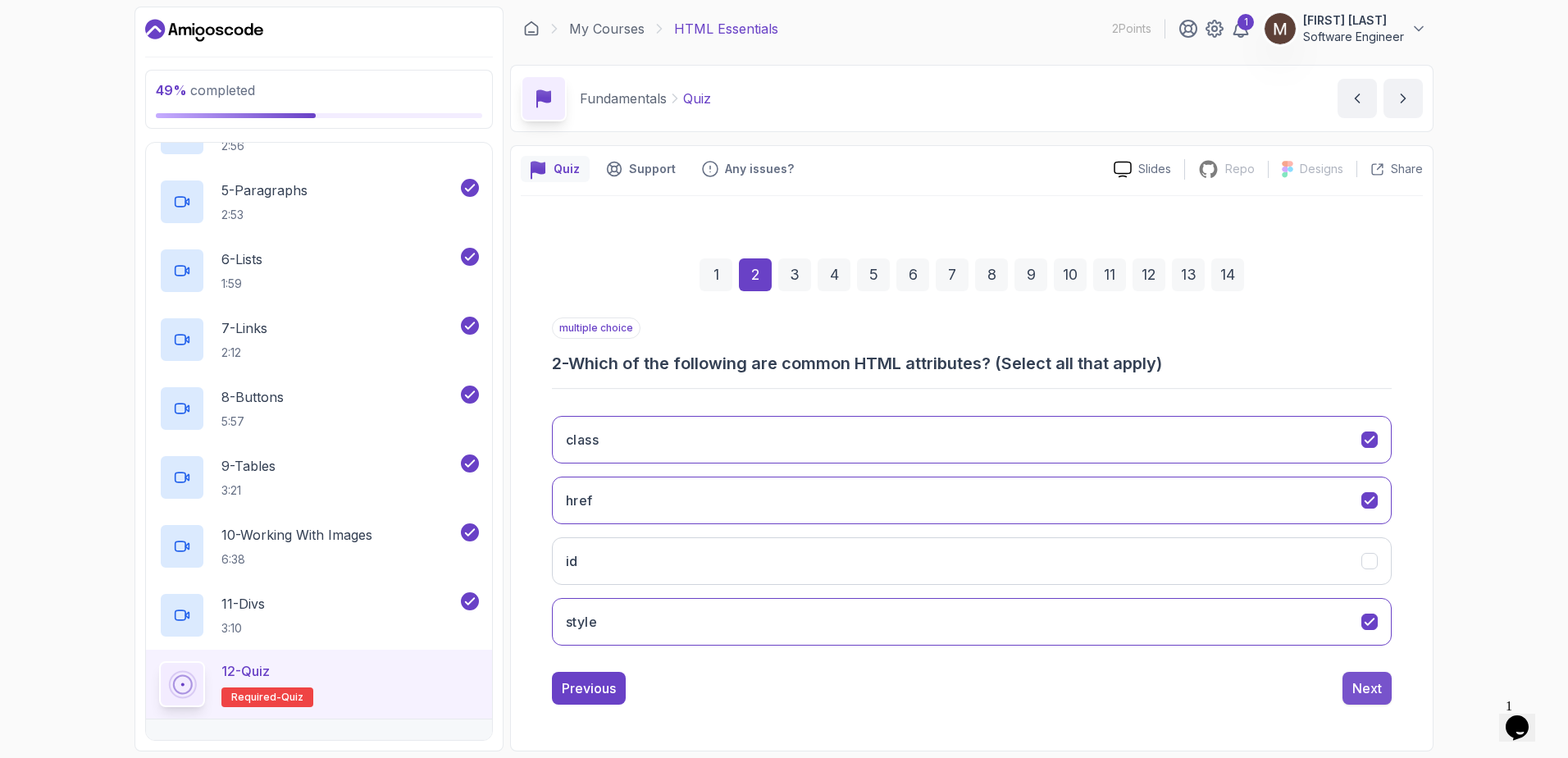 click on "Next" at bounding box center (1367, 688) 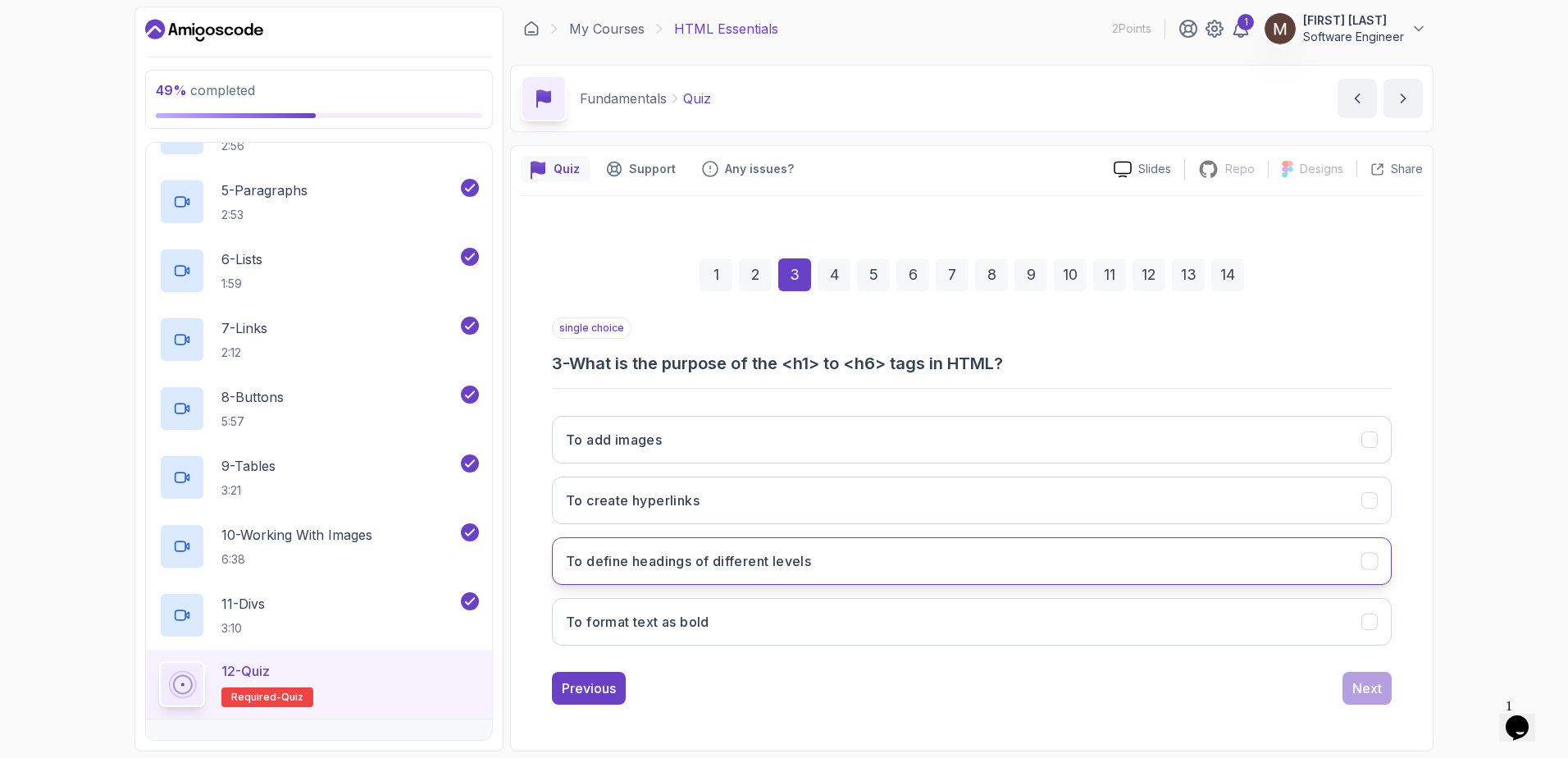 click on "To define headings of different levels" at bounding box center (688, 561) 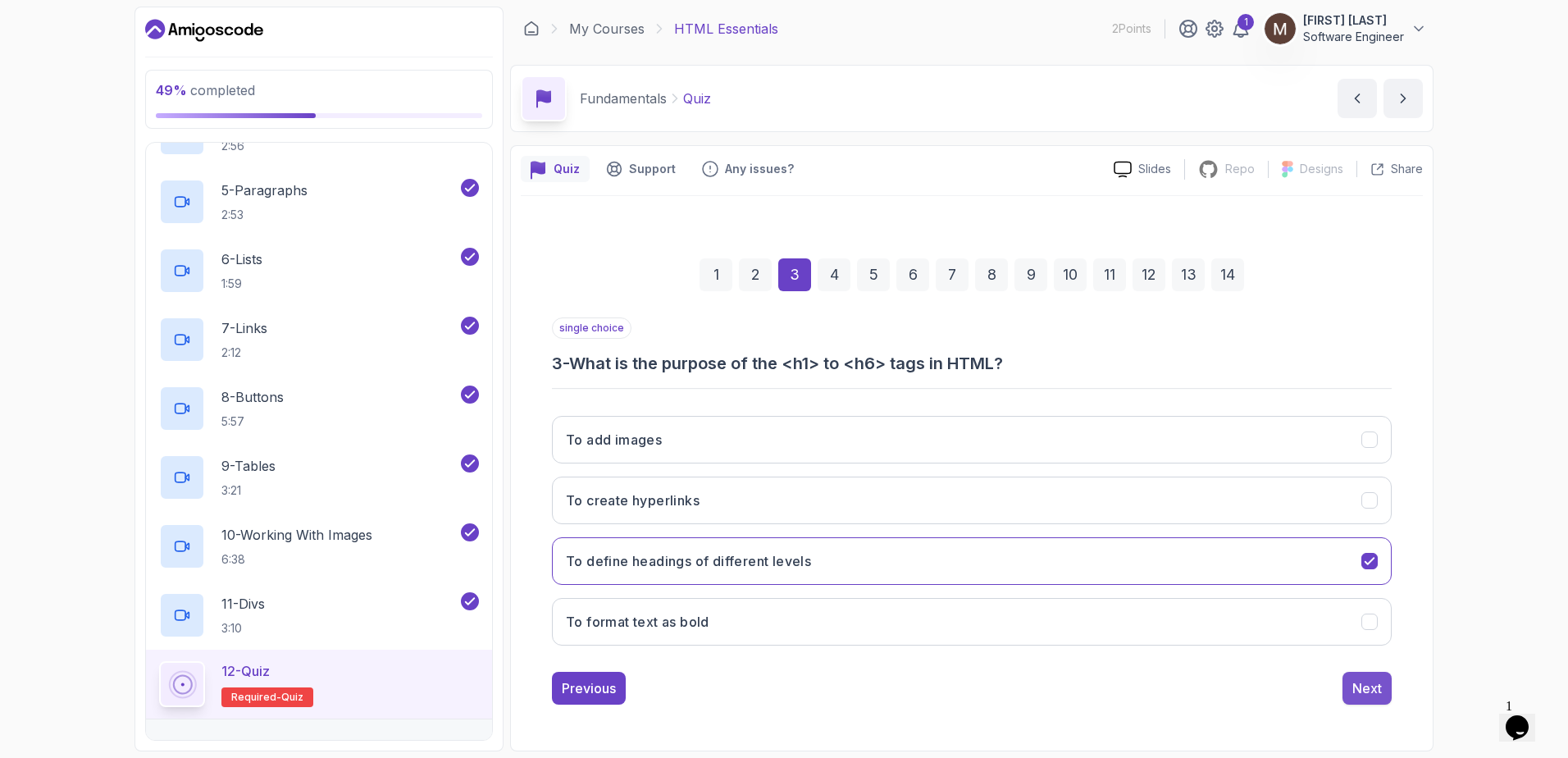 click on "Next" at bounding box center (1367, 688) 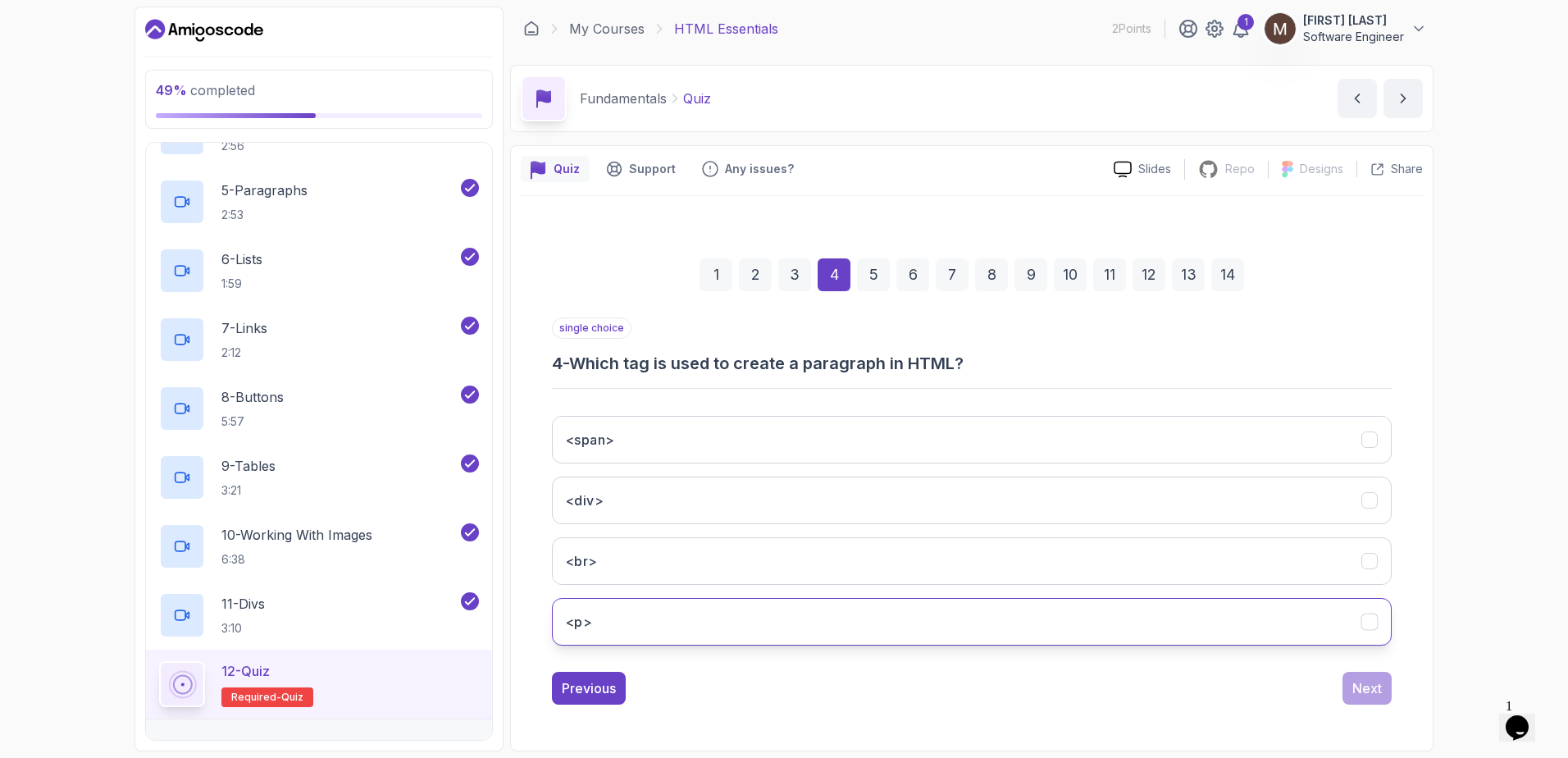 click on "<p>" at bounding box center [972, 622] 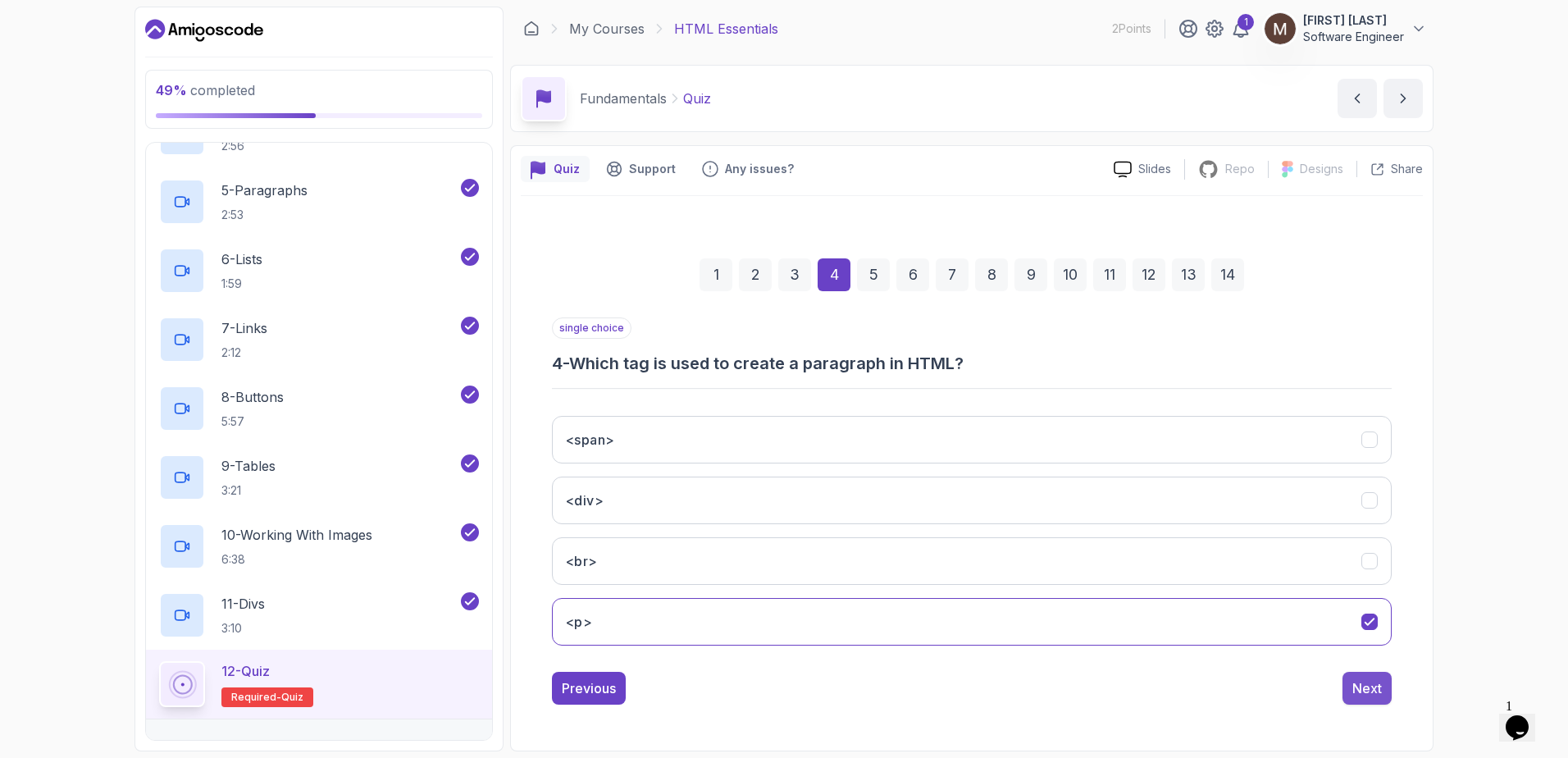 click on "Next" at bounding box center [1367, 688] 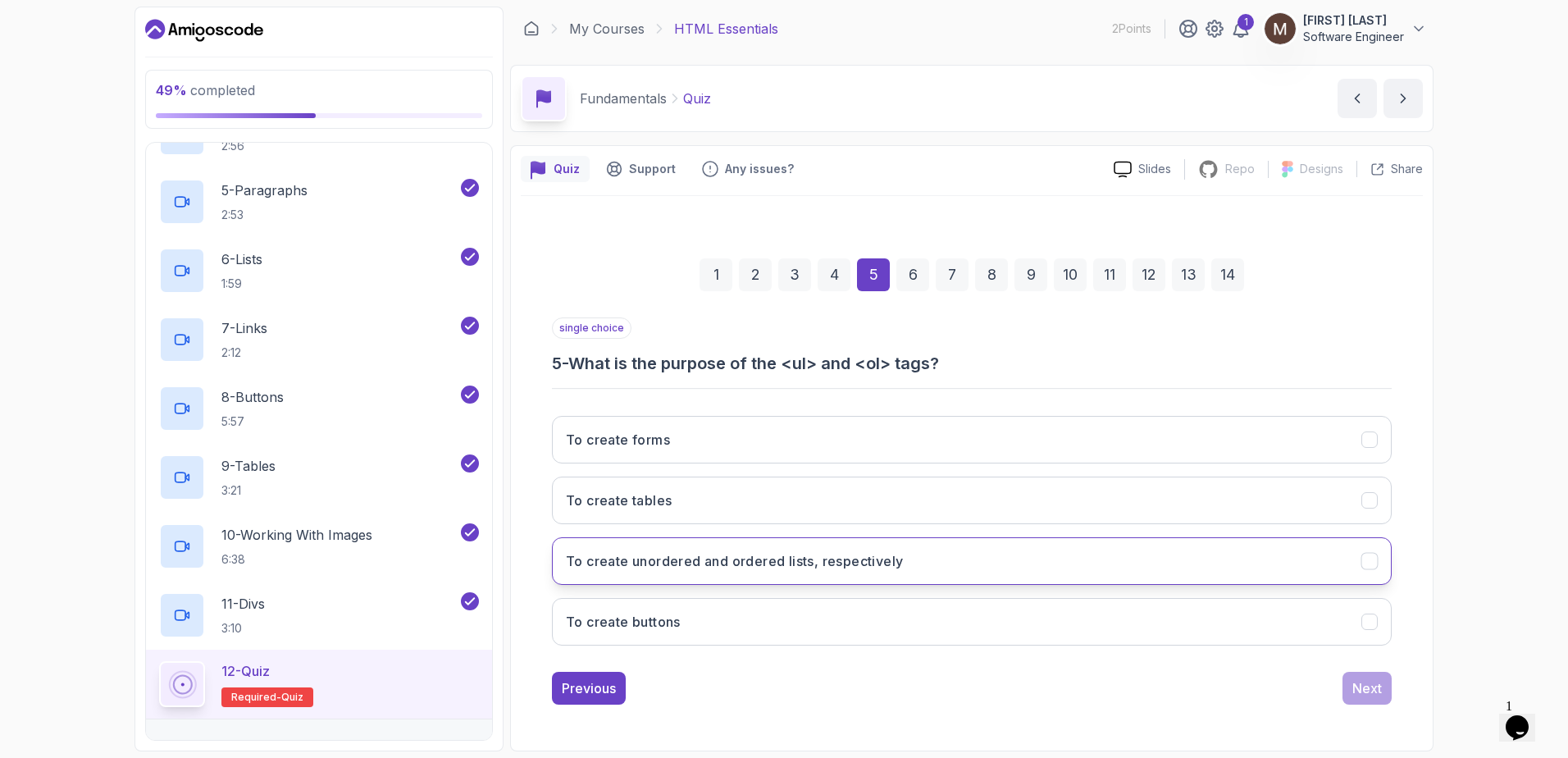 click on "To create unordered and ordered lists, respectively" at bounding box center [734, 561] 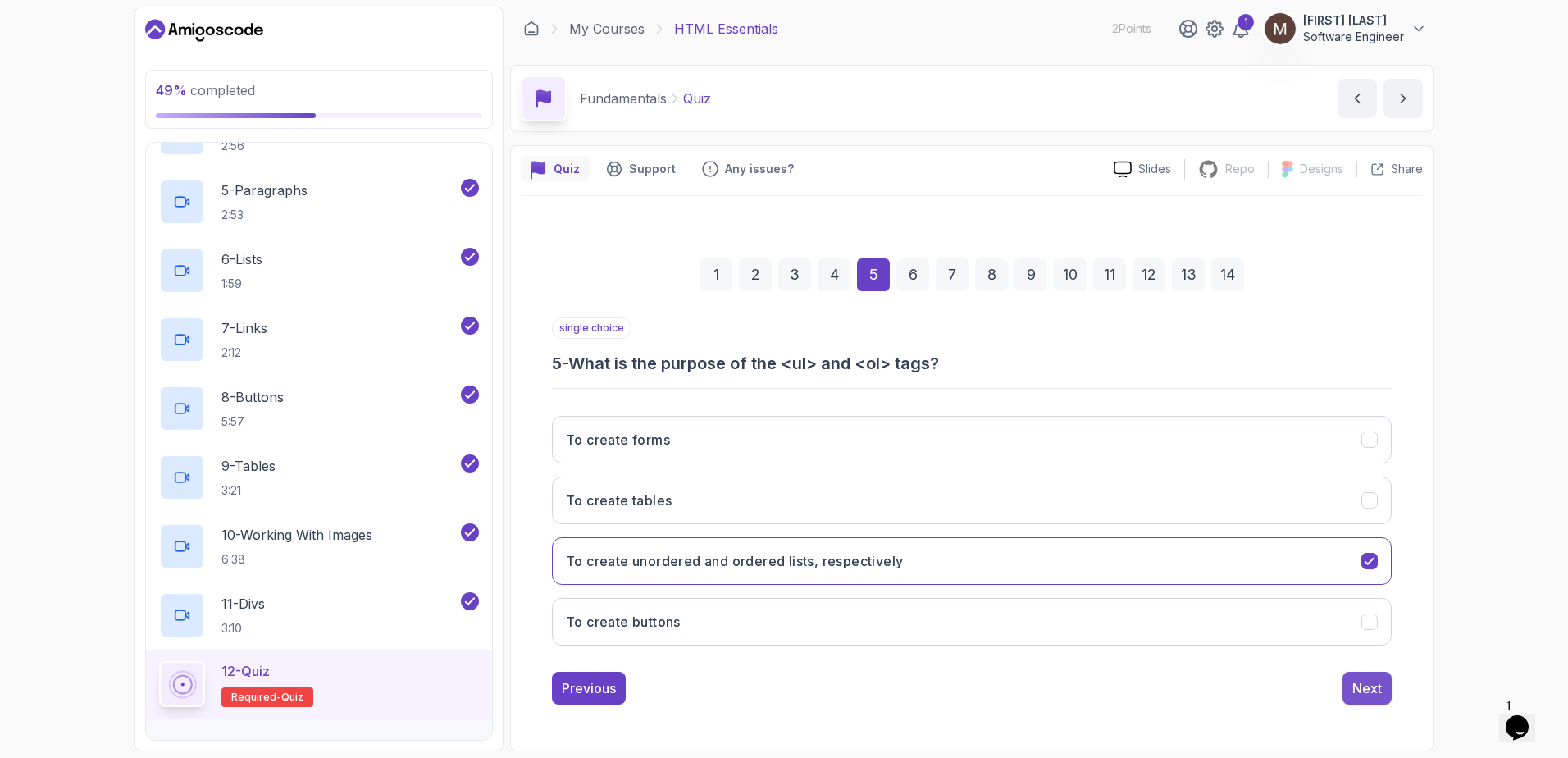 click on "Next" at bounding box center [1367, 688] 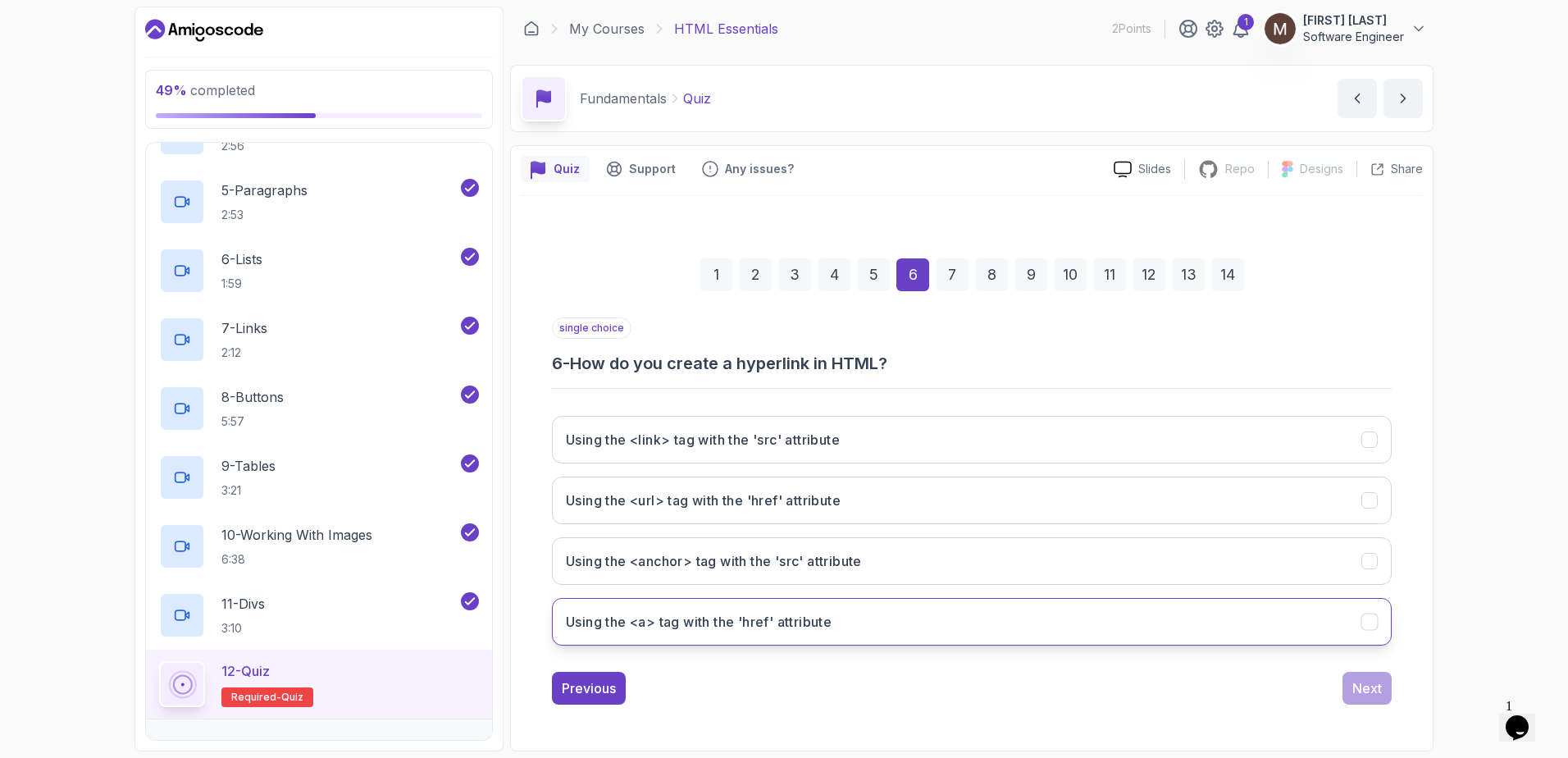 click on "Using the <a> tag with the 'href' attribute" at bounding box center (972, 622) 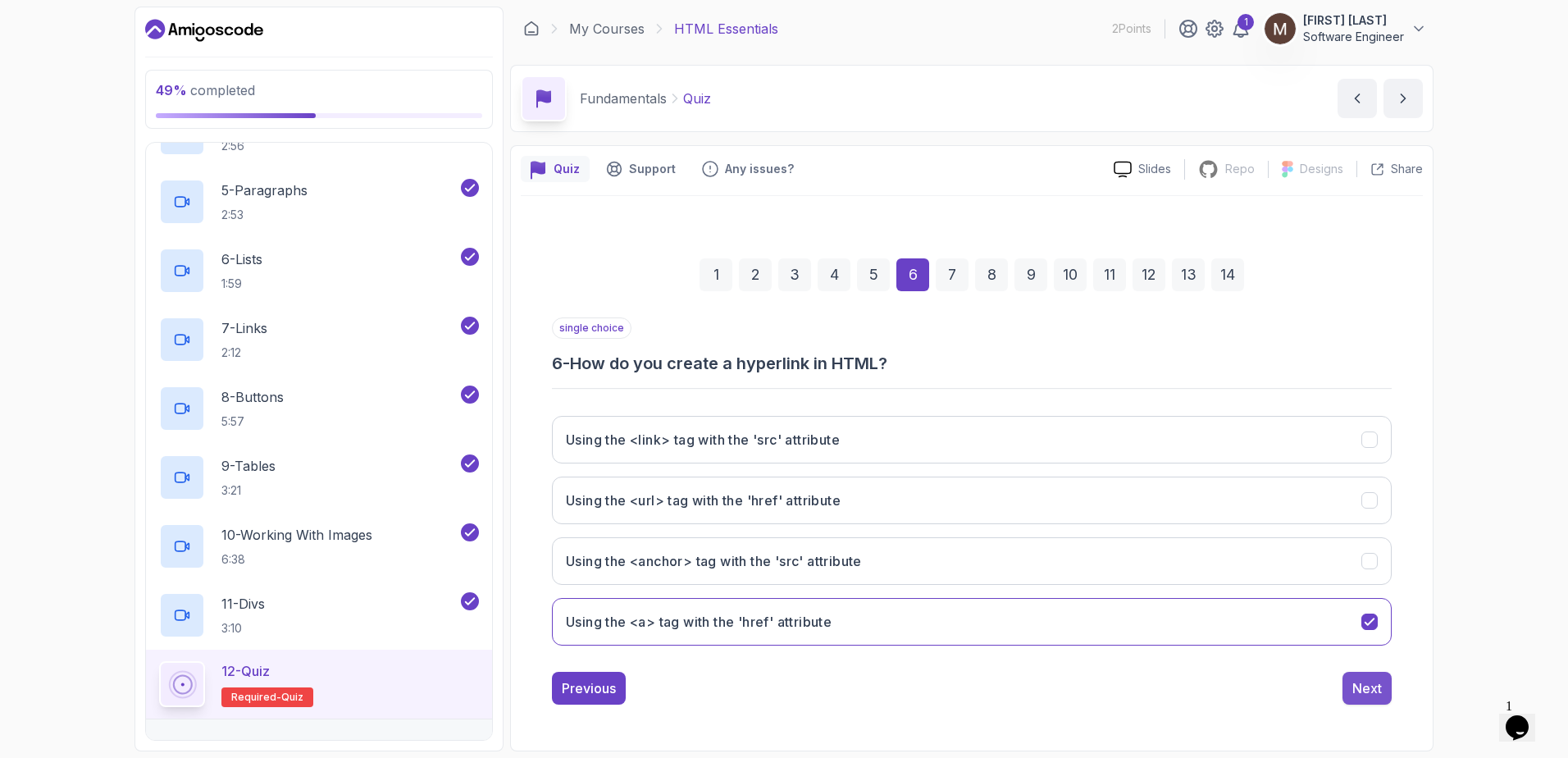 click on "Next" at bounding box center (1367, 688) 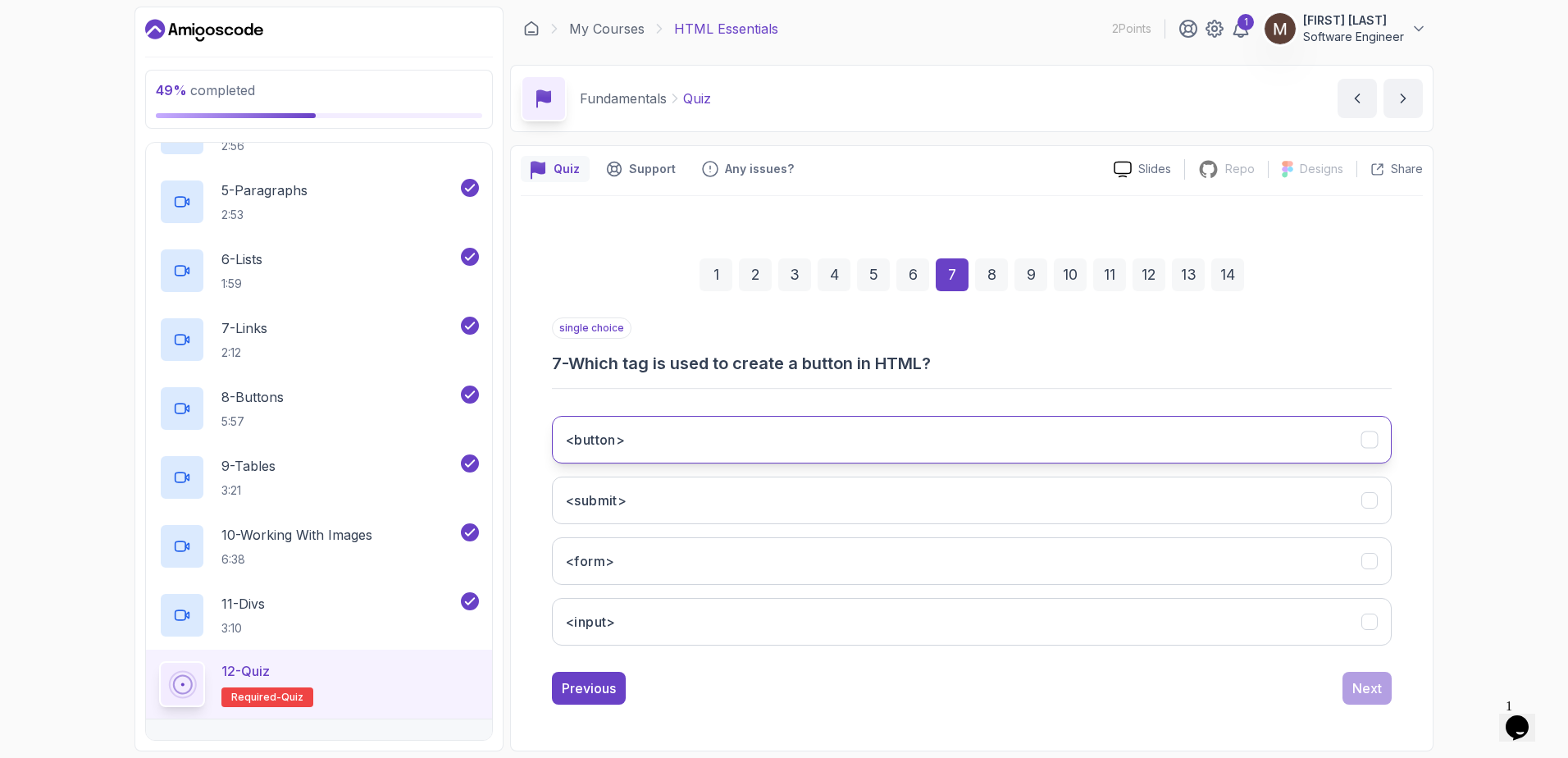 click on "<button>" at bounding box center (972, 440) 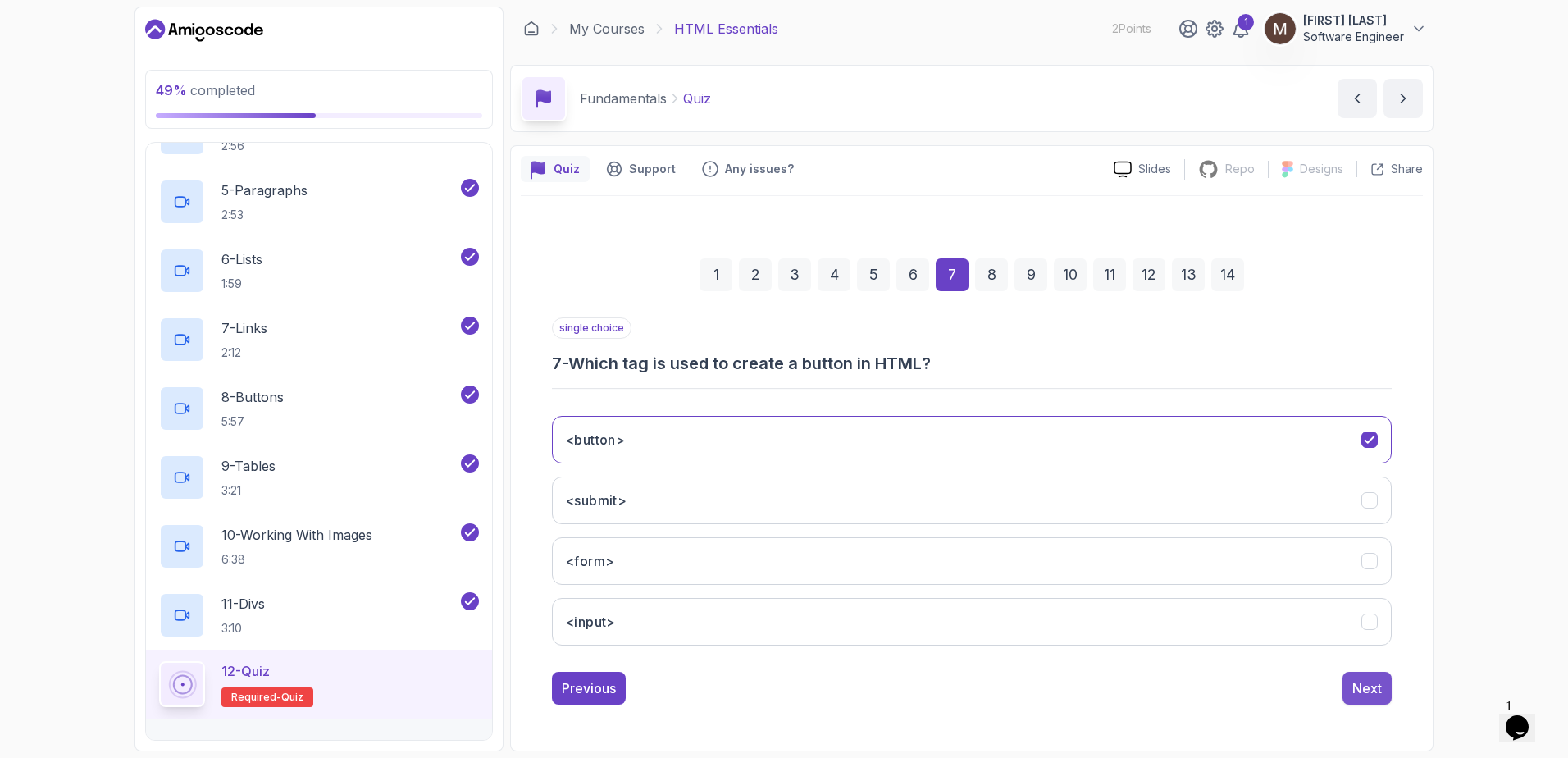 click on "Next" at bounding box center (1367, 688) 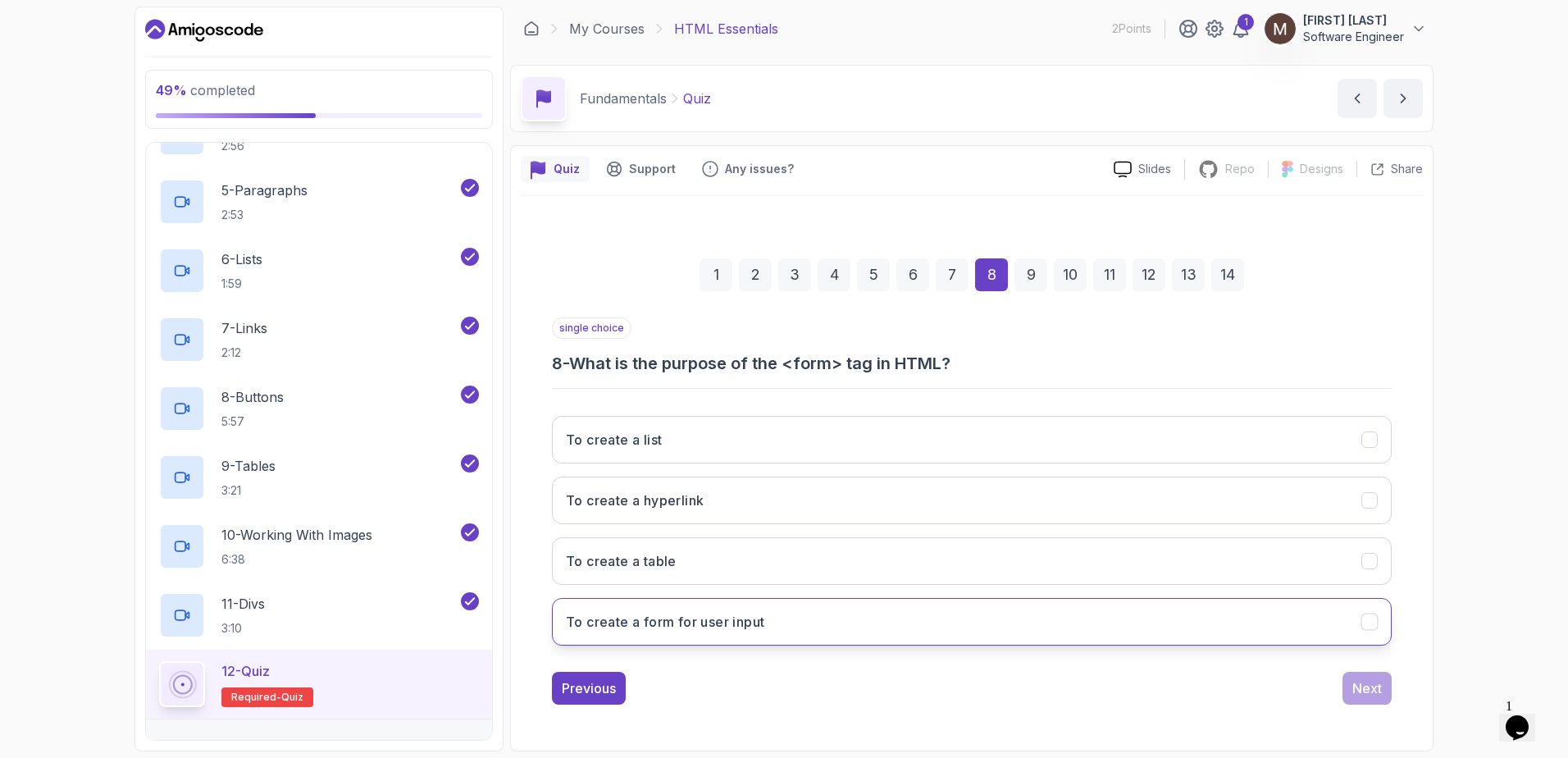 click on "To create a form for user input" at bounding box center [665, 622] 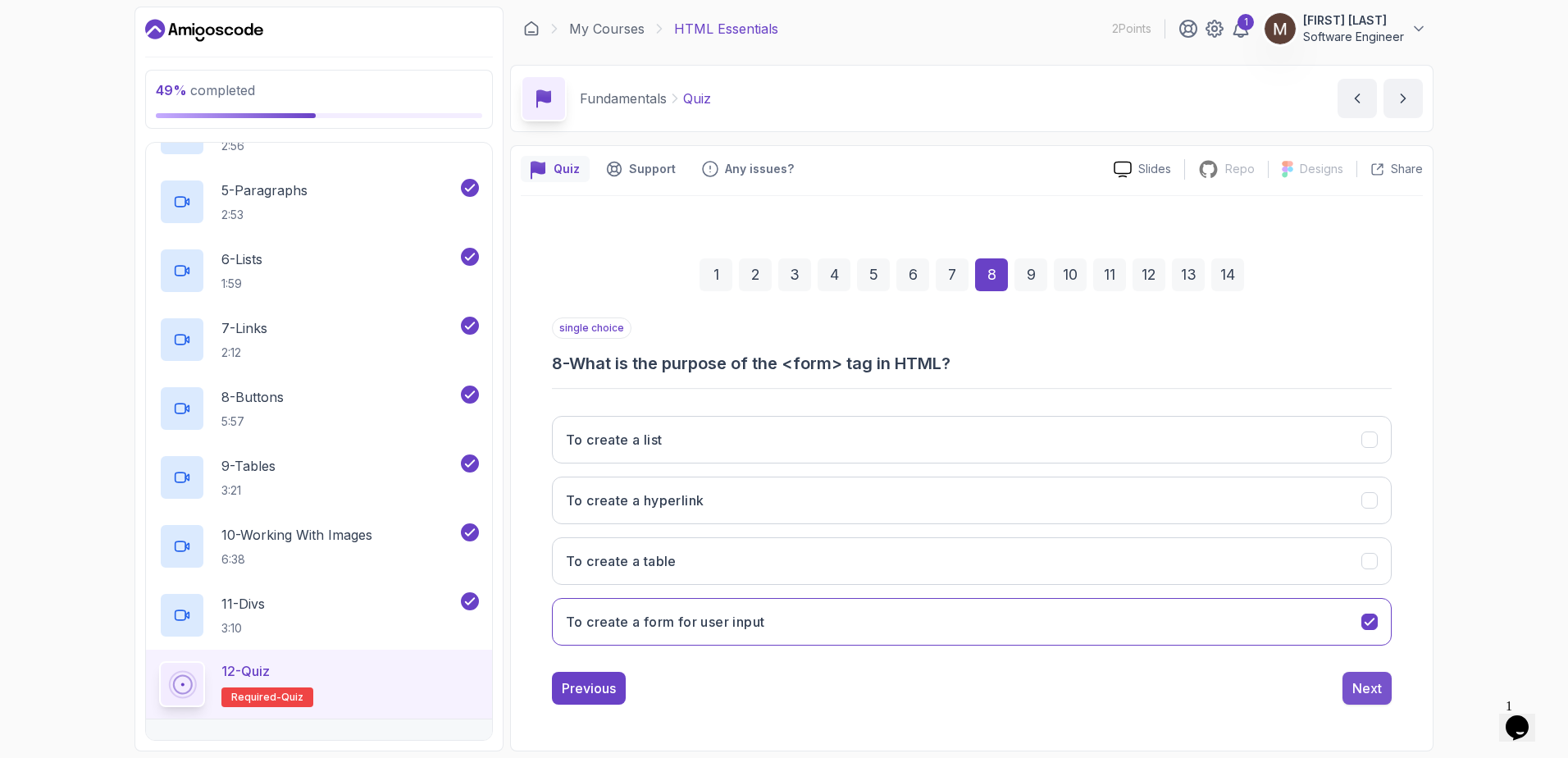 click on "Next" at bounding box center (1367, 688) 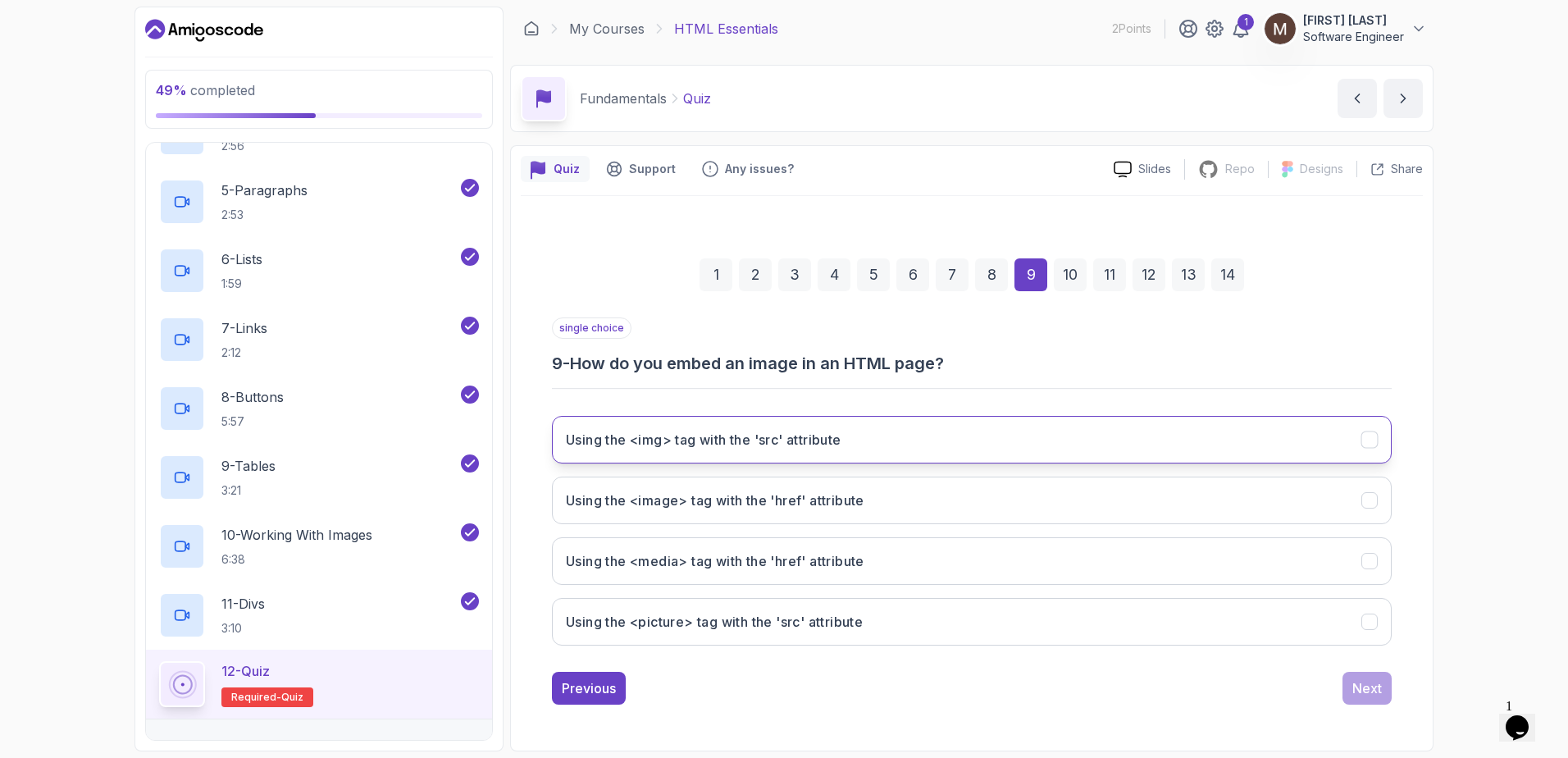 click on "Using the <img> tag with the 'src' attribute" at bounding box center [704, 440] 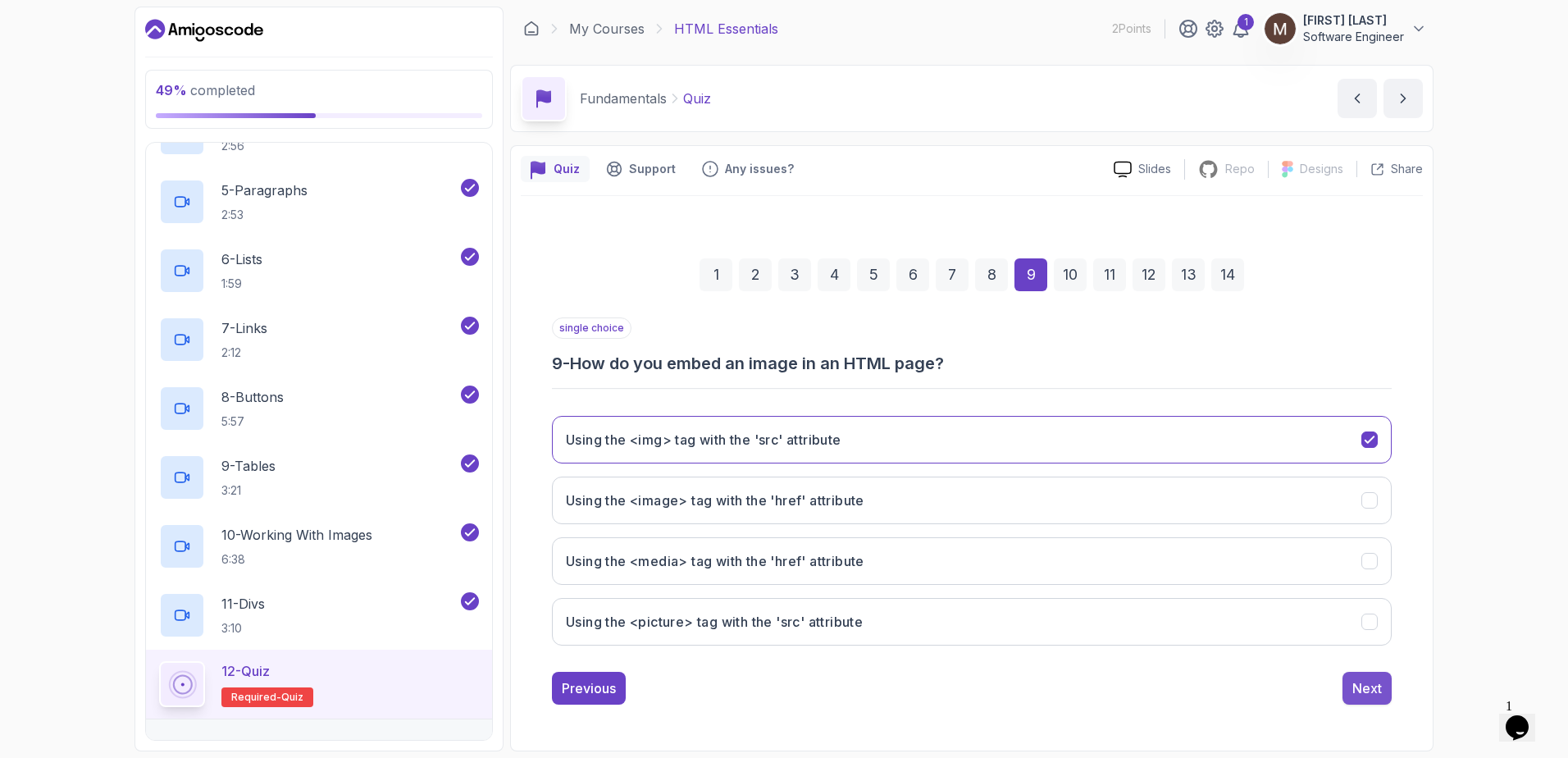 click on "Next" at bounding box center [1367, 688] 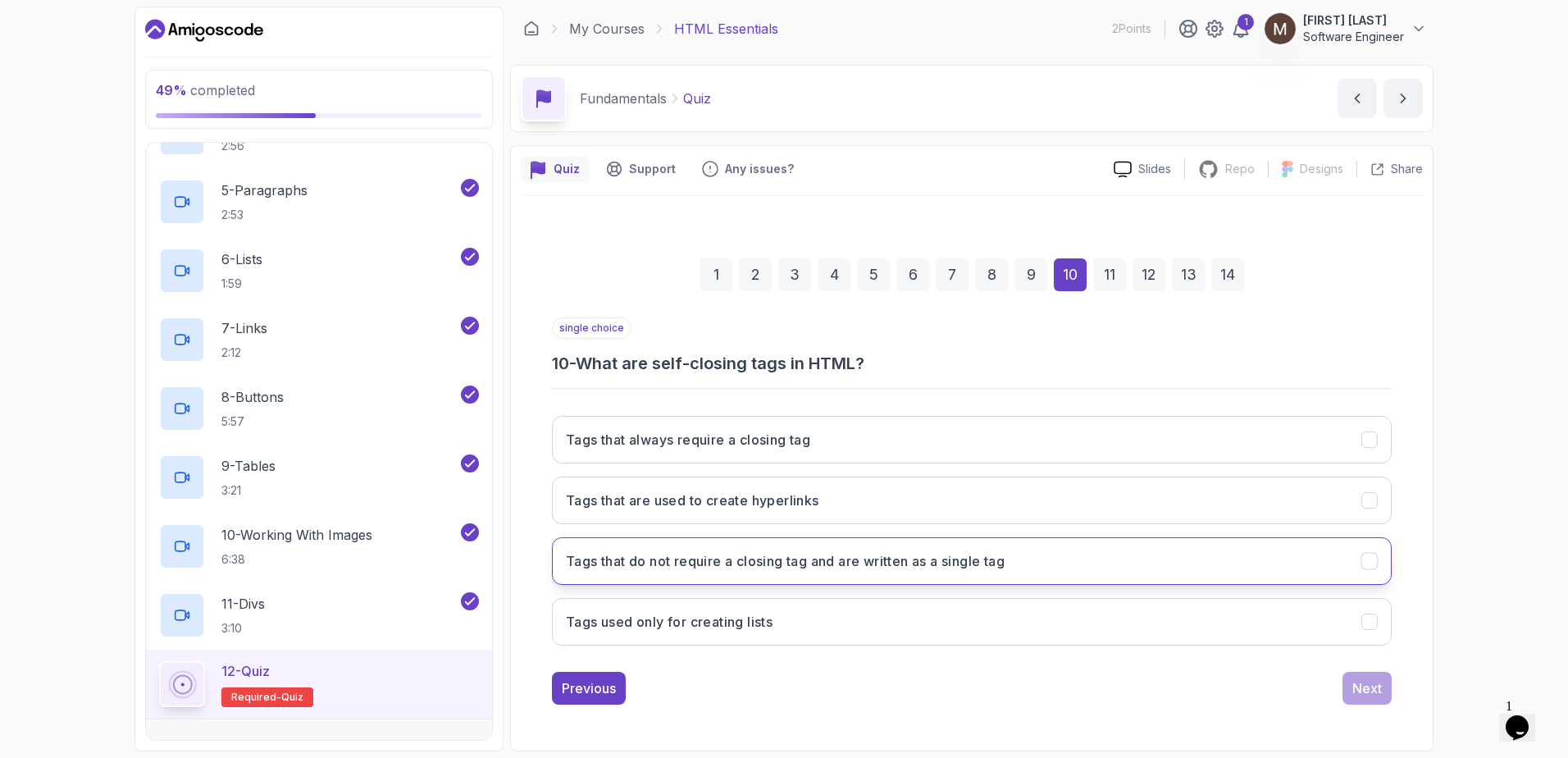 click on "Tags that do not require a closing tag and are written as a single tag" at bounding box center [785, 561] 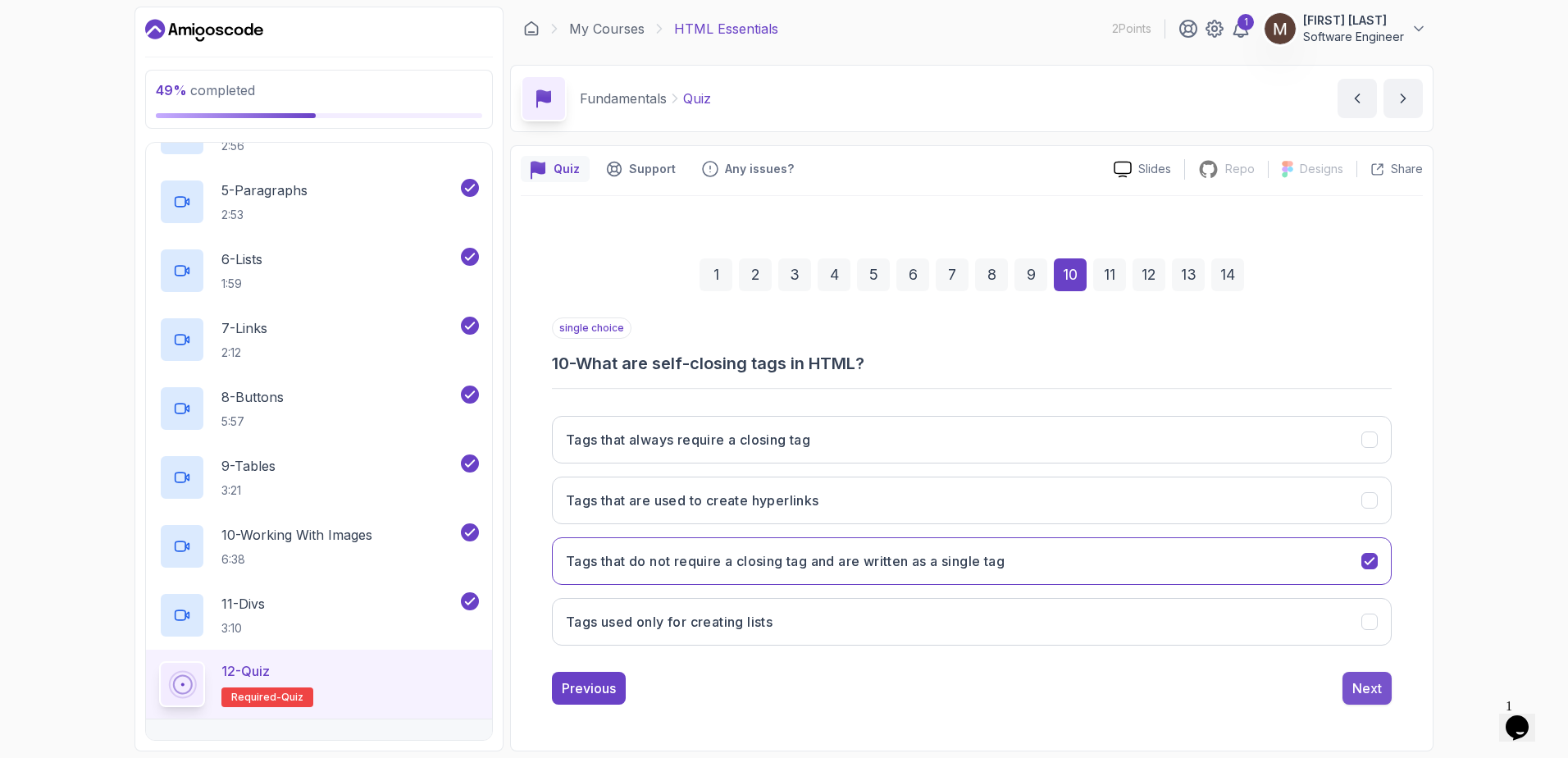 click on "Next" at bounding box center (1367, 688) 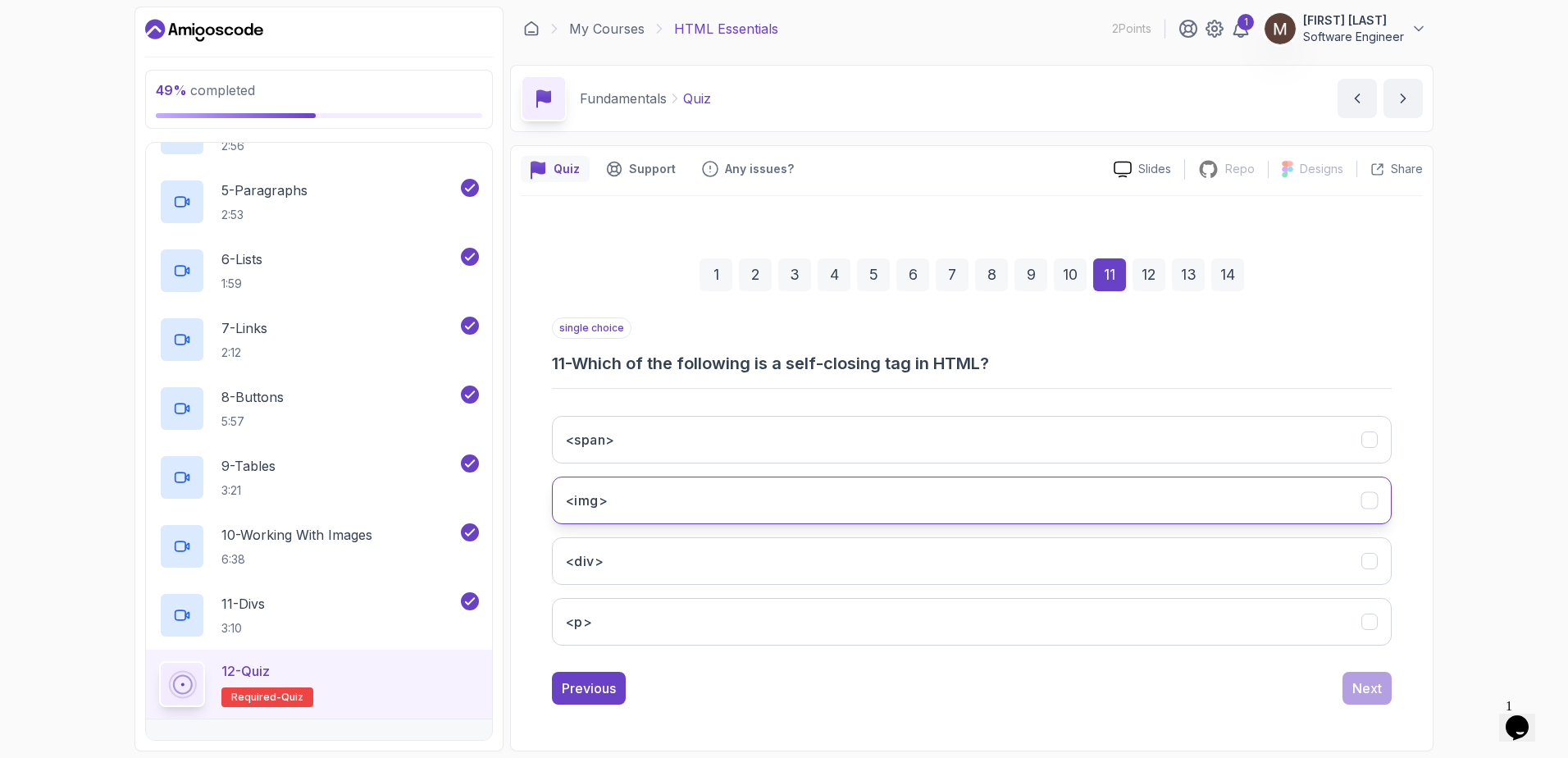 click on "<img>" at bounding box center [972, 500] 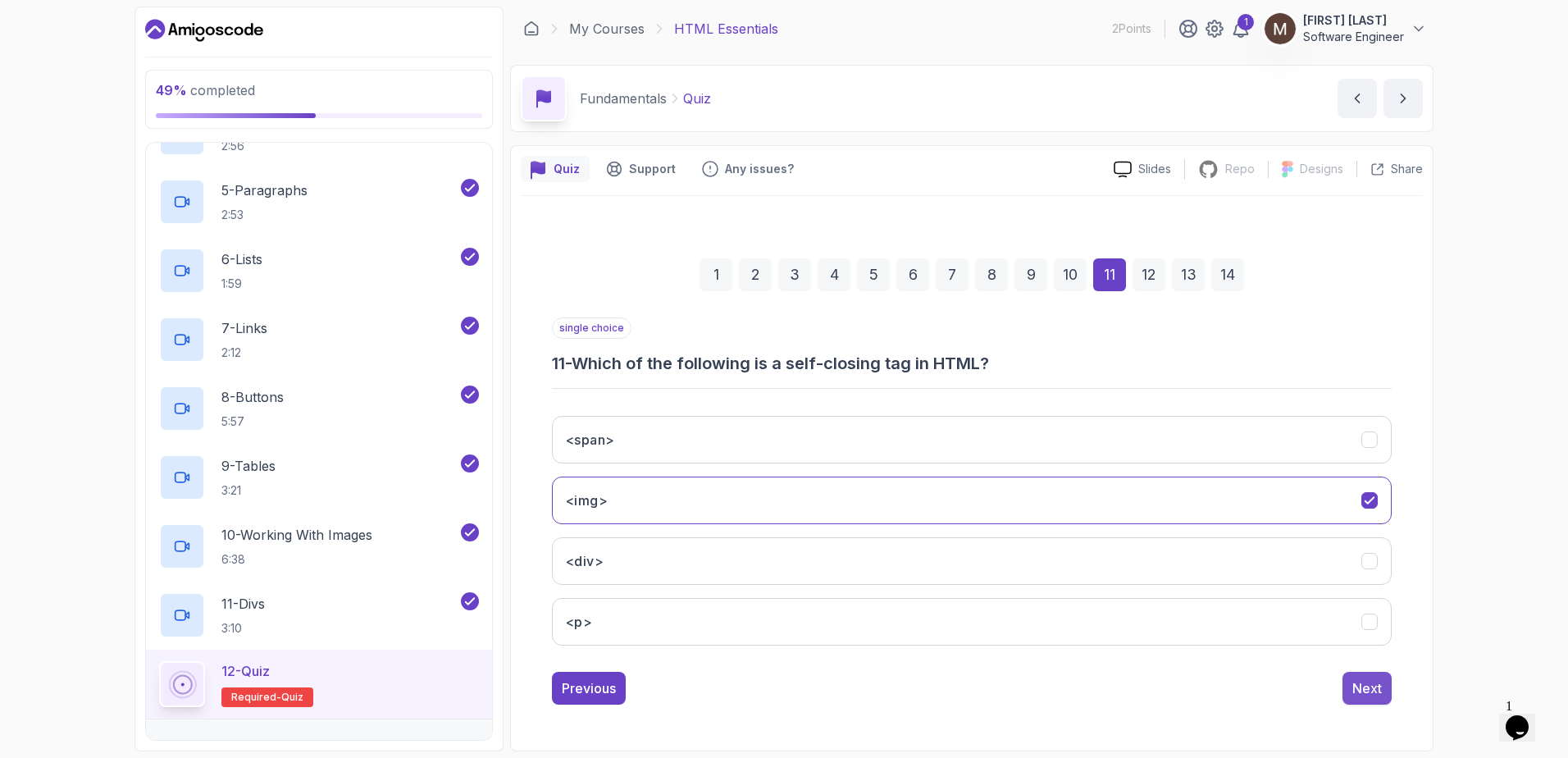 click on "Next" at bounding box center (1367, 688) 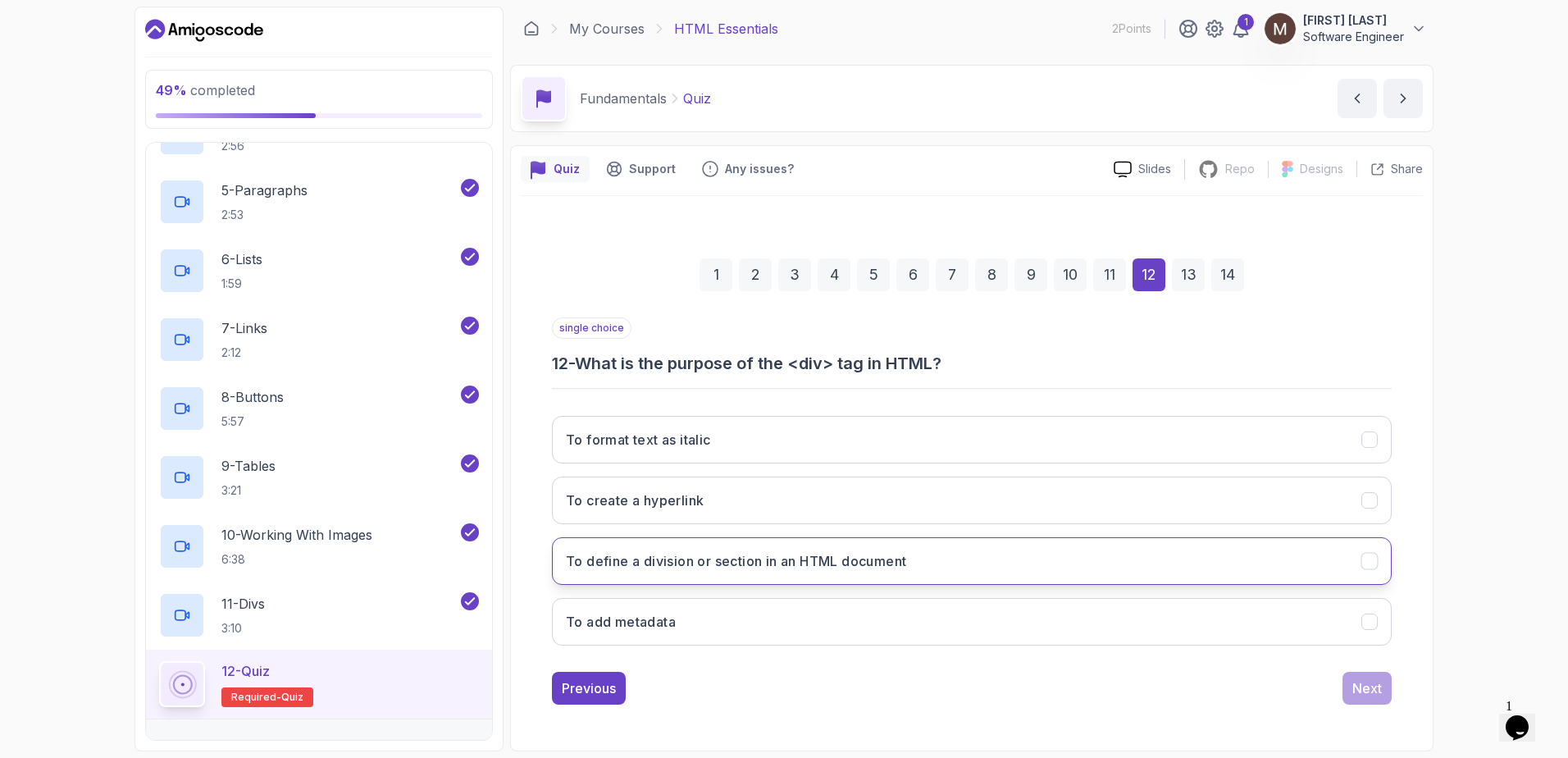 click on "To define a division or section in an HTML document" at bounding box center [736, 561] 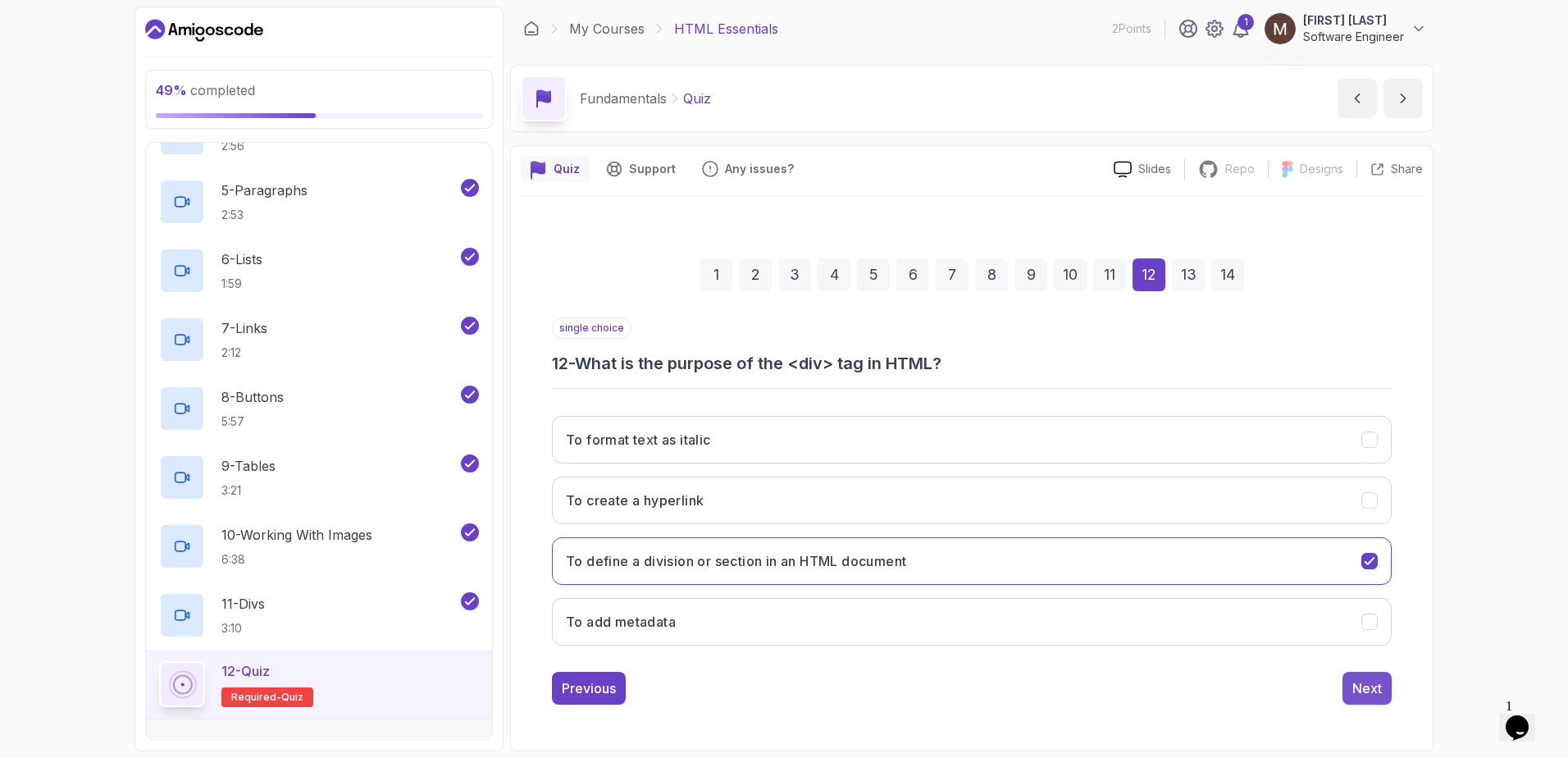 click on "Next" at bounding box center [1367, 688] 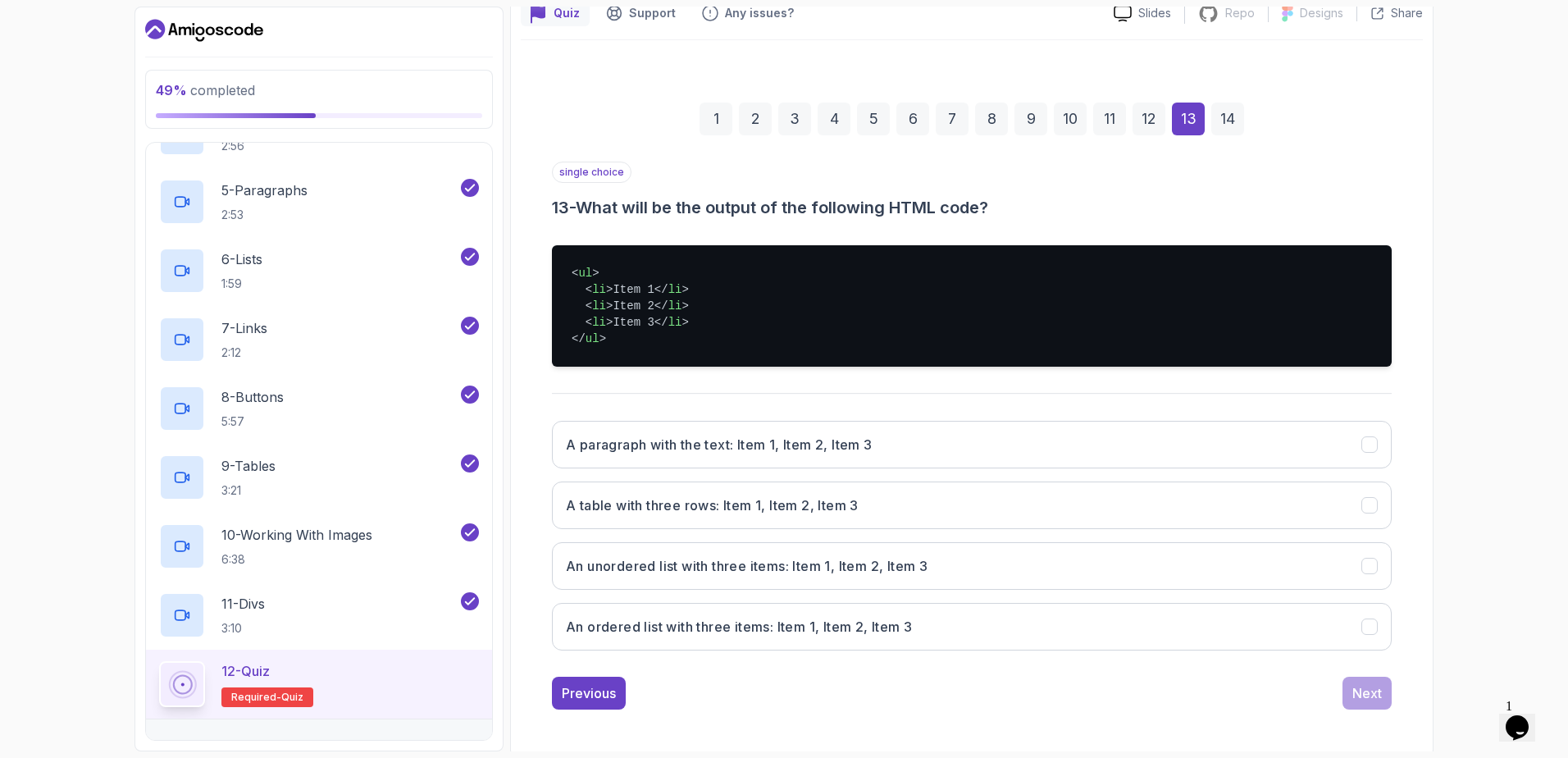 scroll, scrollTop: 162, scrollLeft: 0, axis: vertical 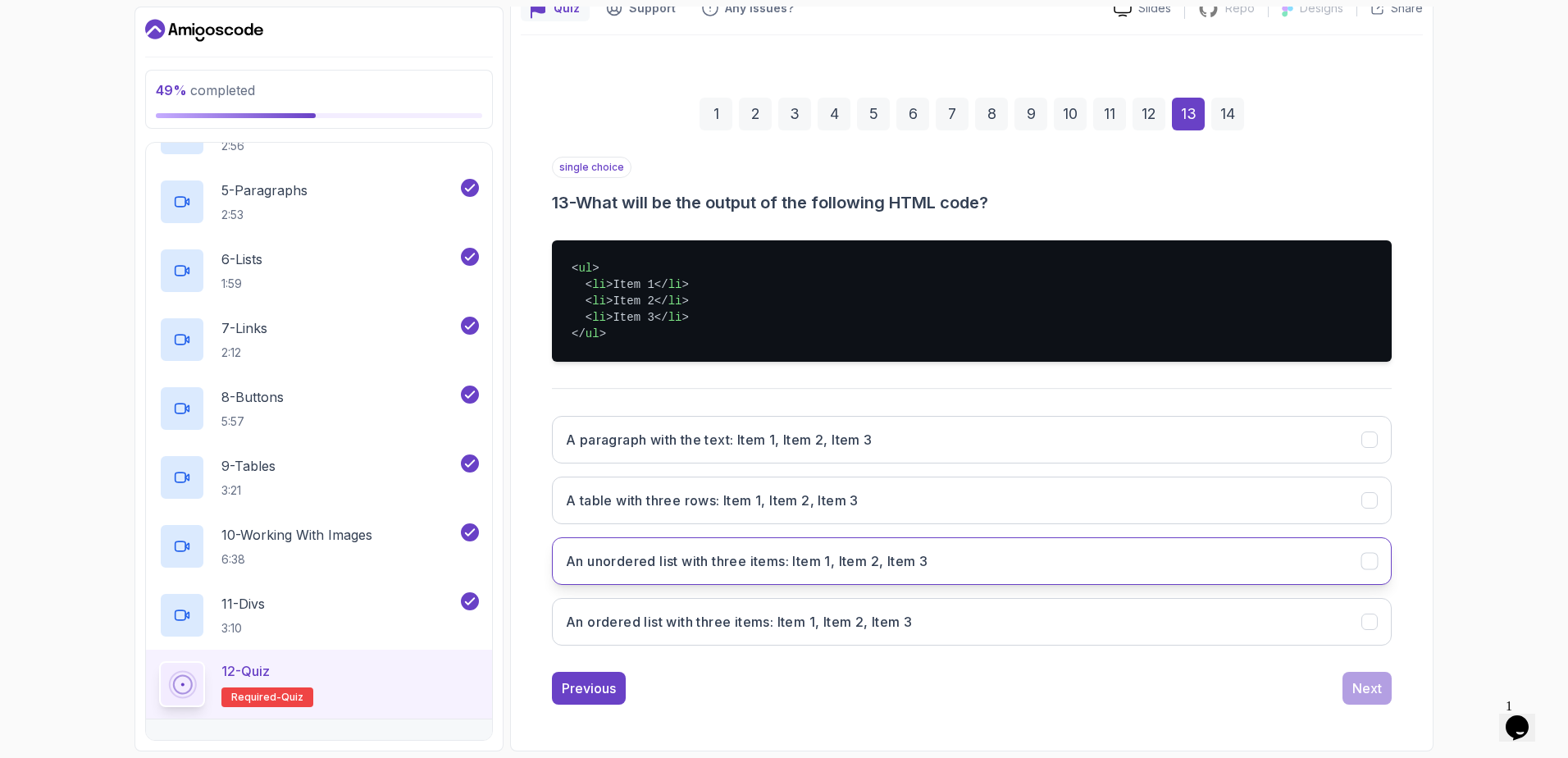 click on "An unordered list with three items: Item 1, Item 2, Item 3" at bounding box center [746, 561] 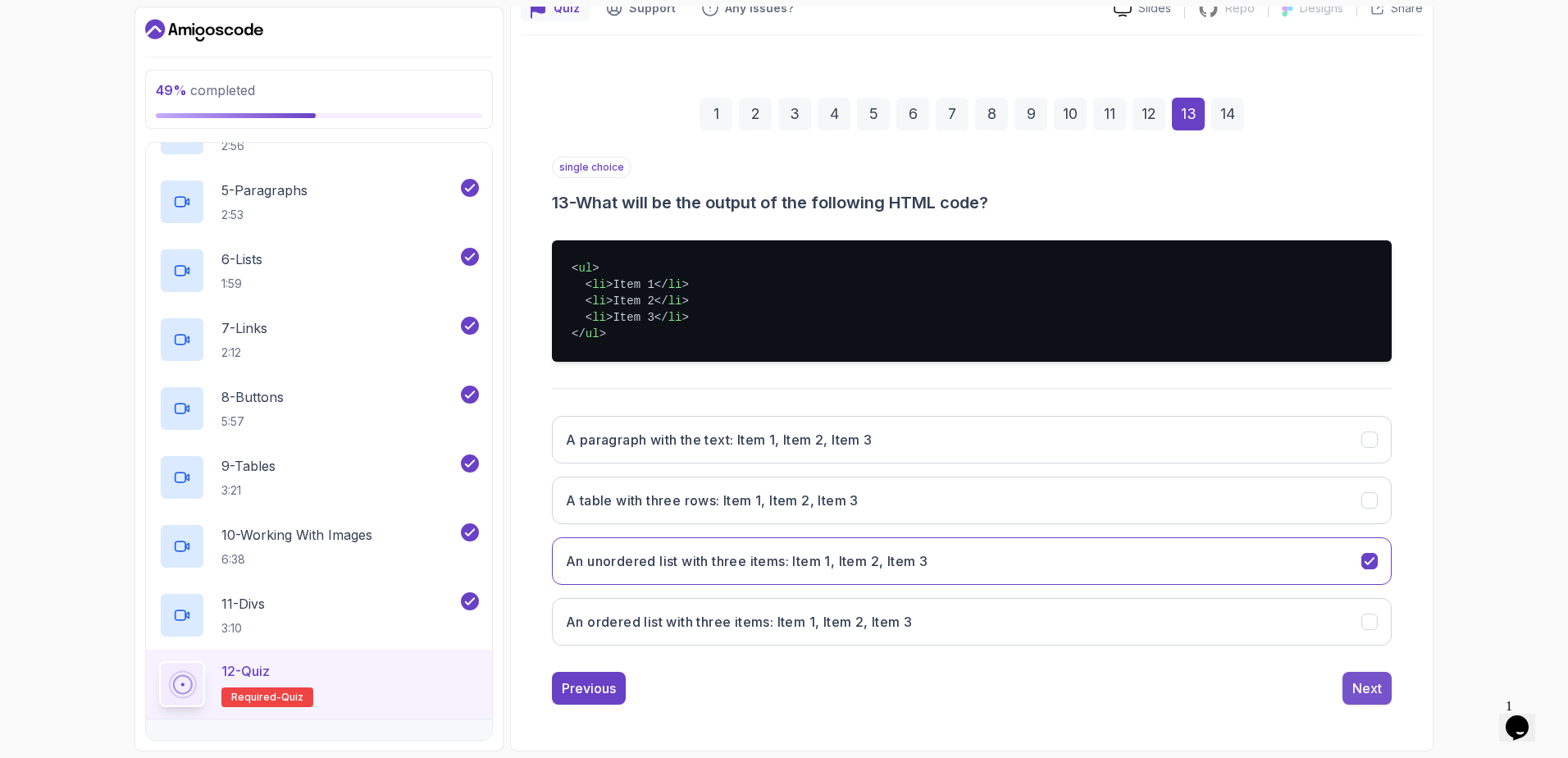 click on "Next" at bounding box center [1367, 688] 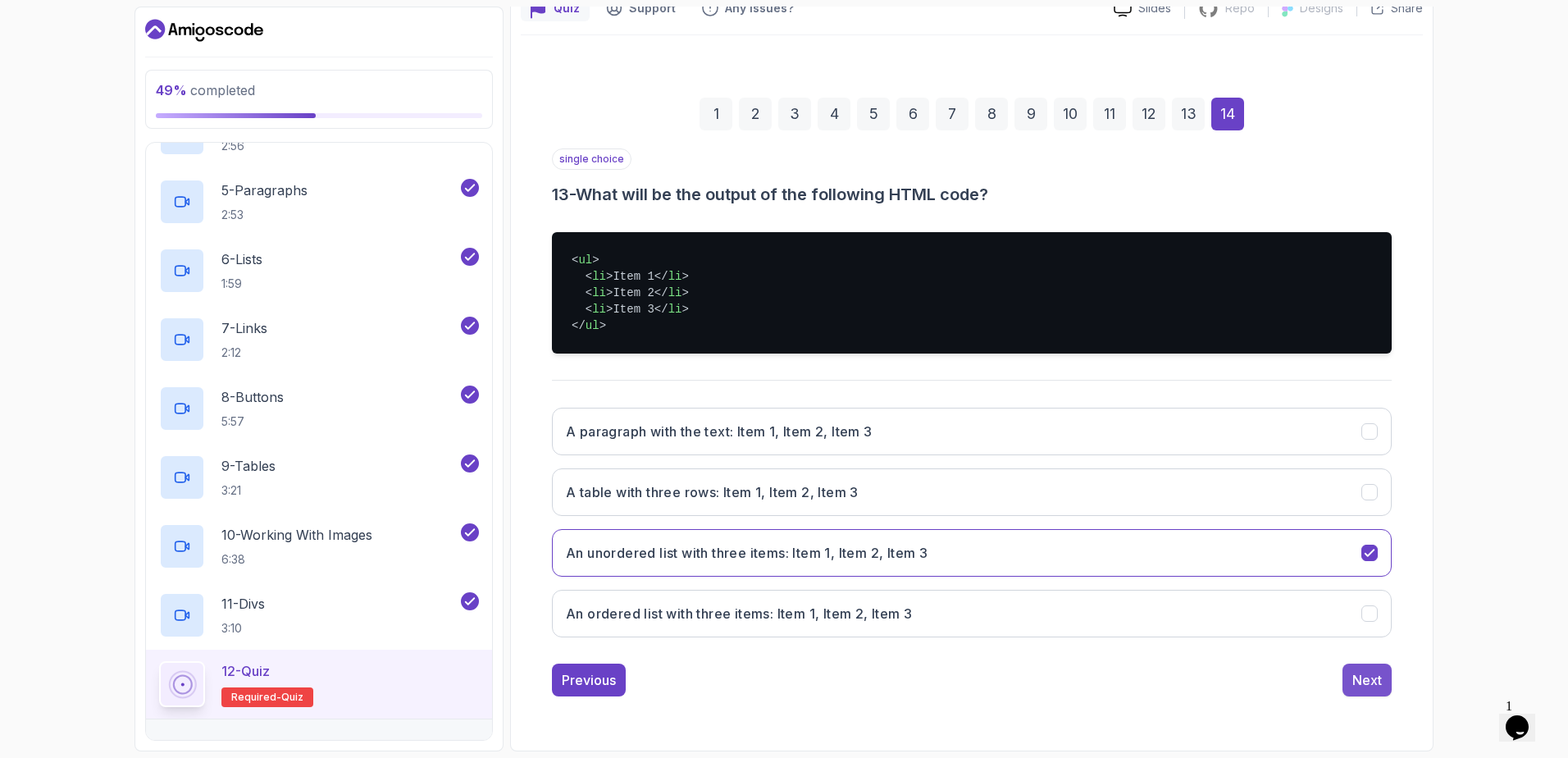 scroll, scrollTop: 96, scrollLeft: 0, axis: vertical 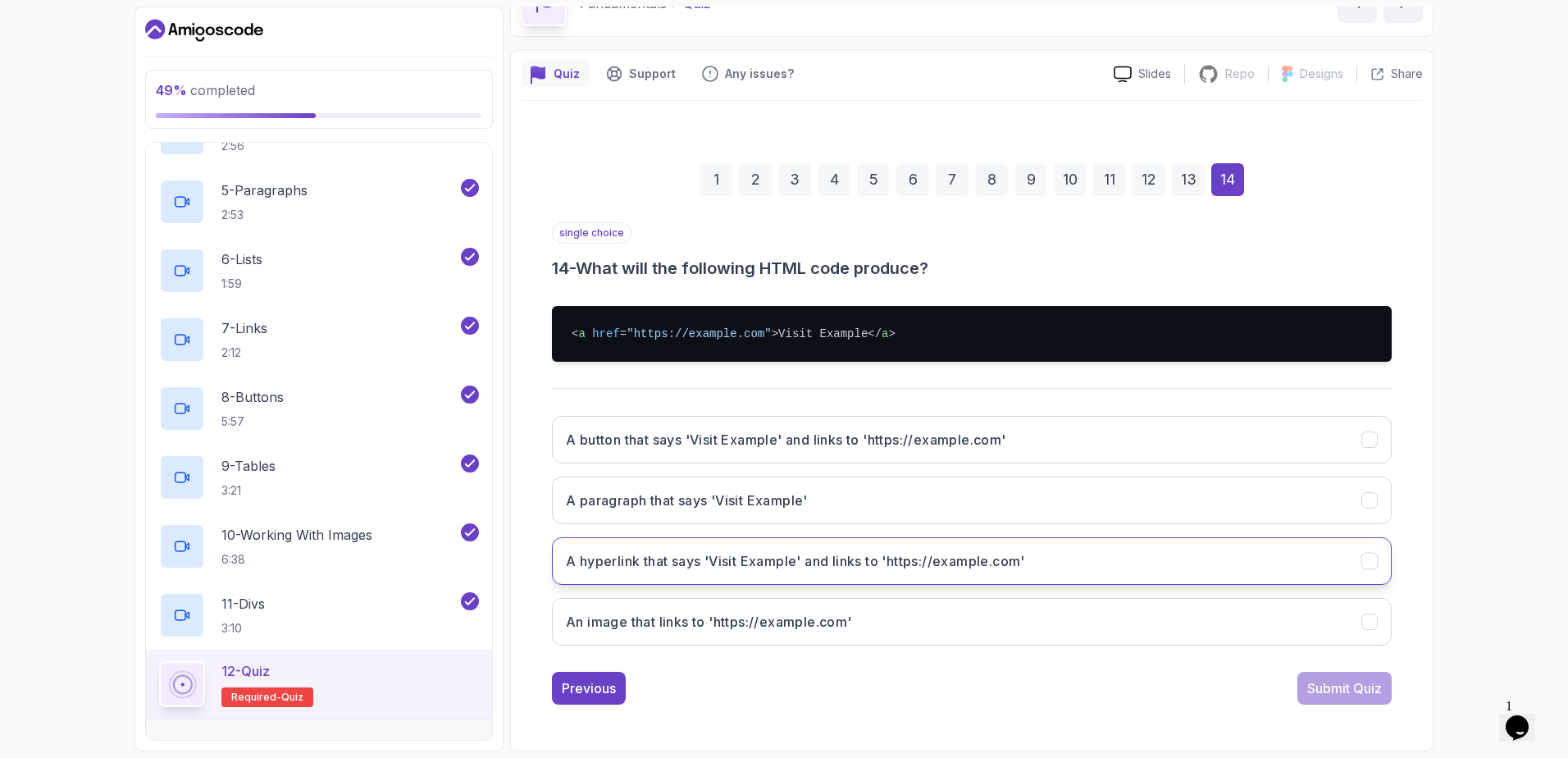 click on "A hyperlink that says 'Visit Example' and links to 'https://example.com'" at bounding box center [795, 561] 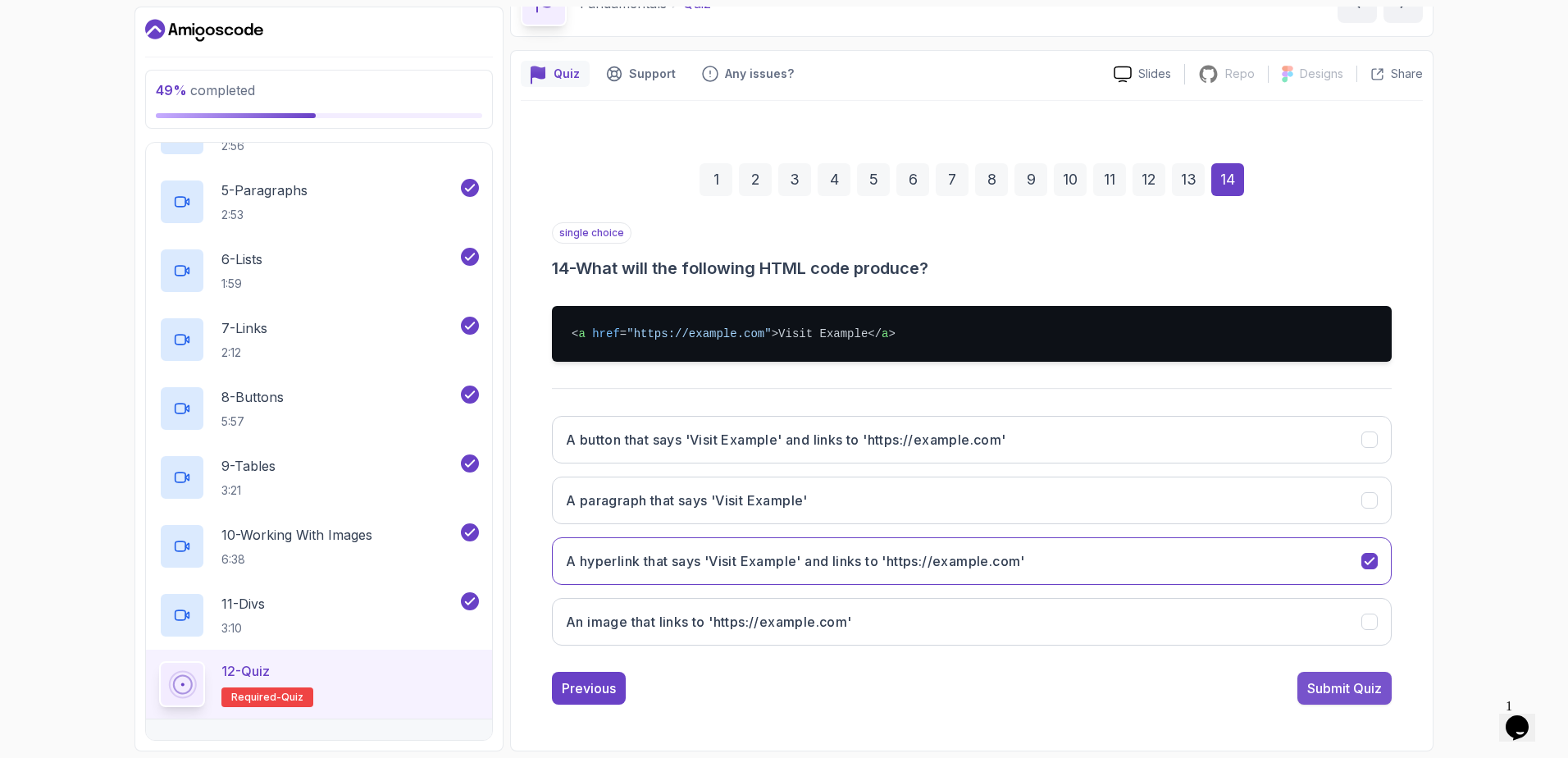 click on "Submit Quiz" at bounding box center (1344, 688) 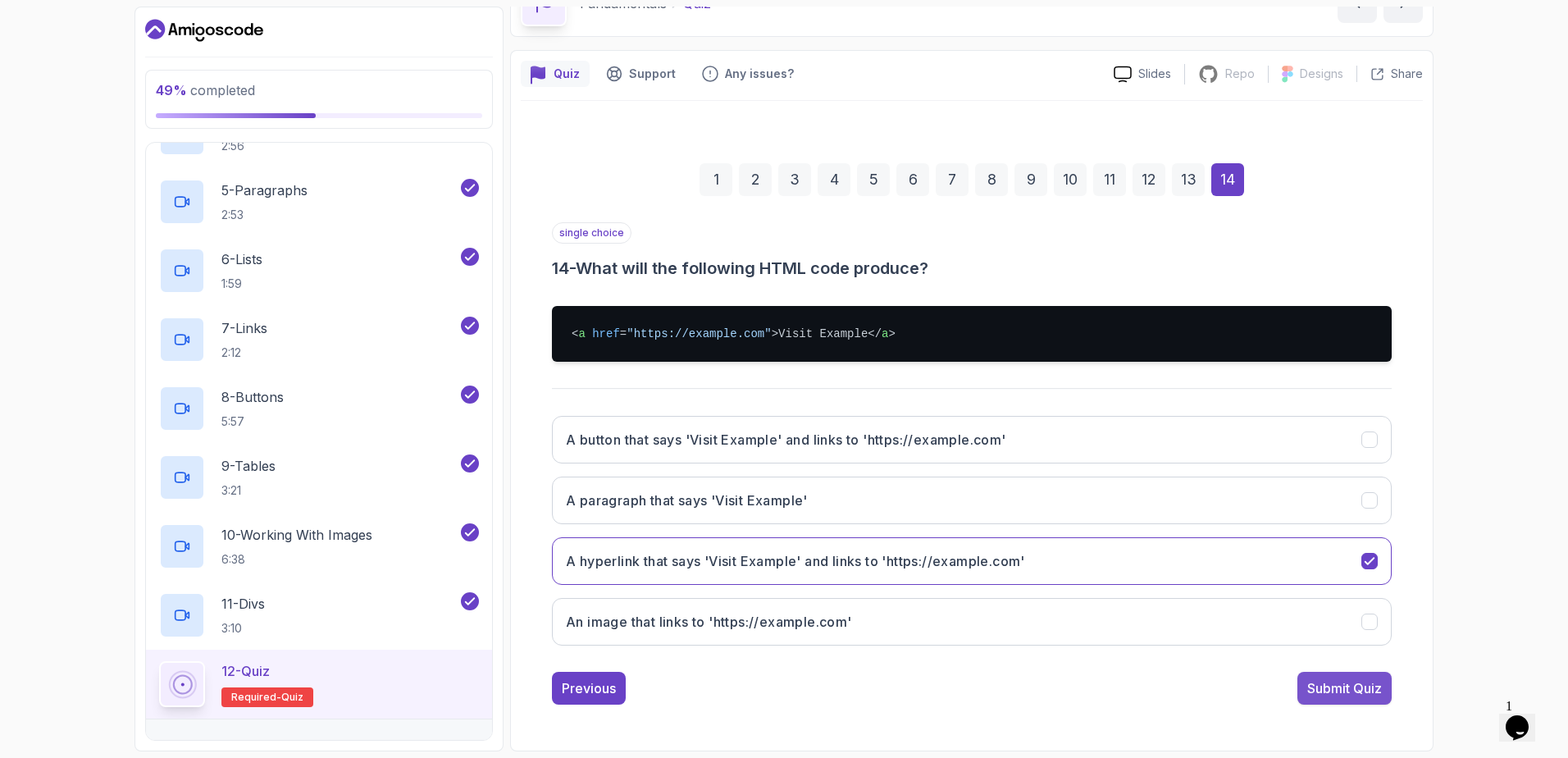 scroll, scrollTop: 29, scrollLeft: 0, axis: vertical 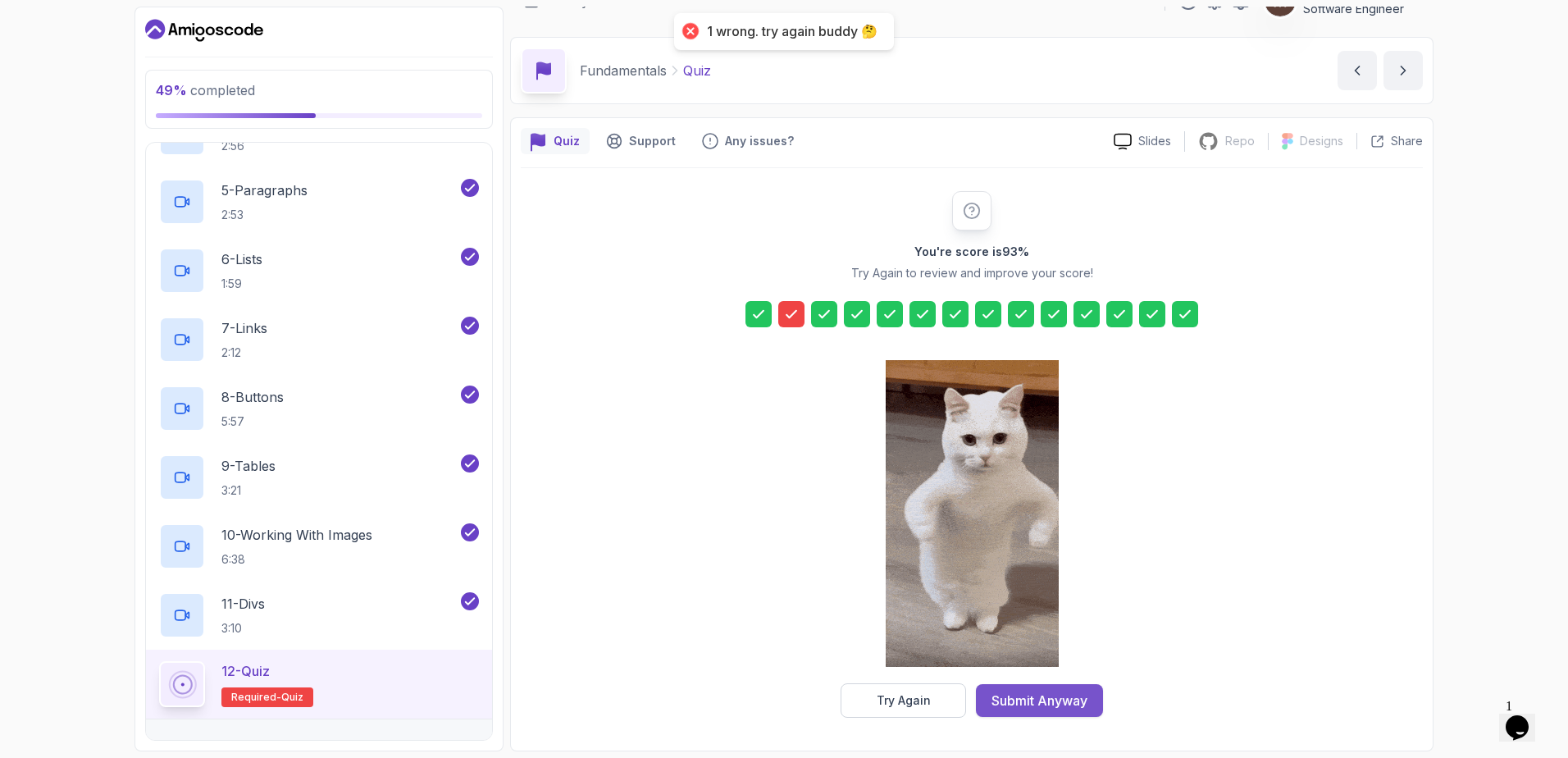 click on "Submit Anyway" at bounding box center [1039, 701] 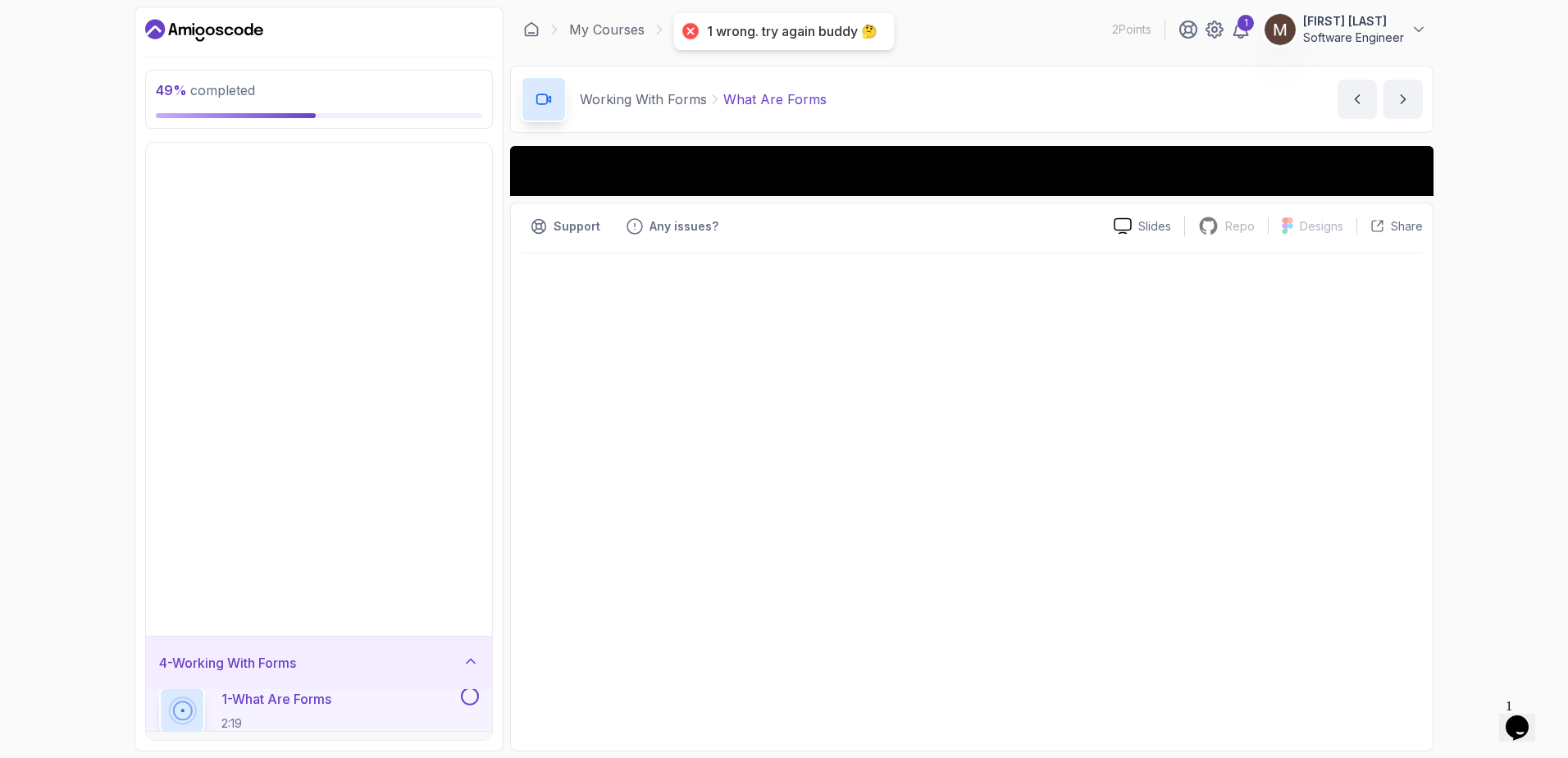 scroll, scrollTop: 0, scrollLeft: 0, axis: both 